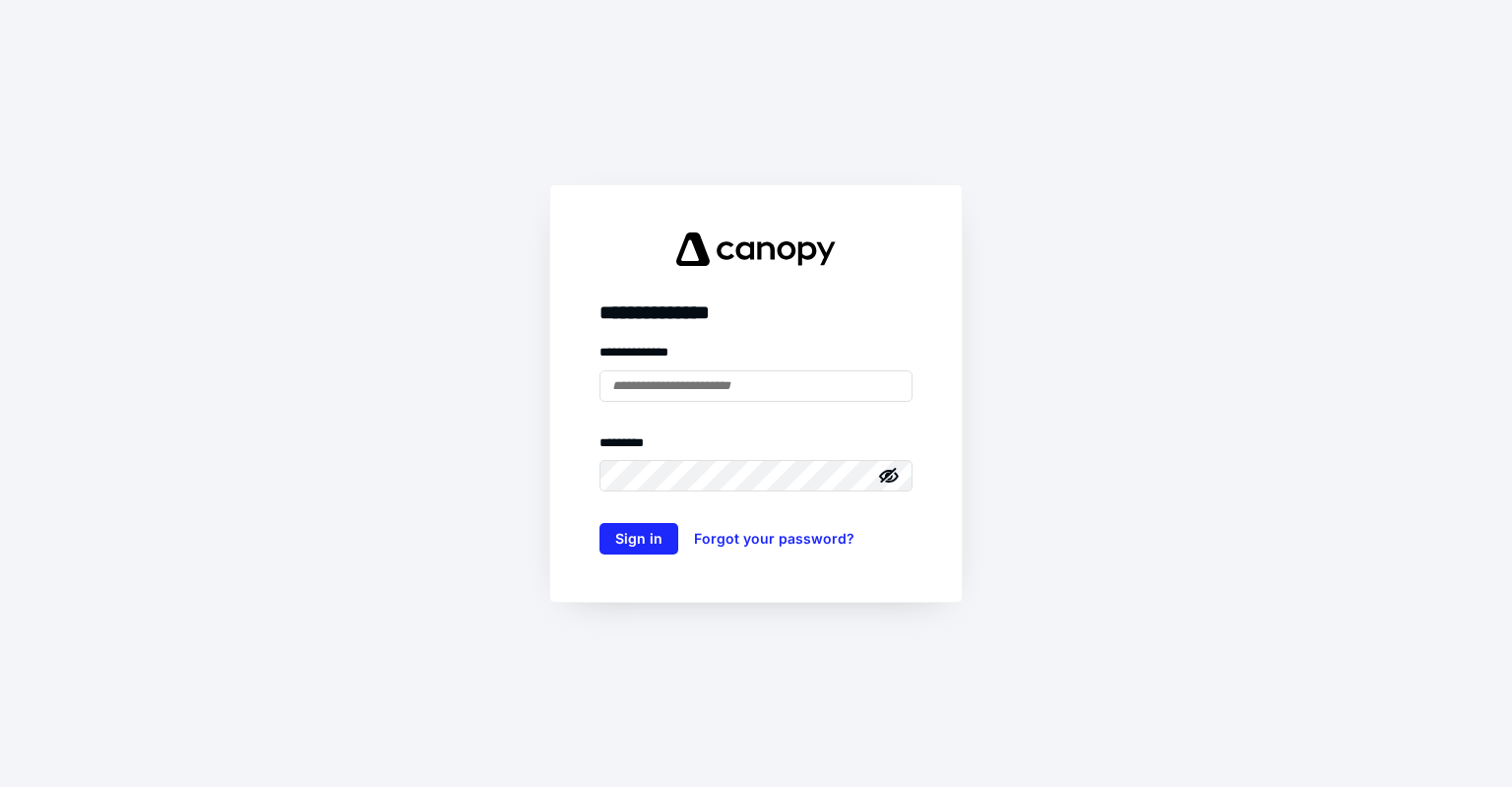 scroll, scrollTop: 0, scrollLeft: 0, axis: both 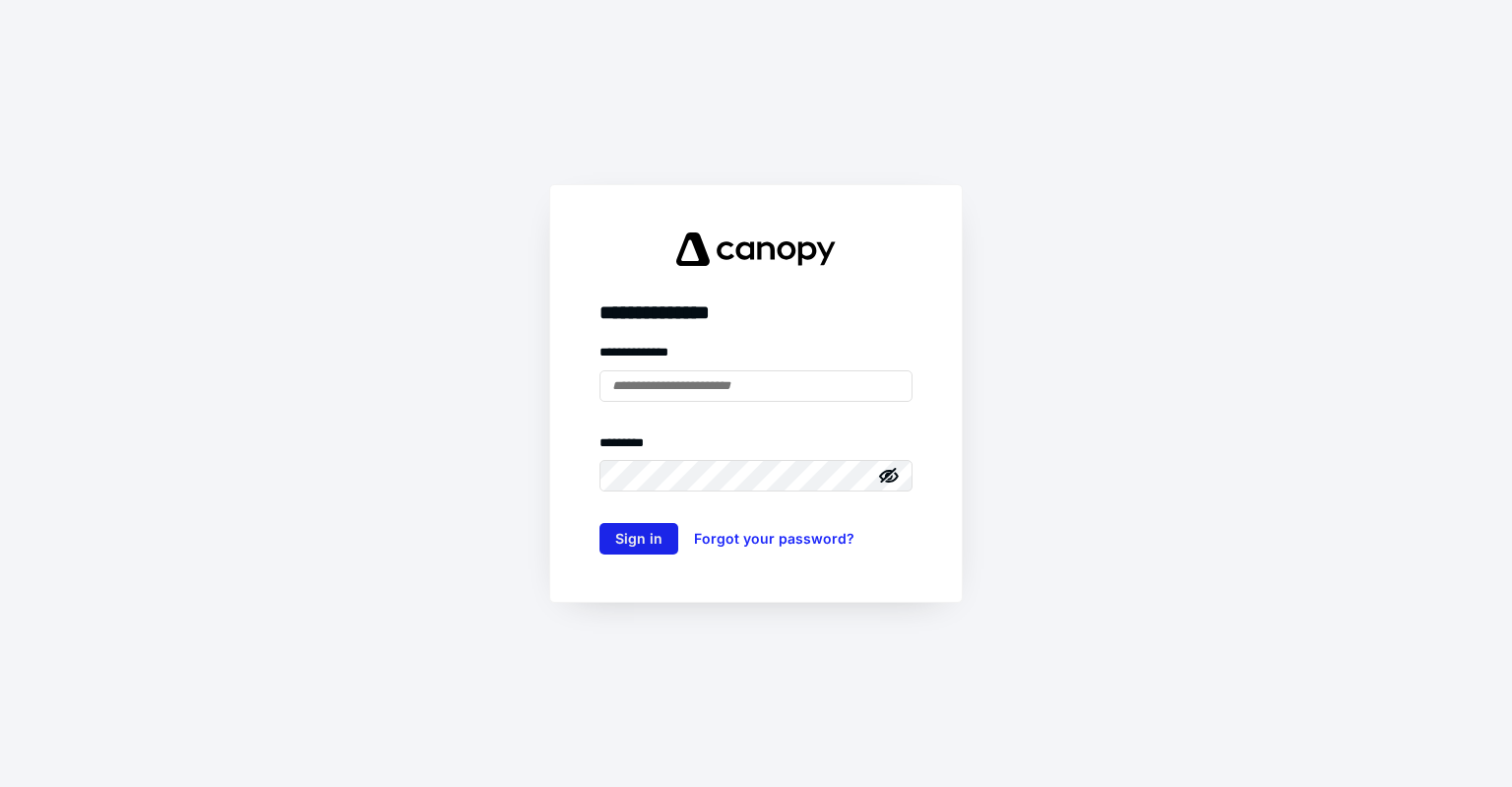 type on "**********" 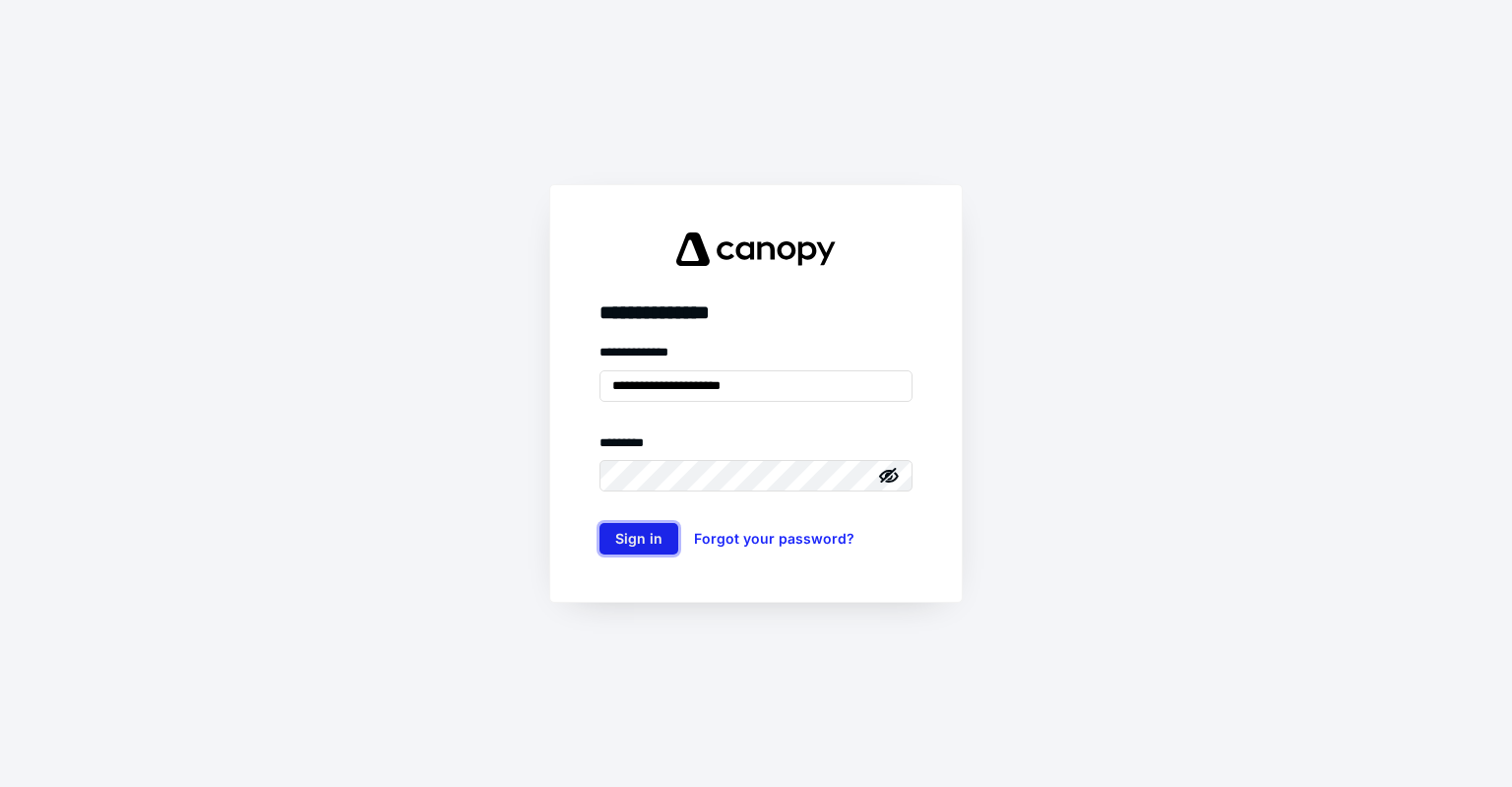 click on "Sign in" at bounding box center (639, 539) 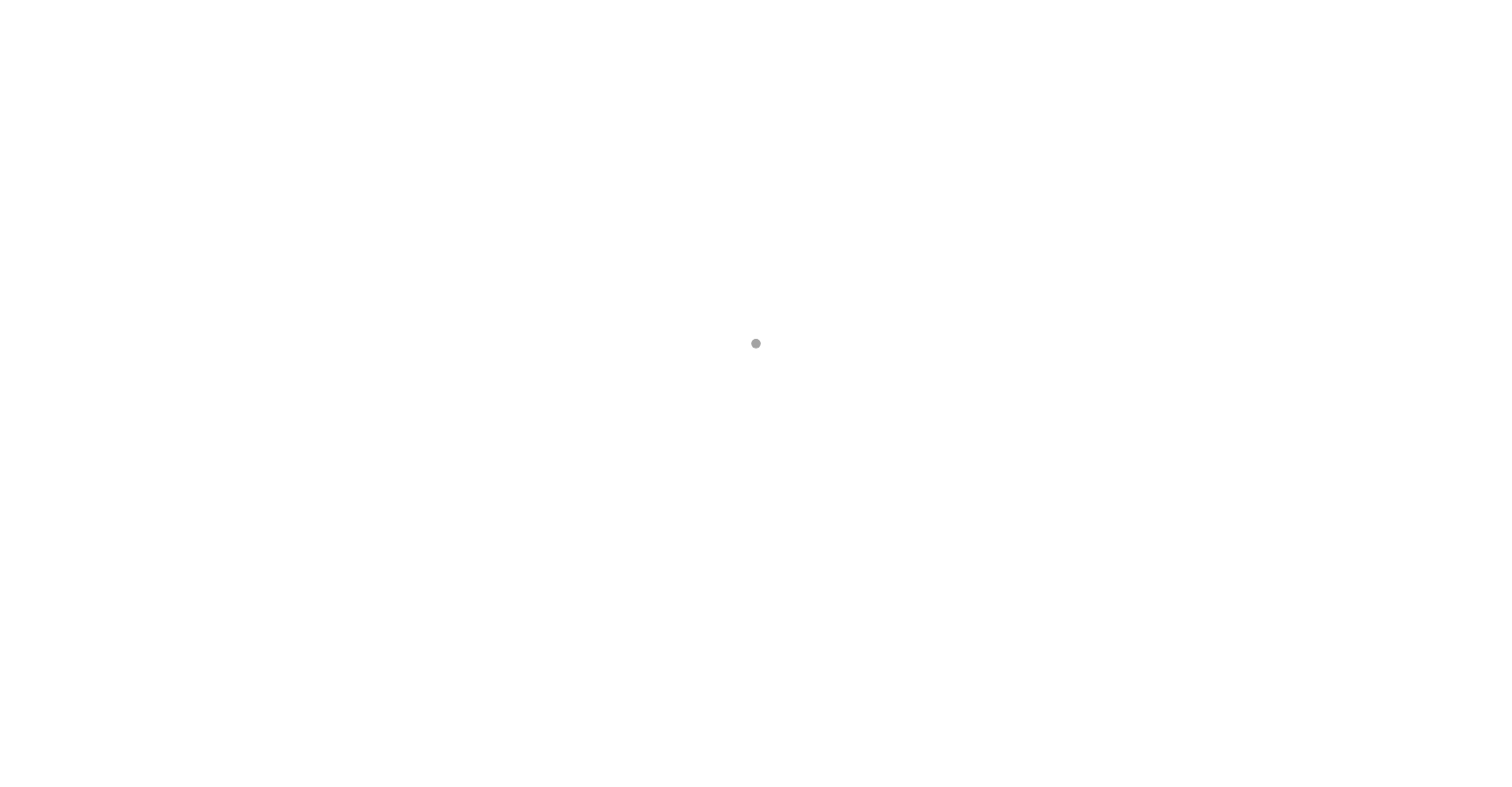scroll, scrollTop: 0, scrollLeft: 0, axis: both 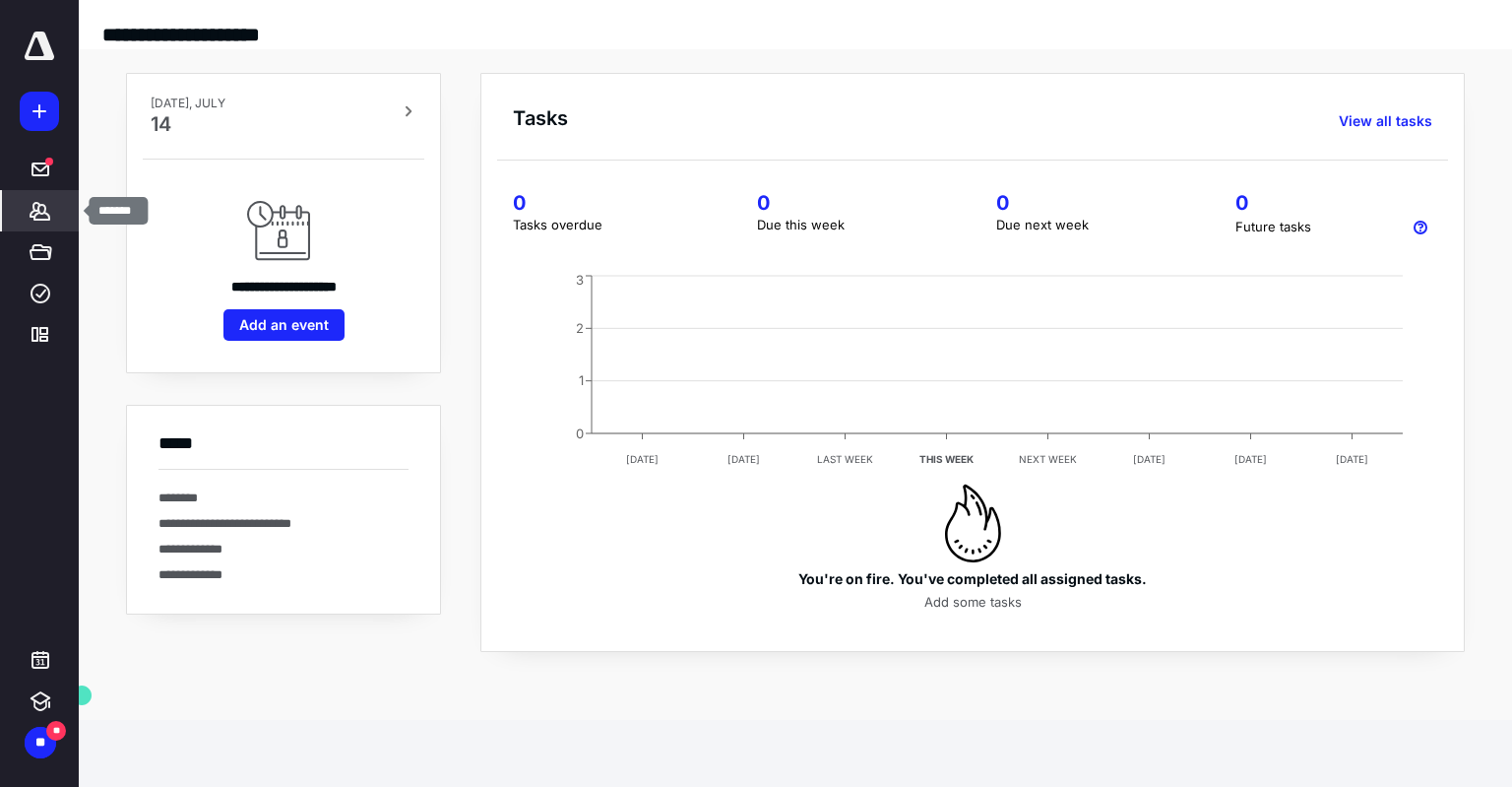 click 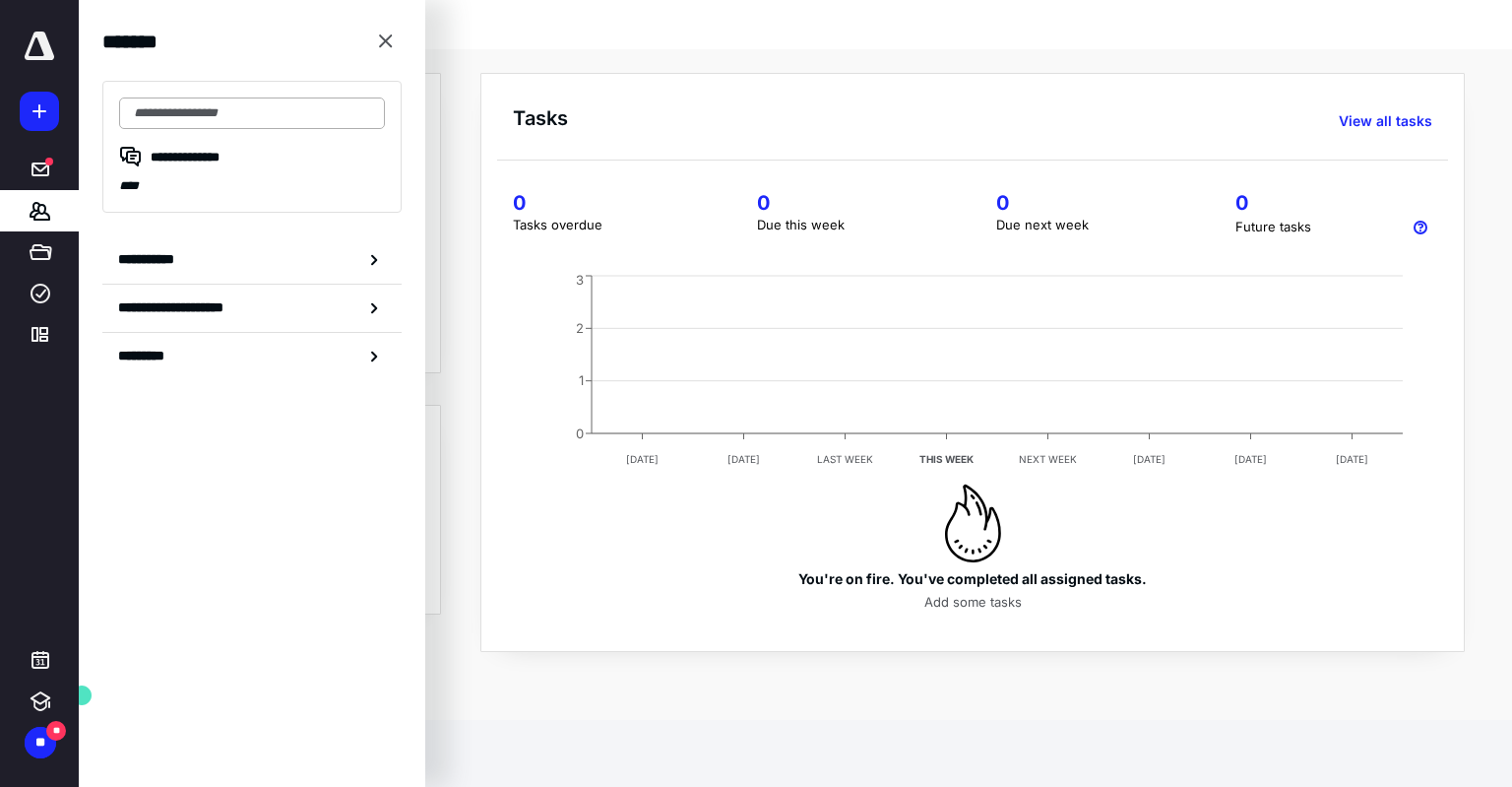 click at bounding box center (252, 113) 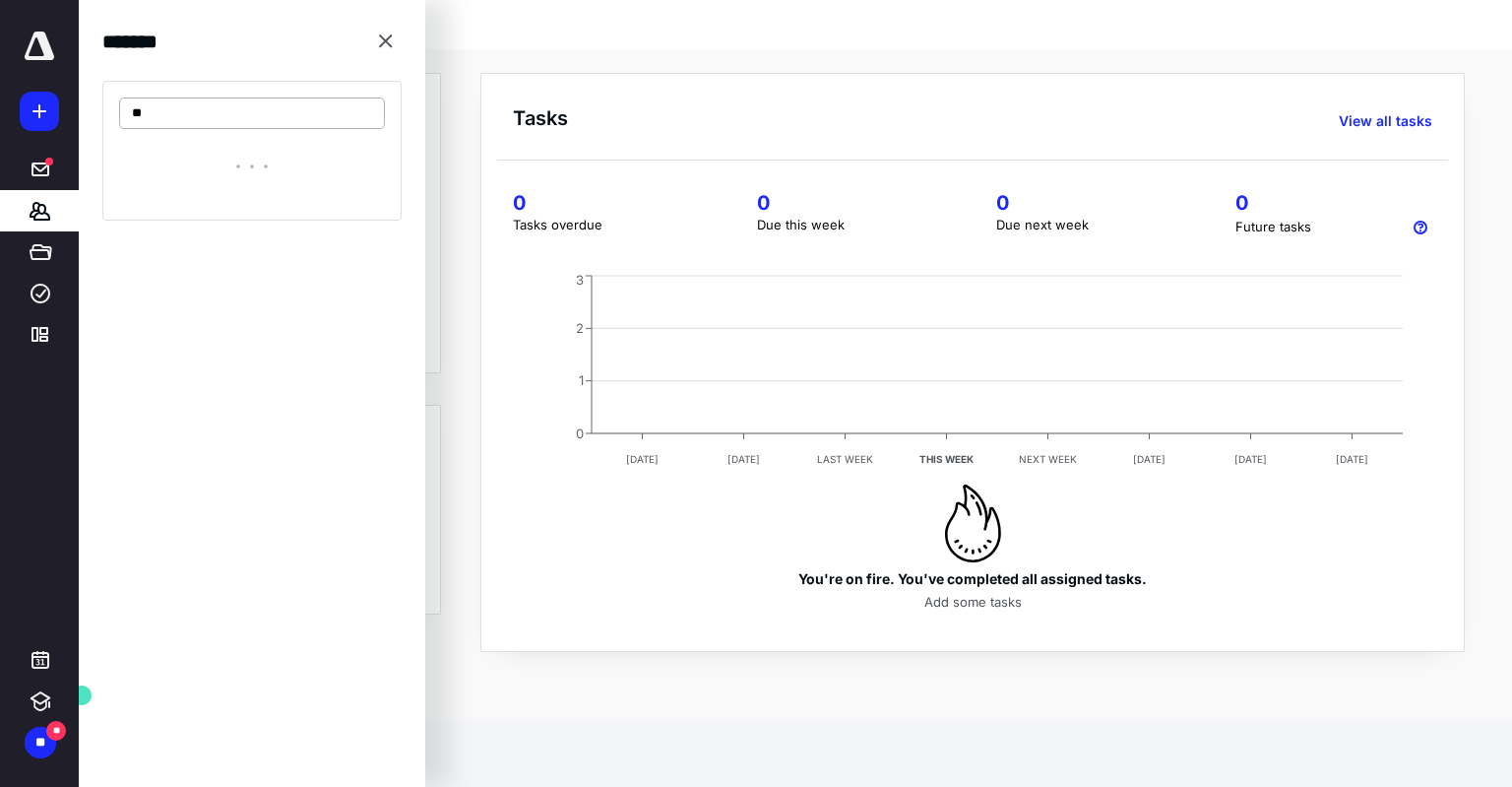 type on "*" 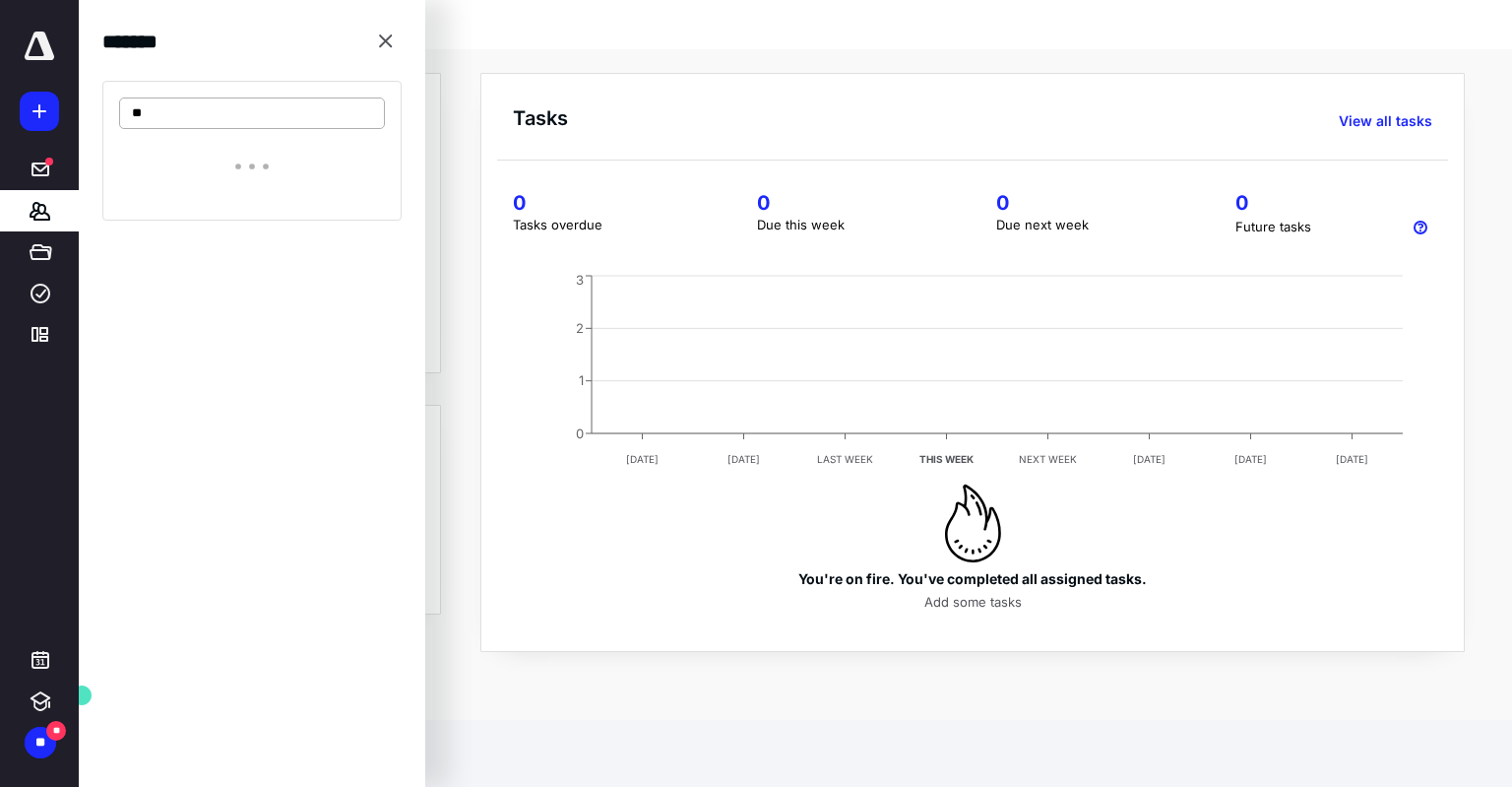 type on "*" 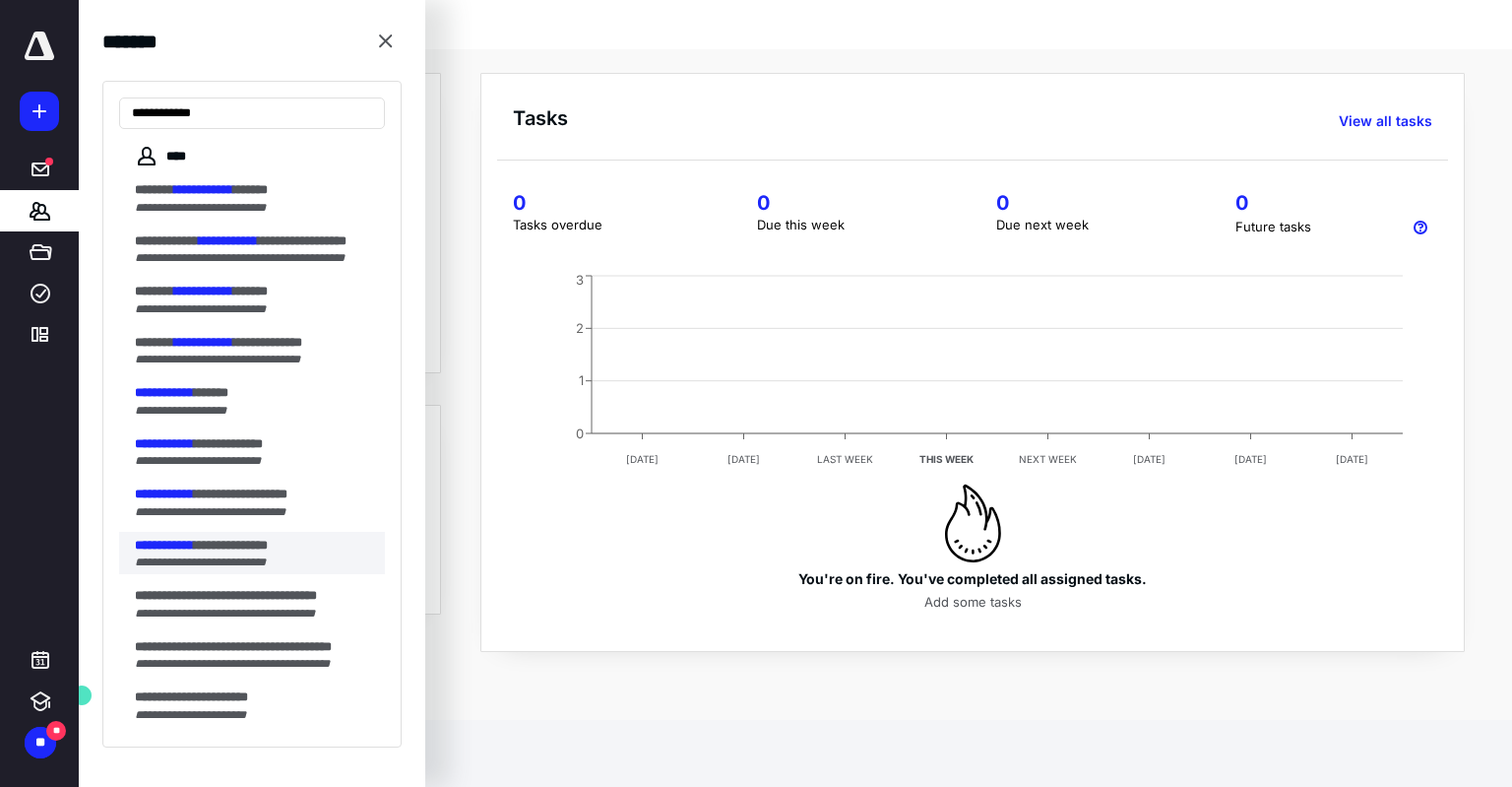 type on "**********" 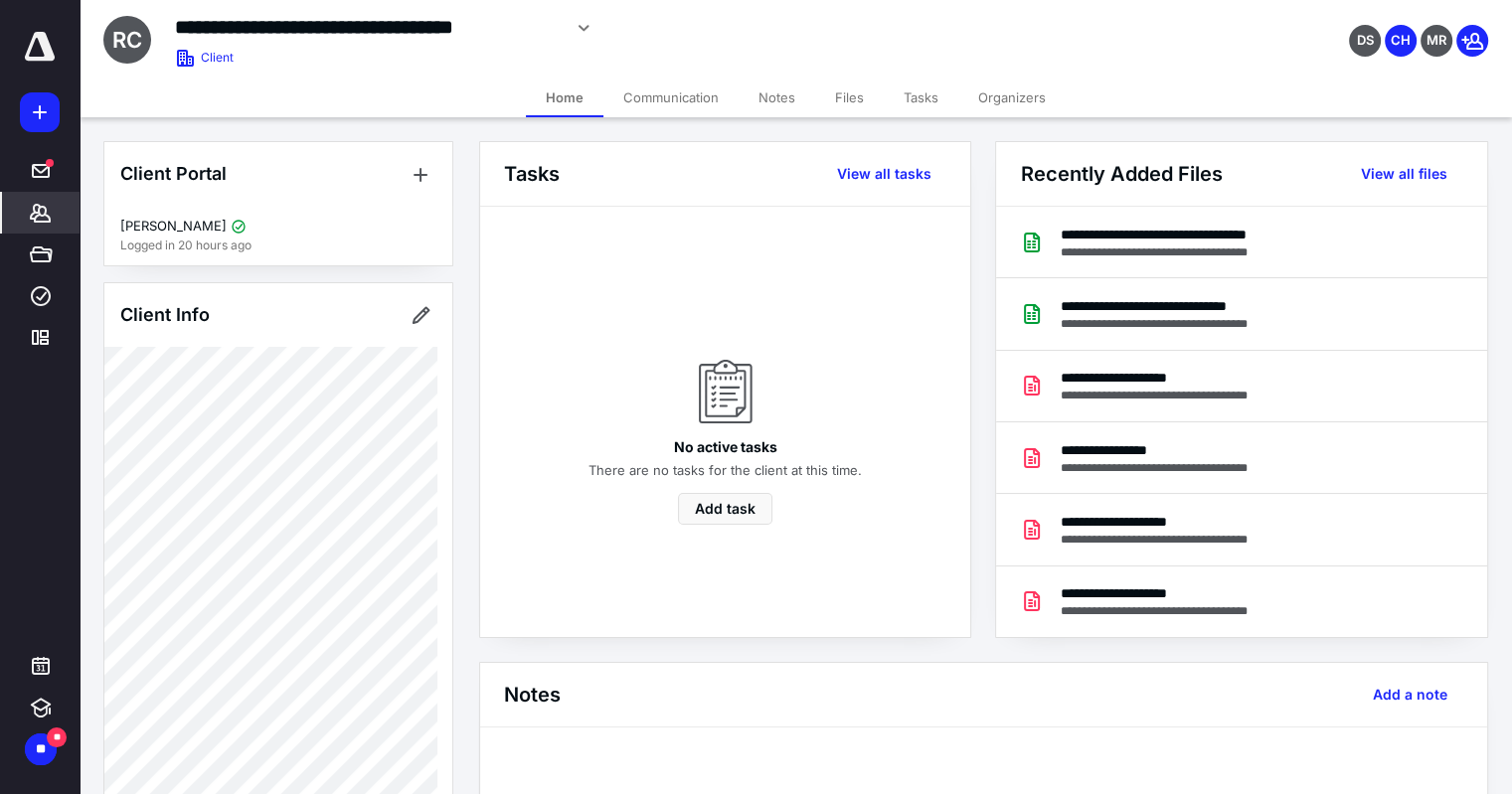 click on "Files" at bounding box center [849, 97] 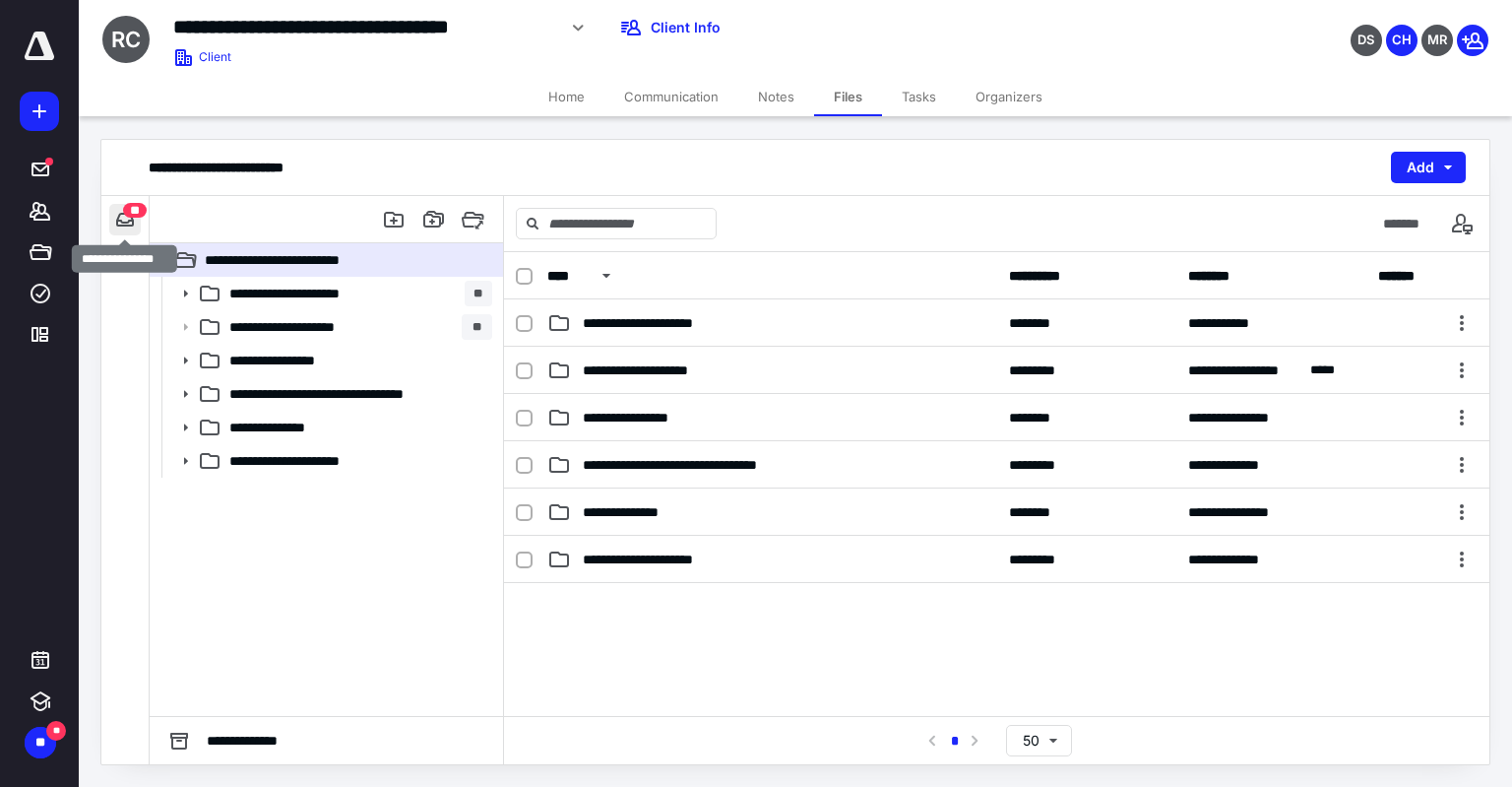 click at bounding box center [125, 220] 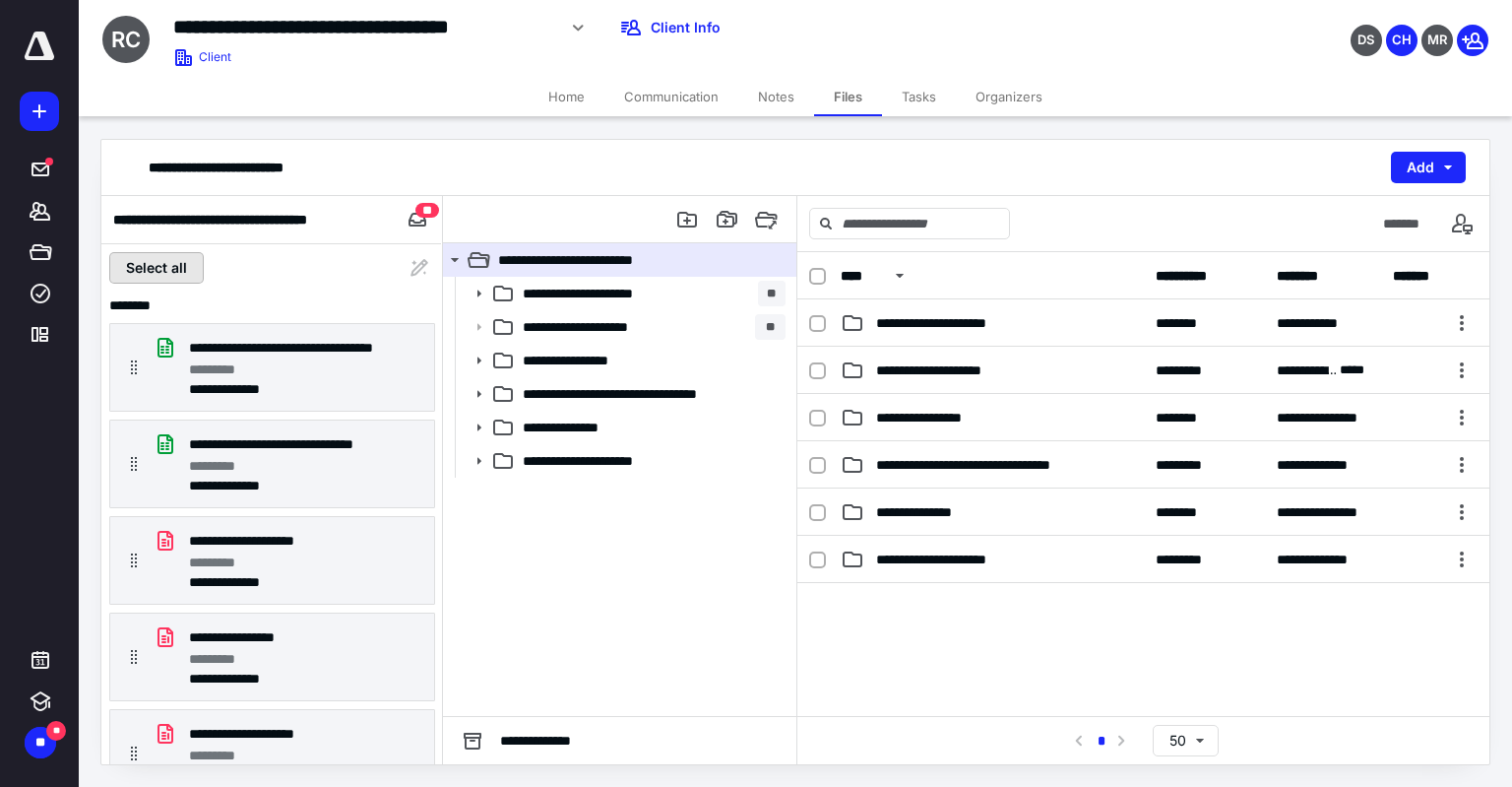click on "Select all" at bounding box center (157, 268) 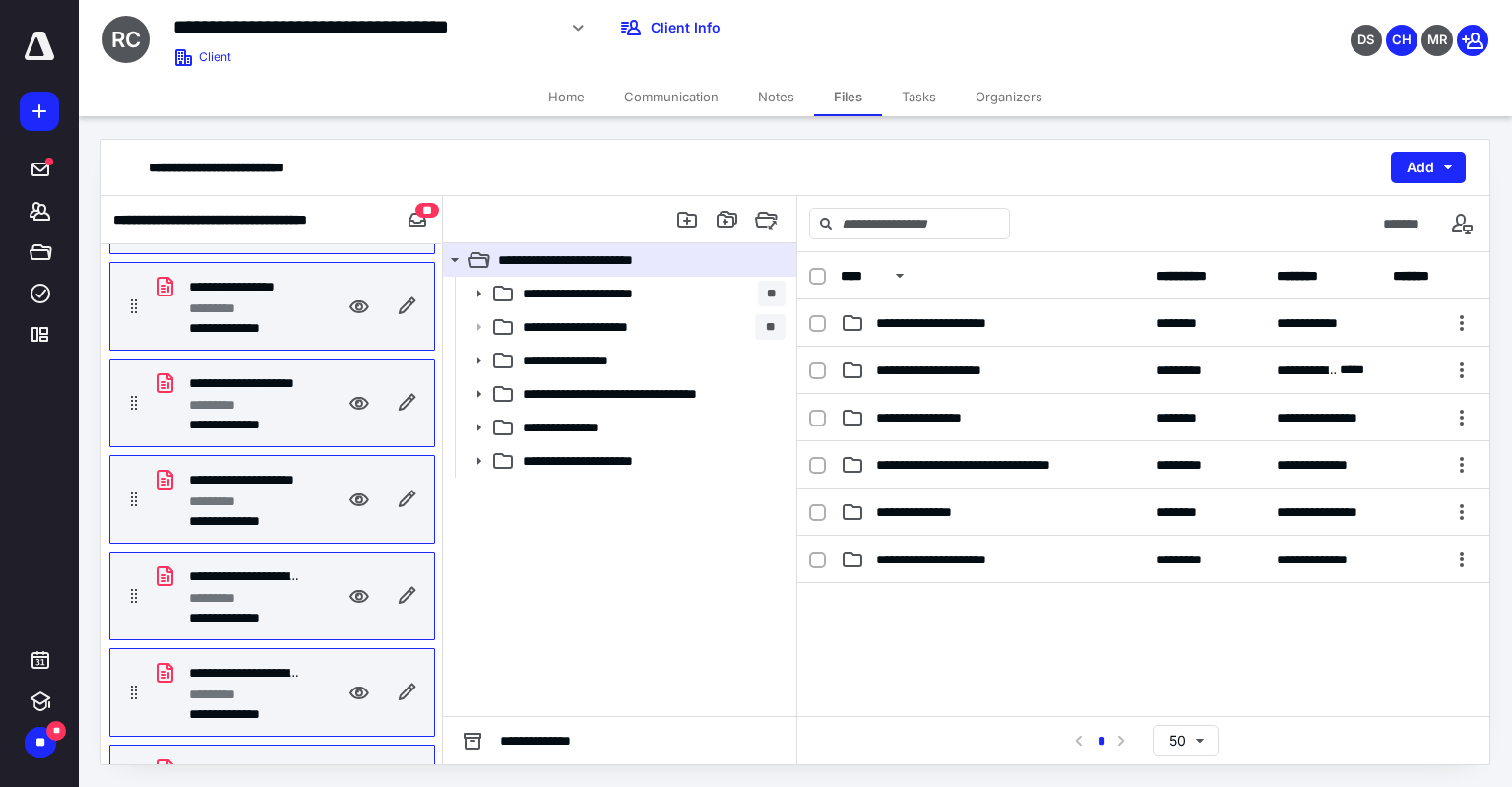 scroll, scrollTop: 0, scrollLeft: 0, axis: both 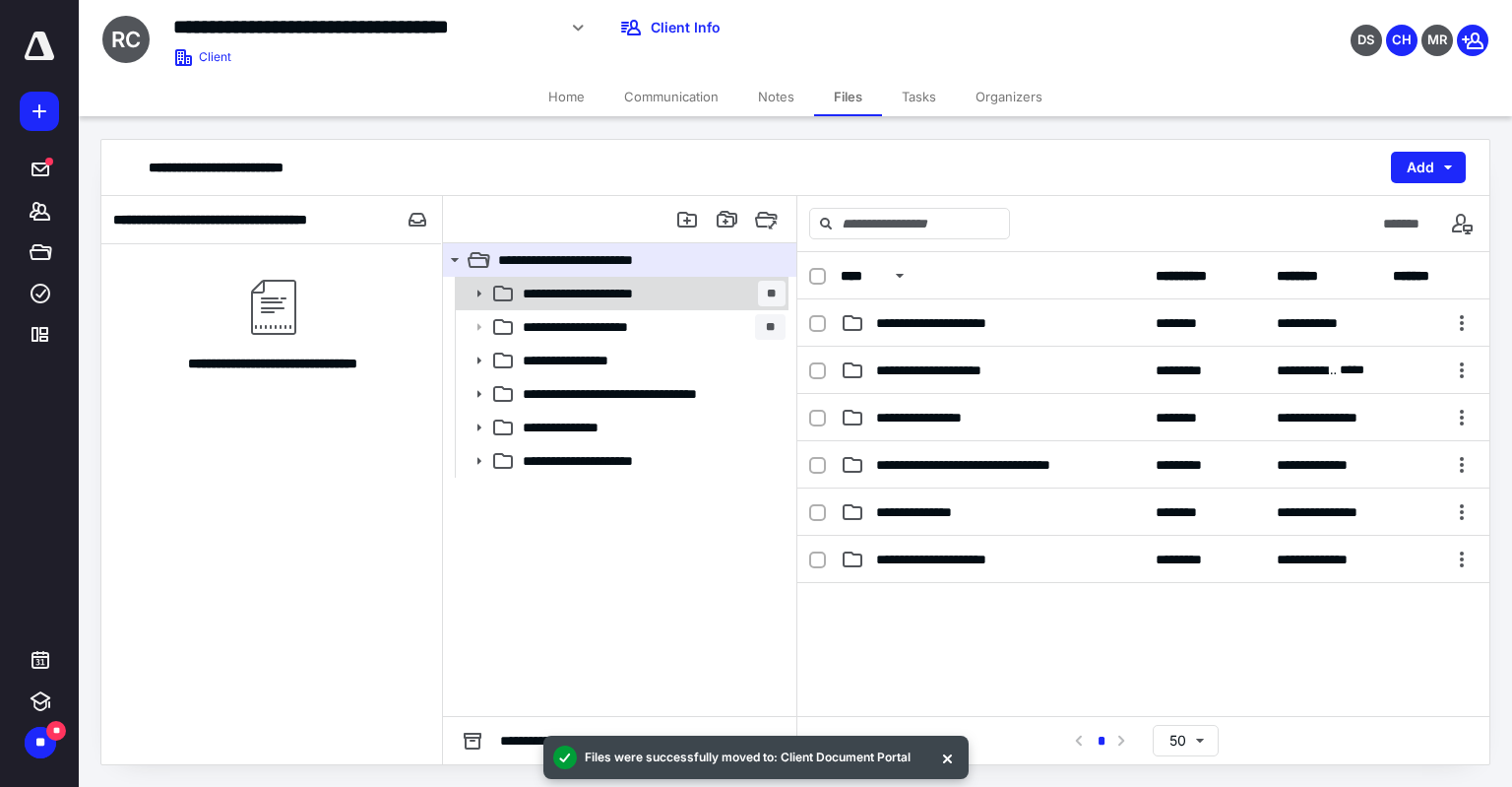 click 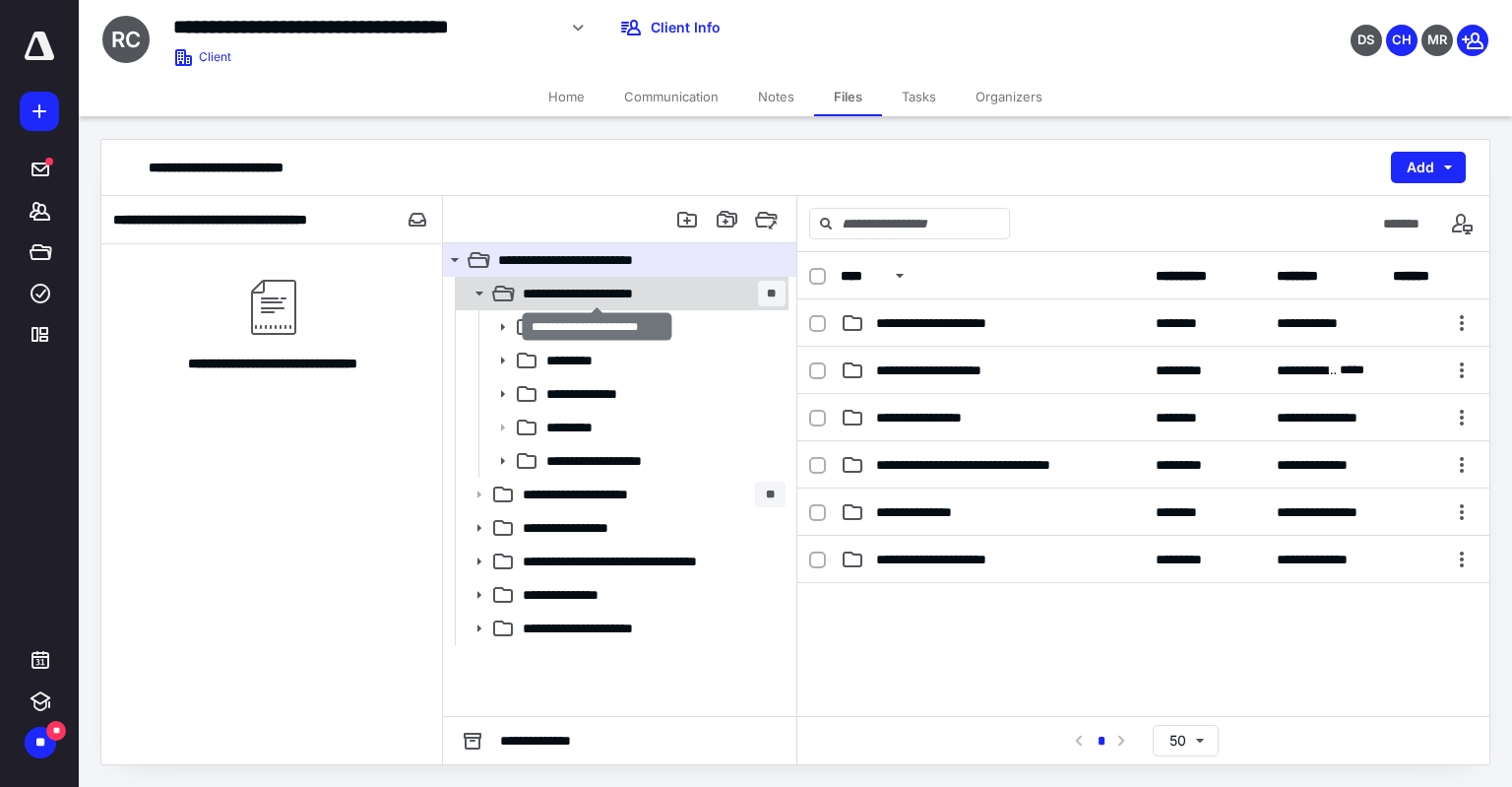 click on "**********" at bounding box center [598, 294] 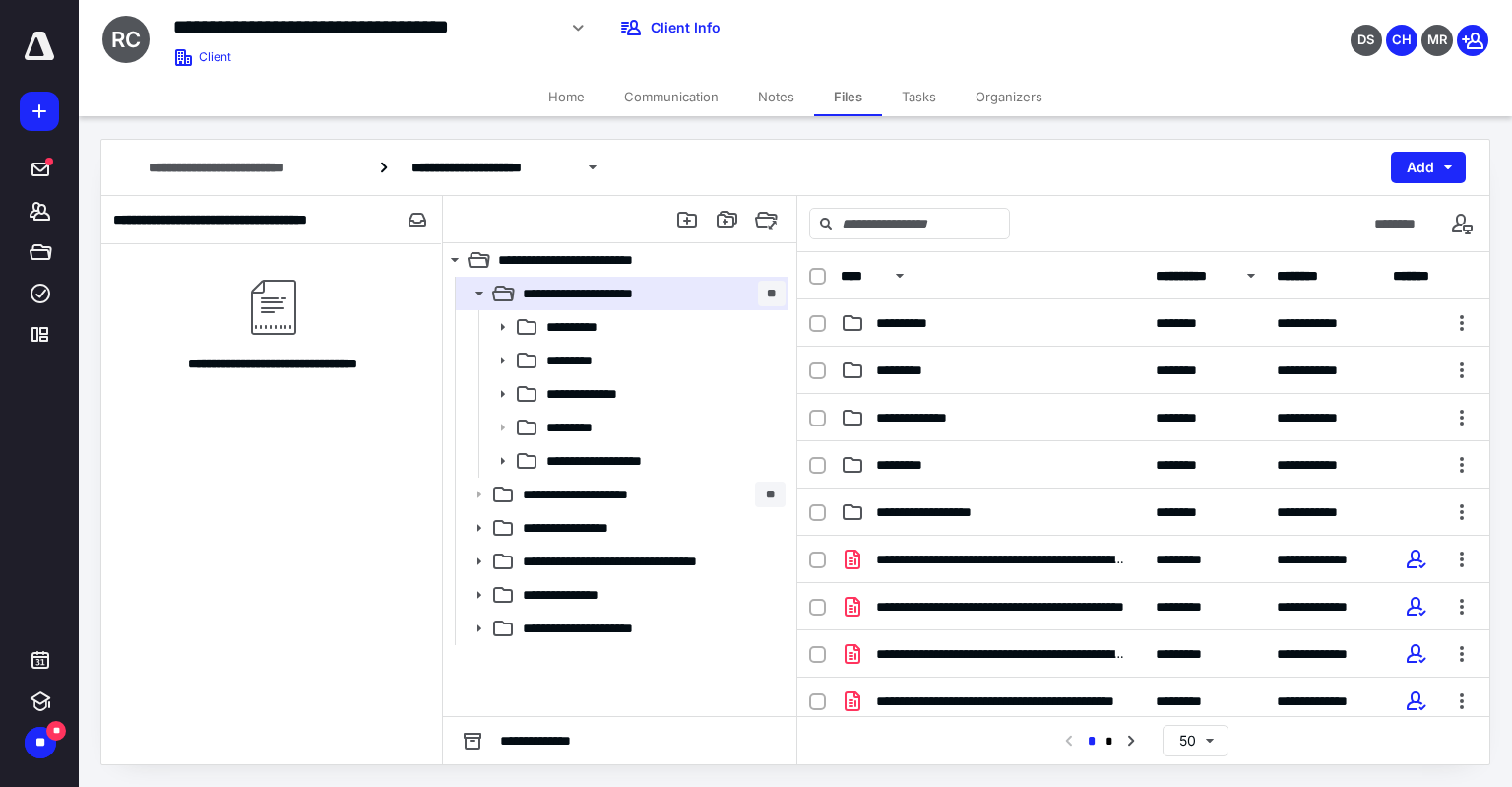 click on "**********" at bounding box center [1193, 276] 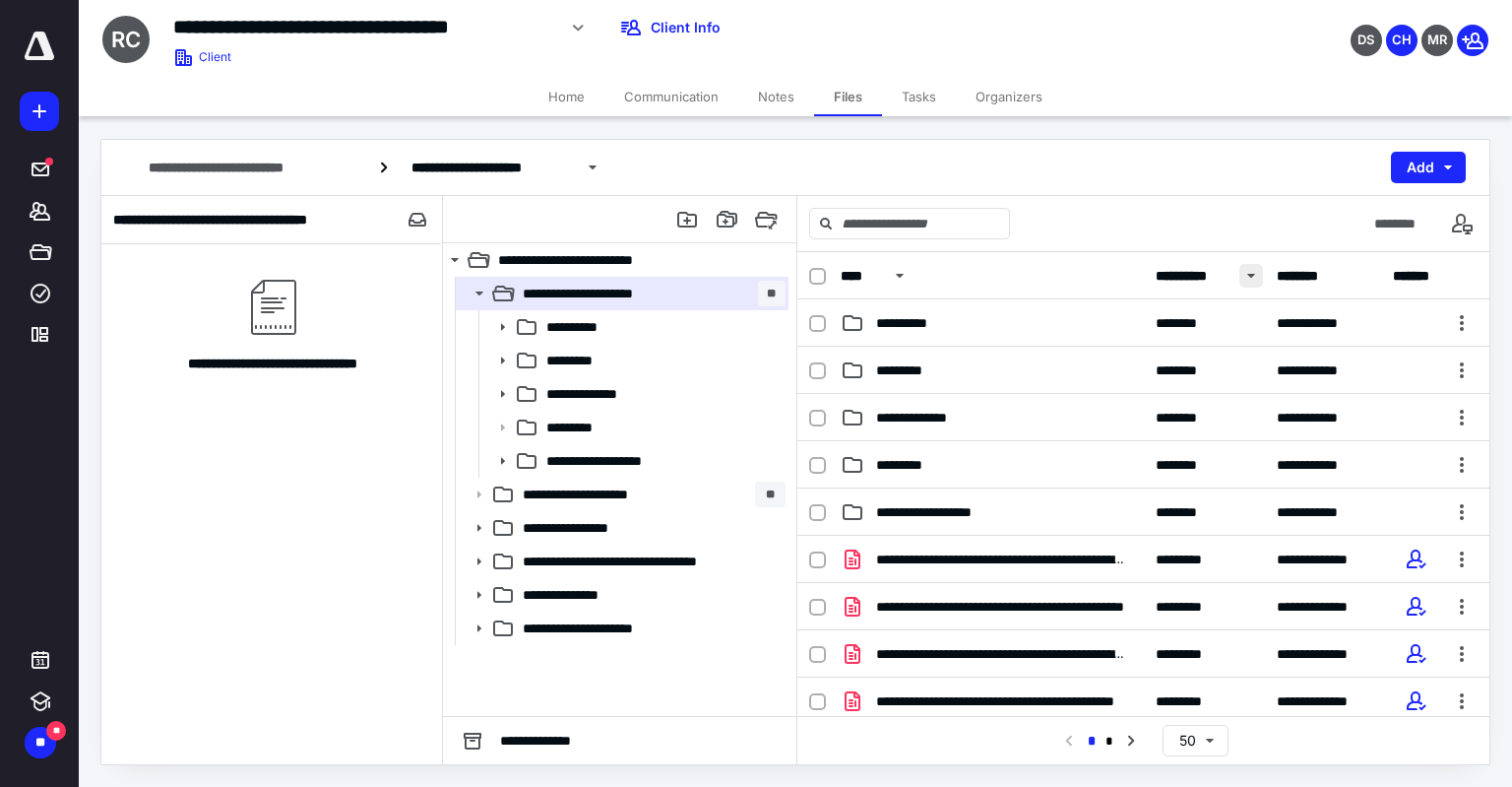 click at bounding box center (1251, 276) 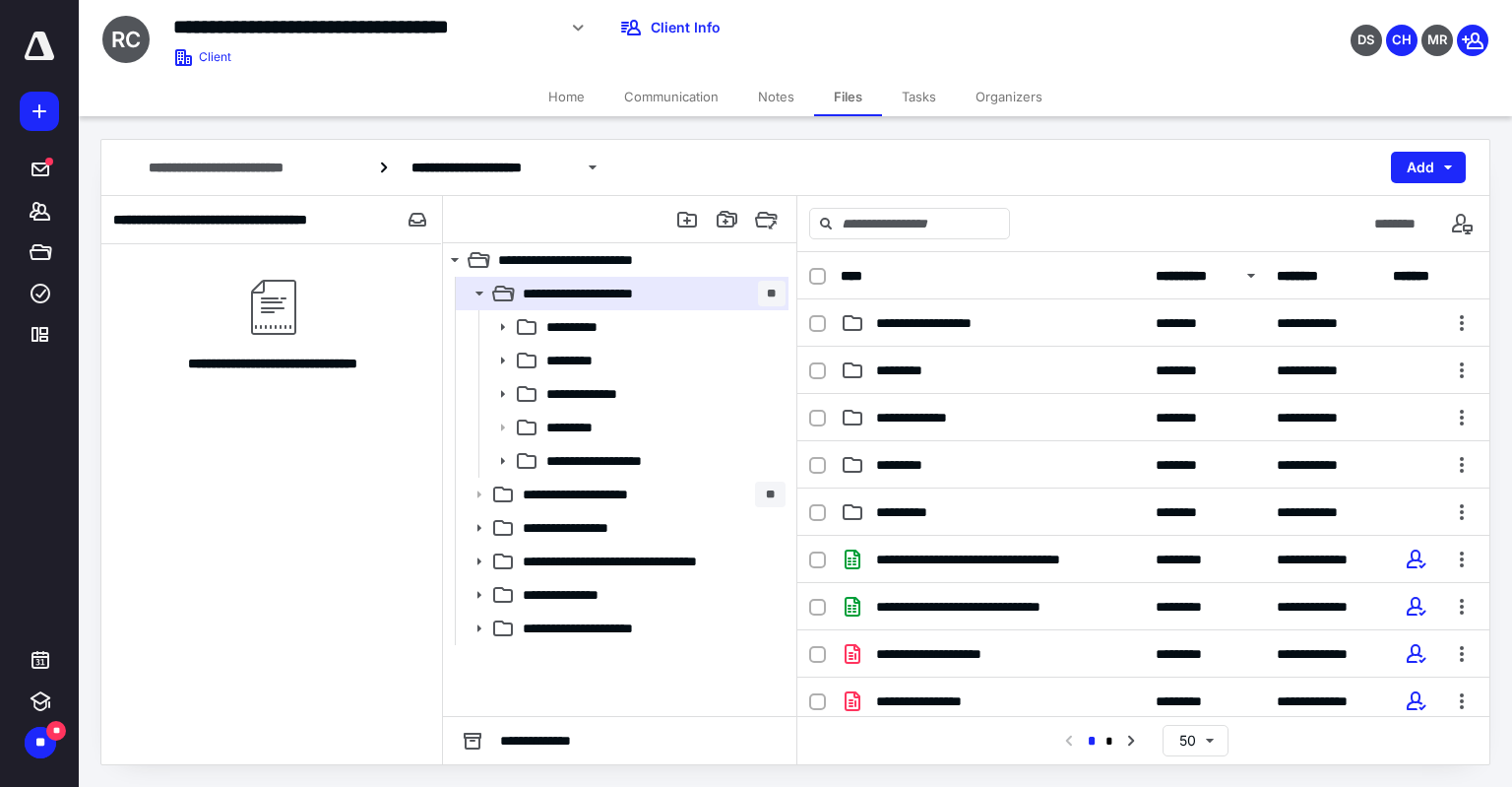 click on "**********" at bounding box center [1193, 276] 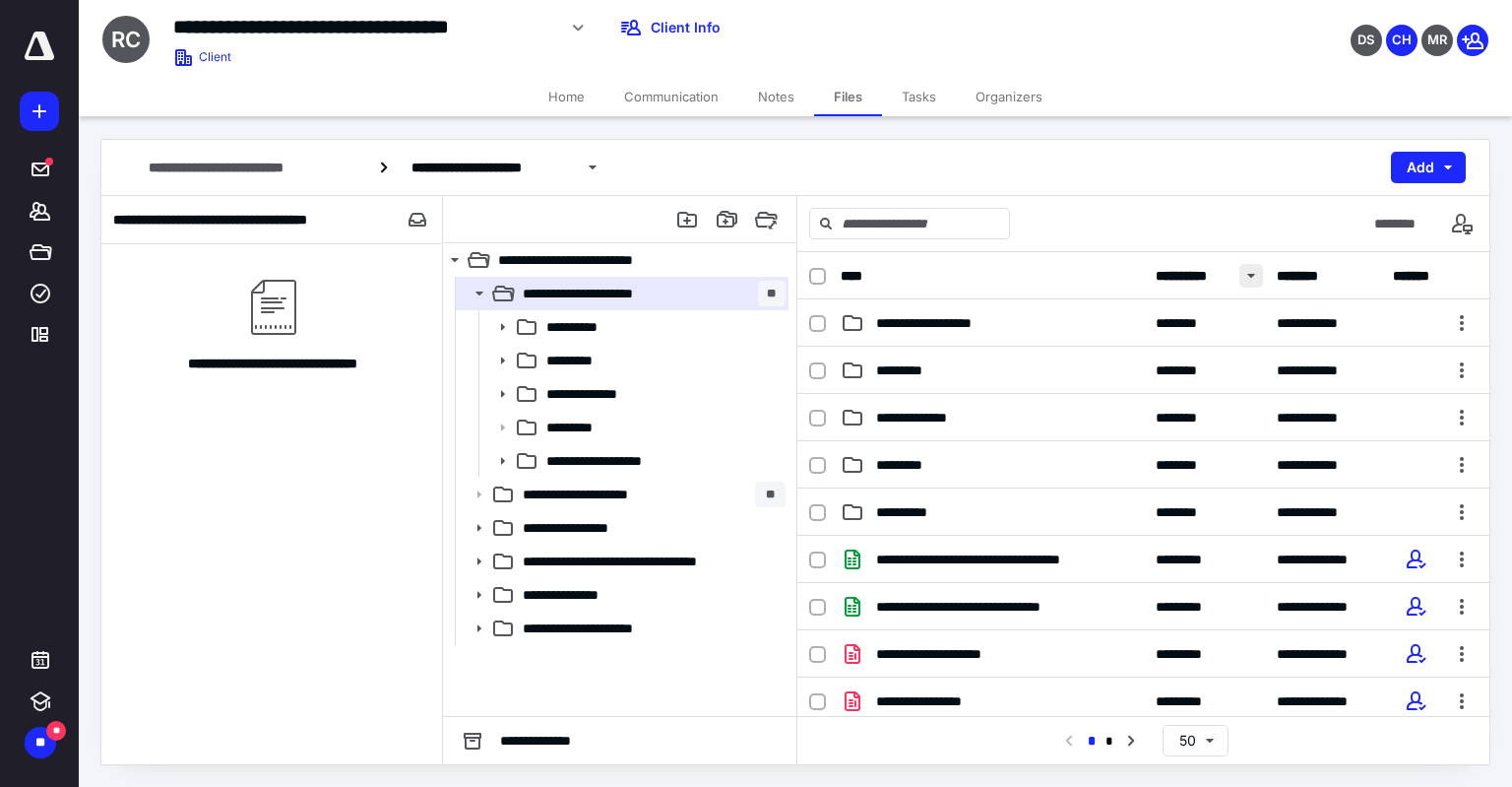 click at bounding box center (1251, 276) 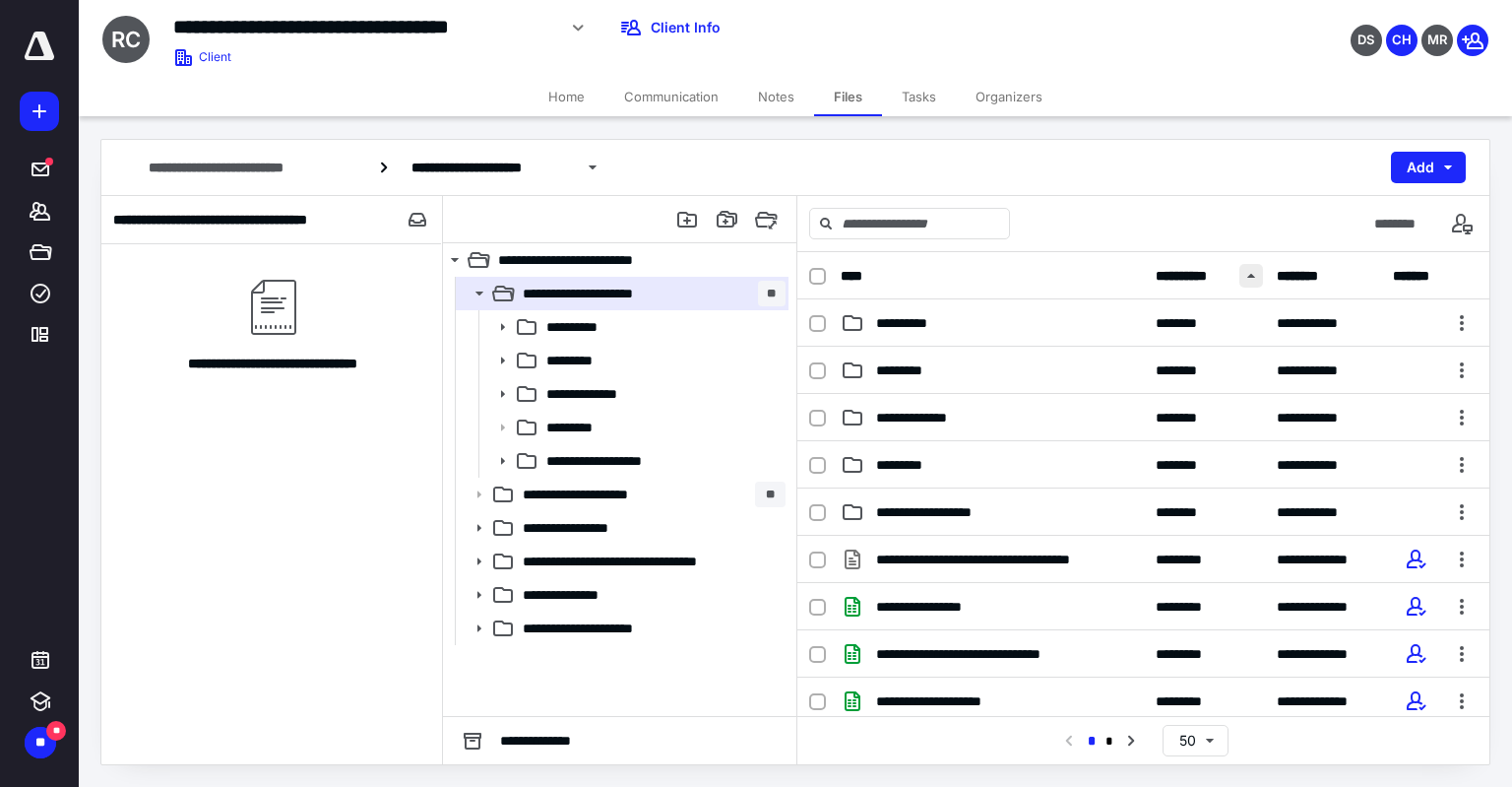 click at bounding box center (1251, 276) 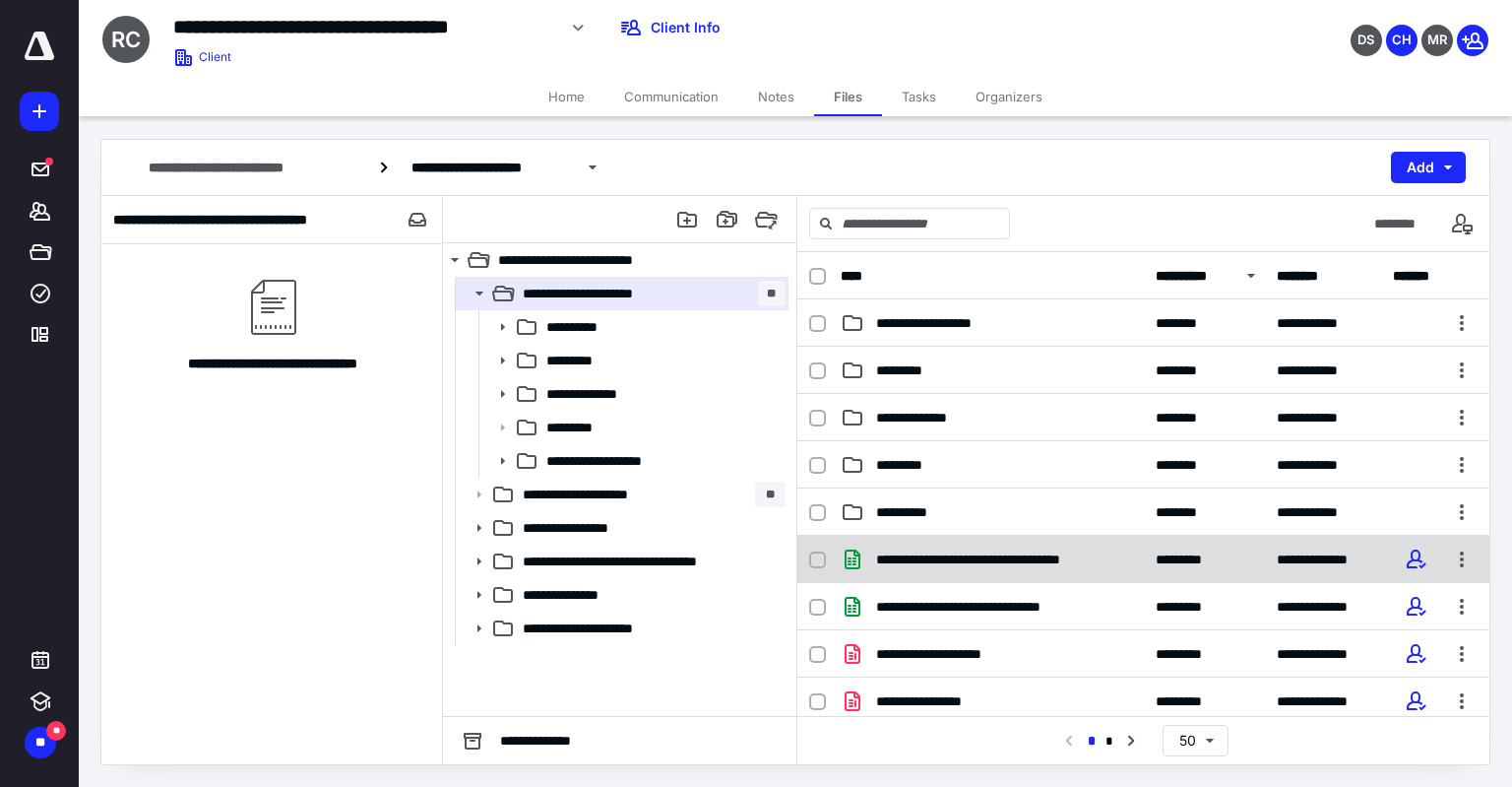 click at bounding box center (817, 560) 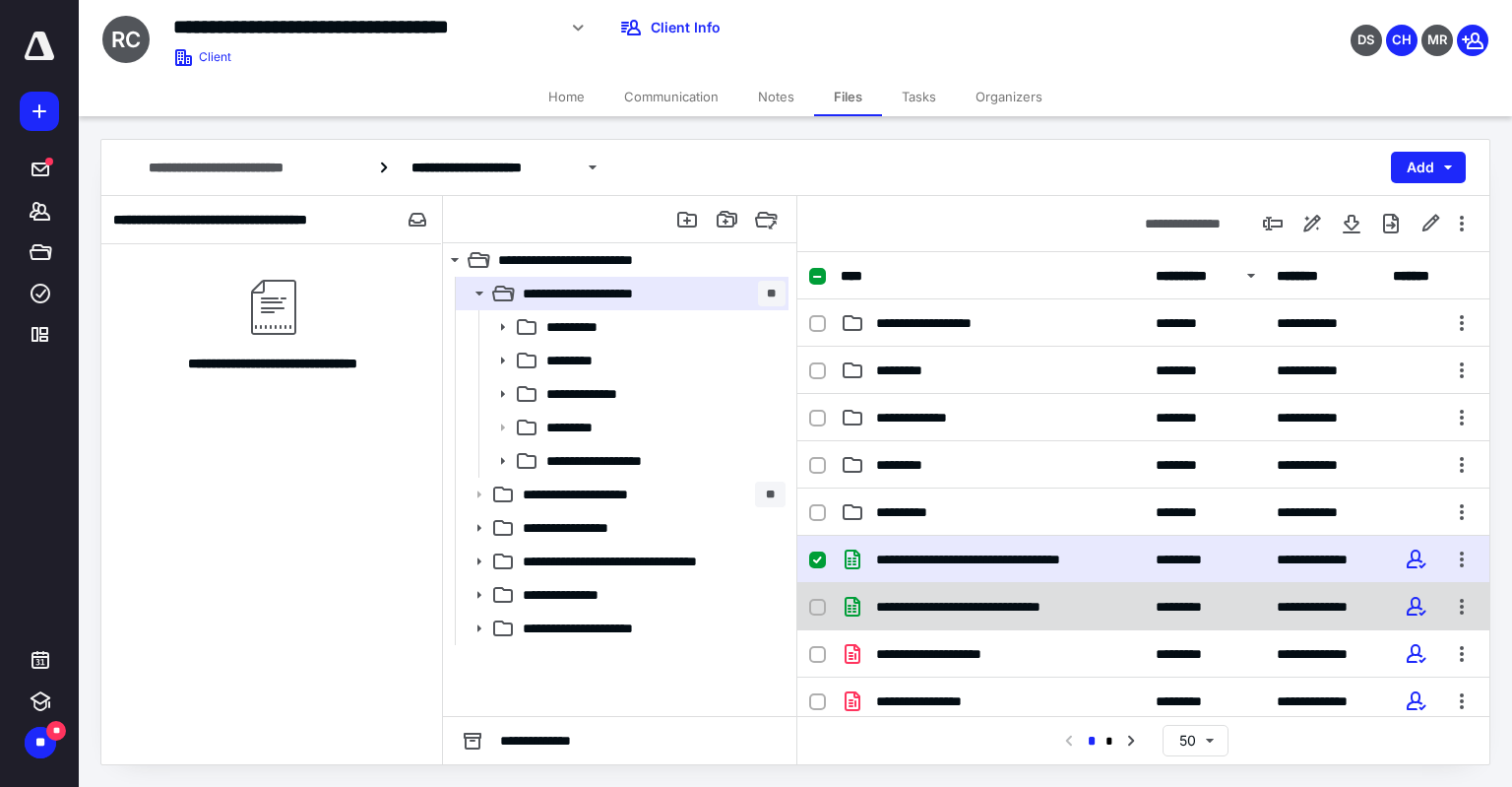 click at bounding box center (817, 608) 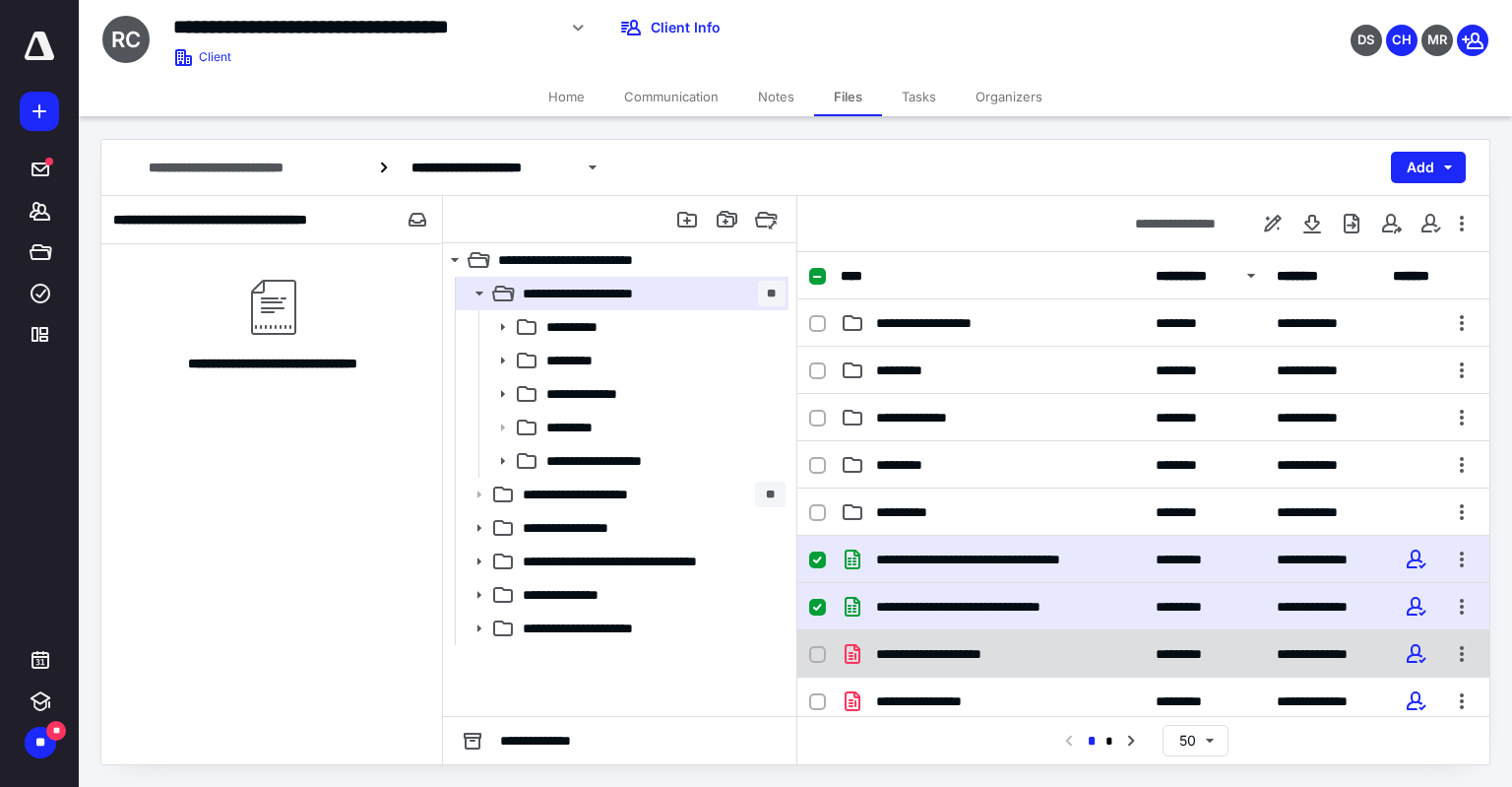 click 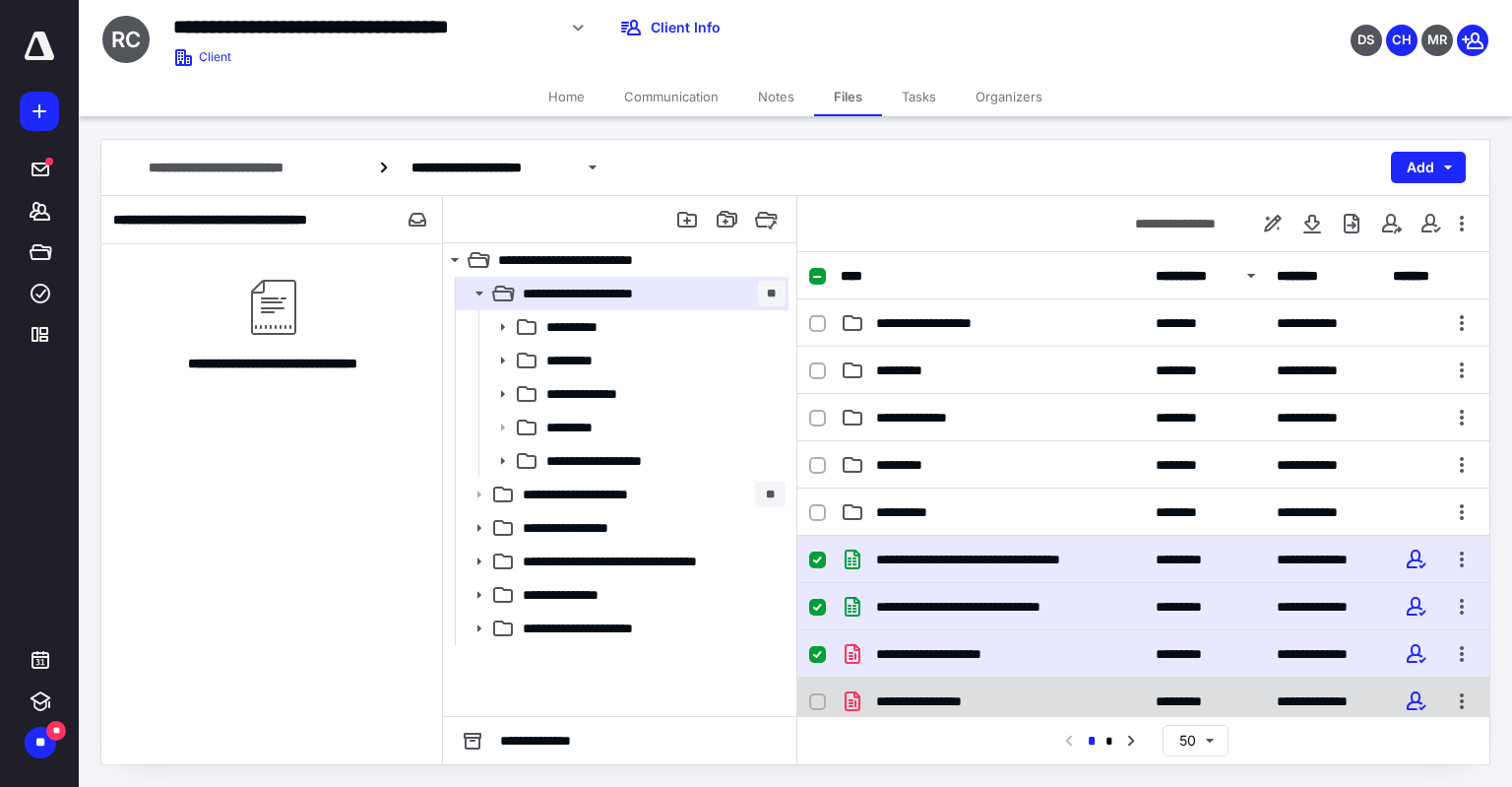 click at bounding box center [817, 702] 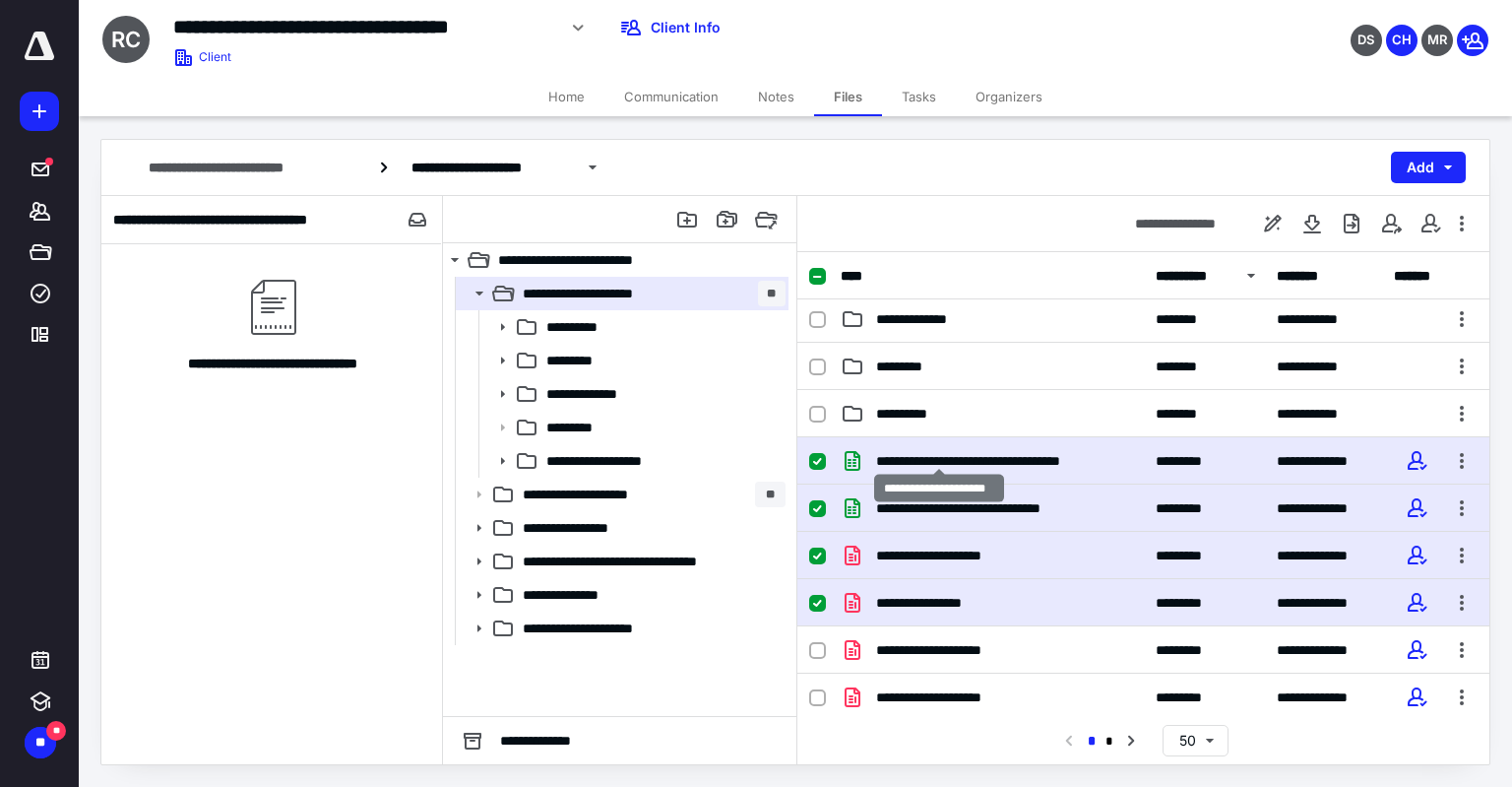 scroll, scrollTop: 197, scrollLeft: 0, axis: vertical 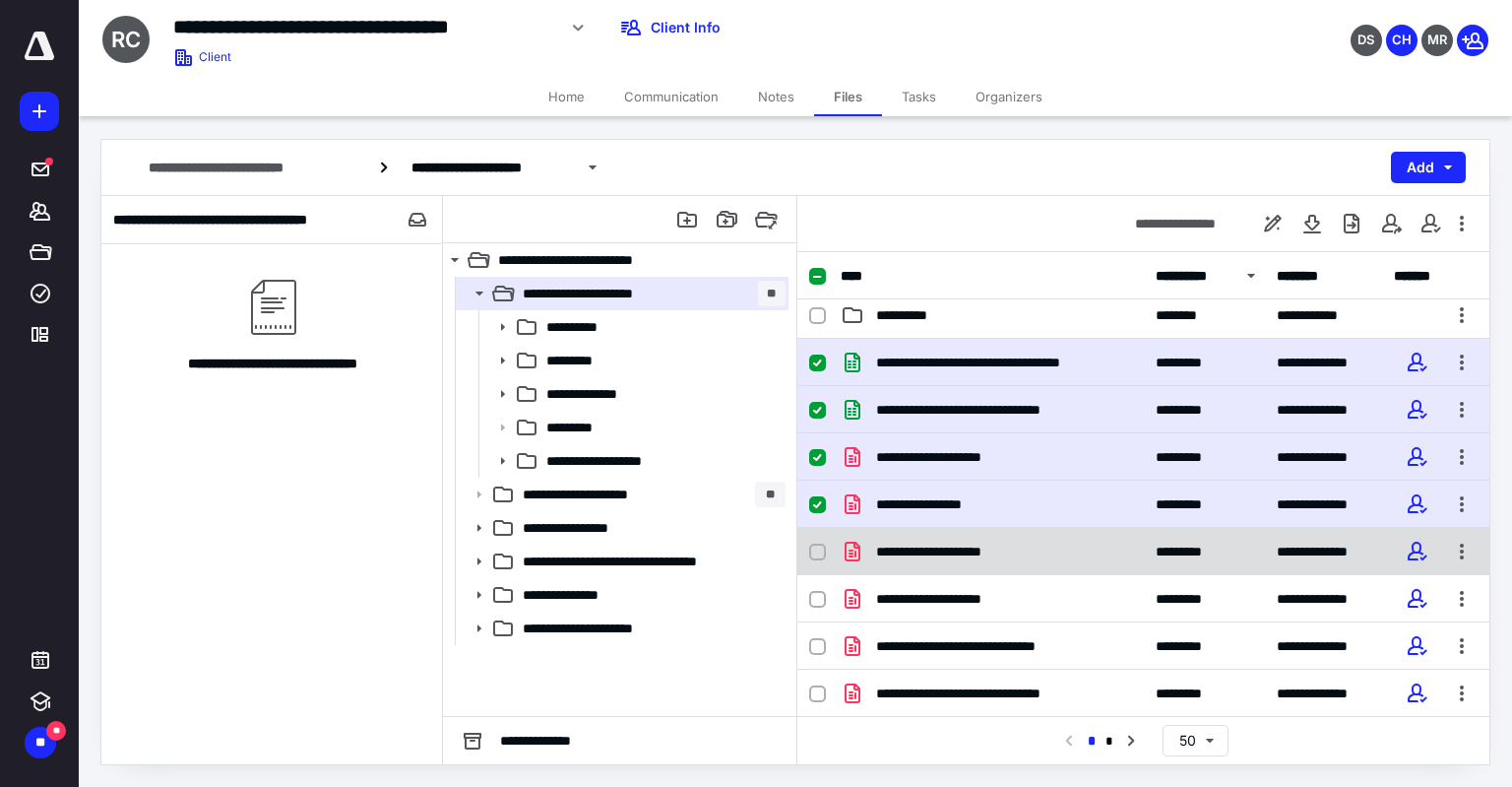 drag, startPoint x: 815, startPoint y: 557, endPoint x: 809, endPoint y: 570, distance: 14.3178211 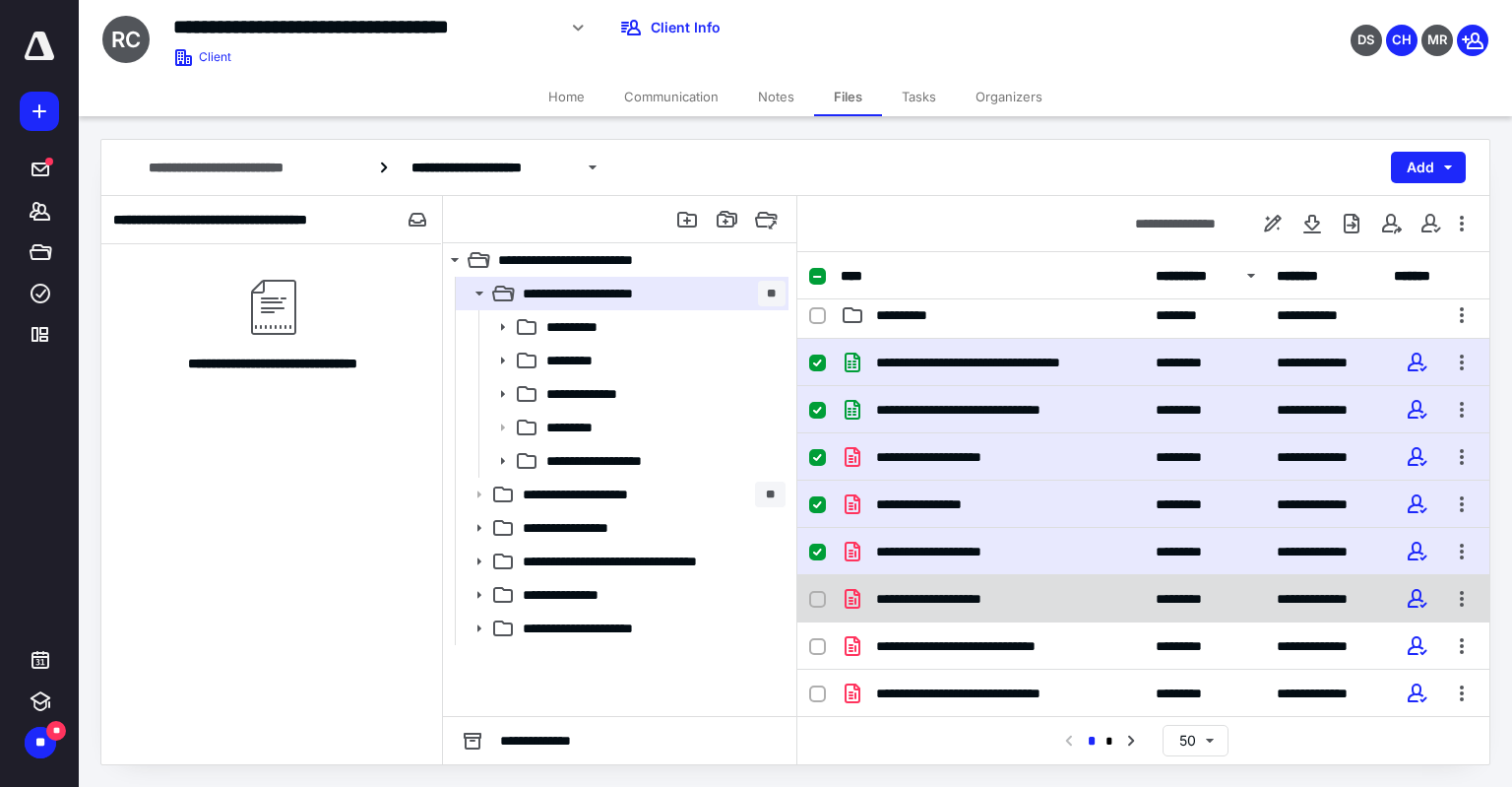click at bounding box center (817, 600) 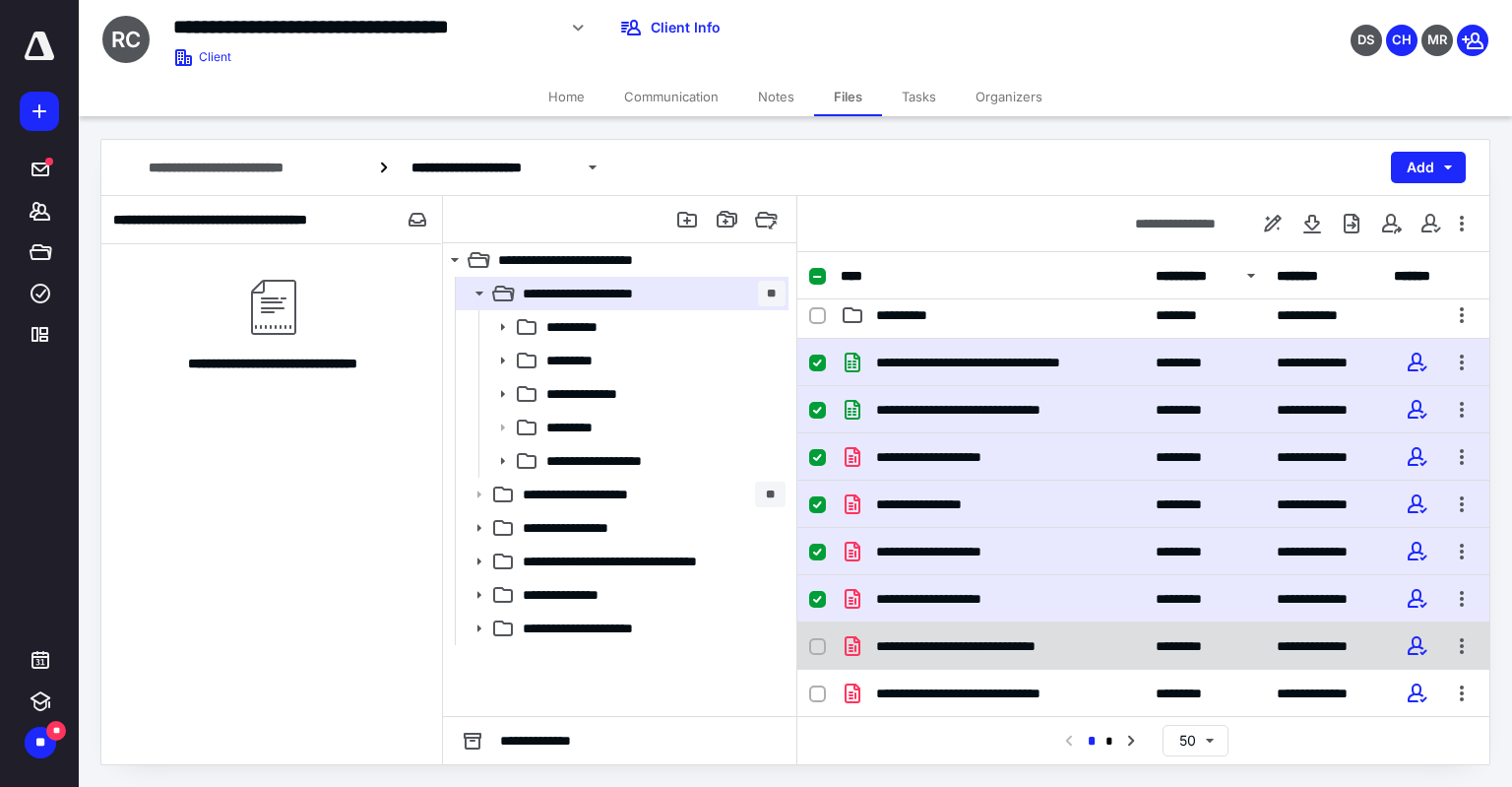 click 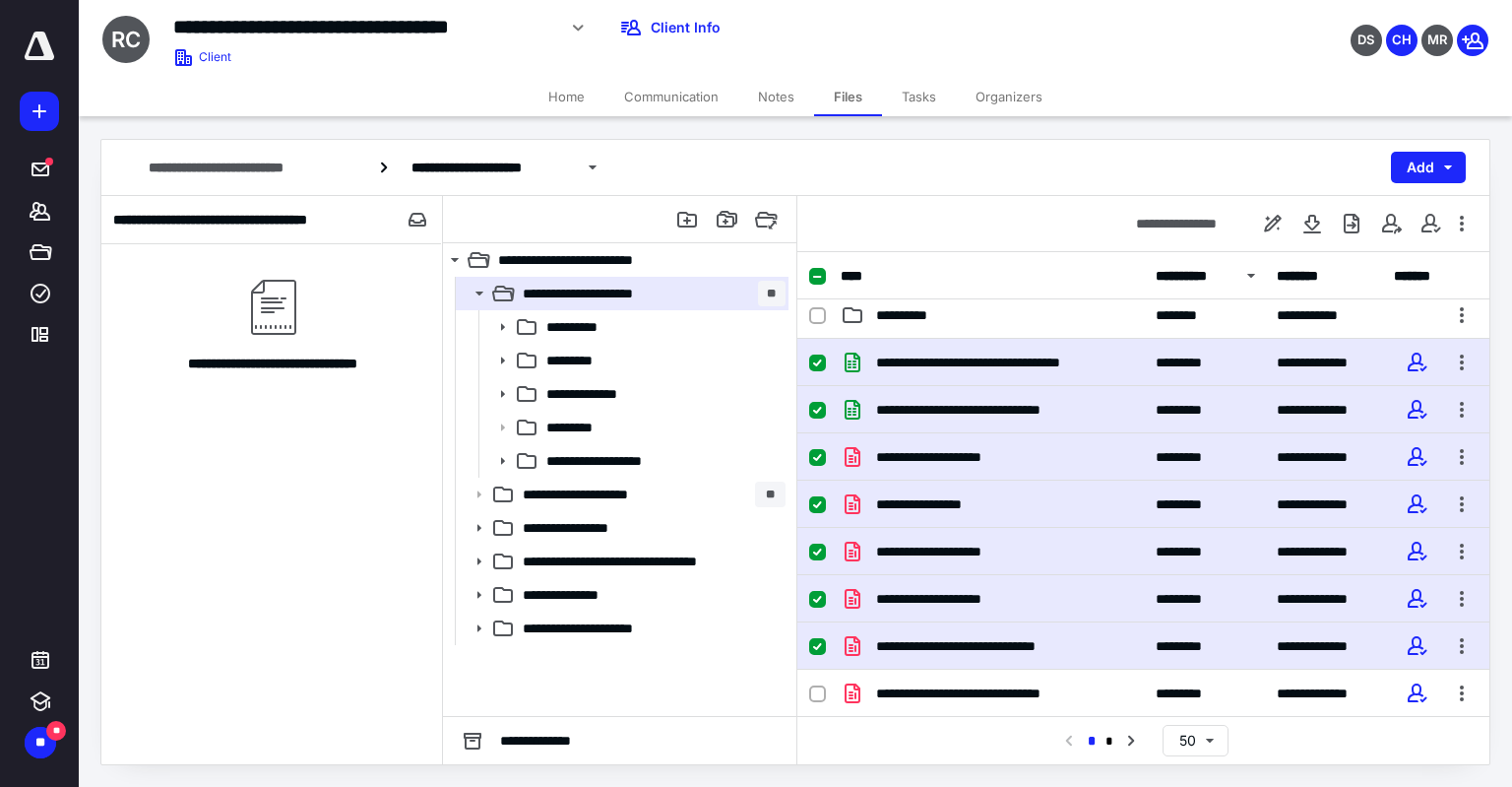 scroll, scrollTop: 295, scrollLeft: 0, axis: vertical 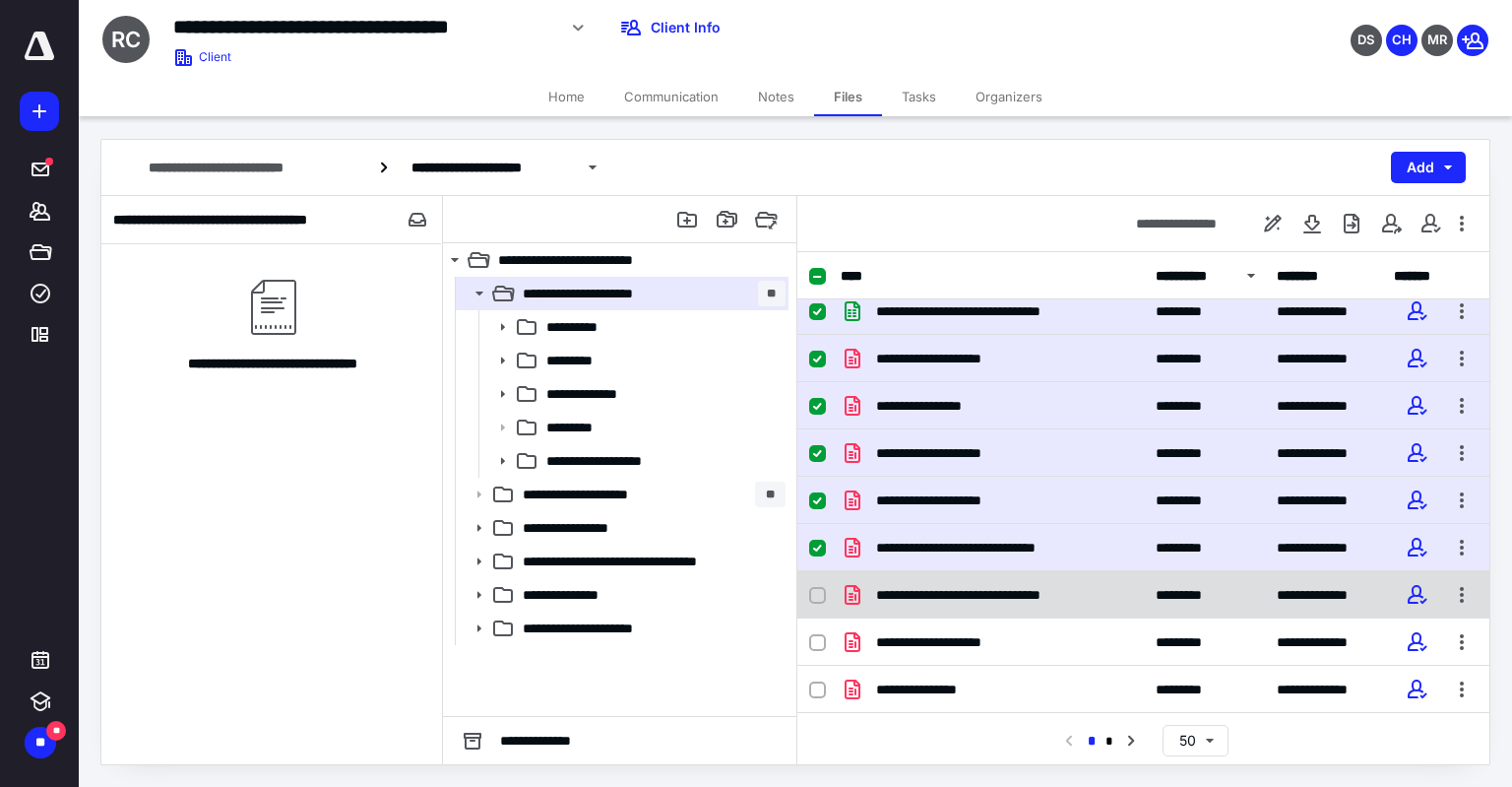 click at bounding box center (817, 596) 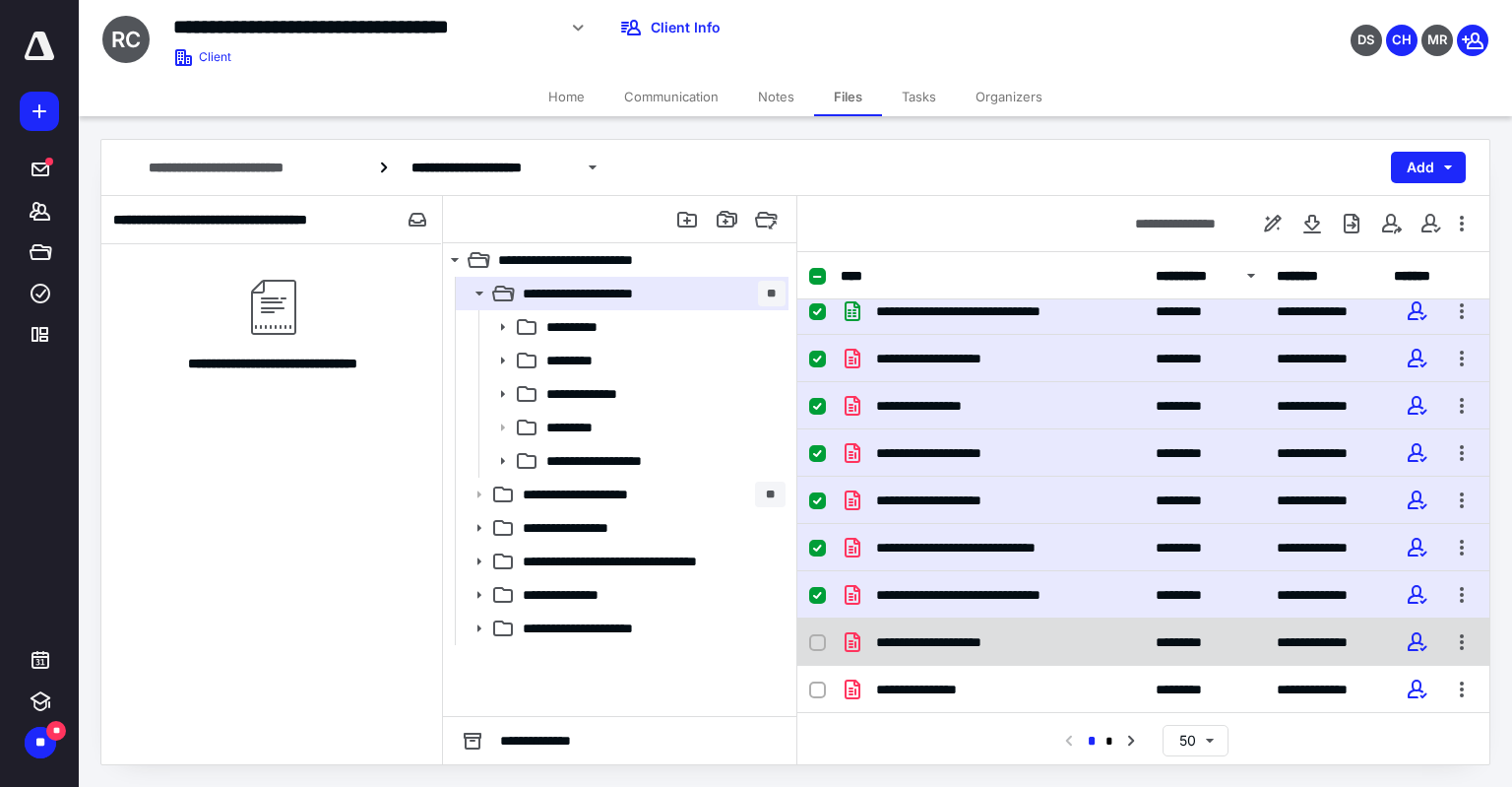 click at bounding box center [817, 643] 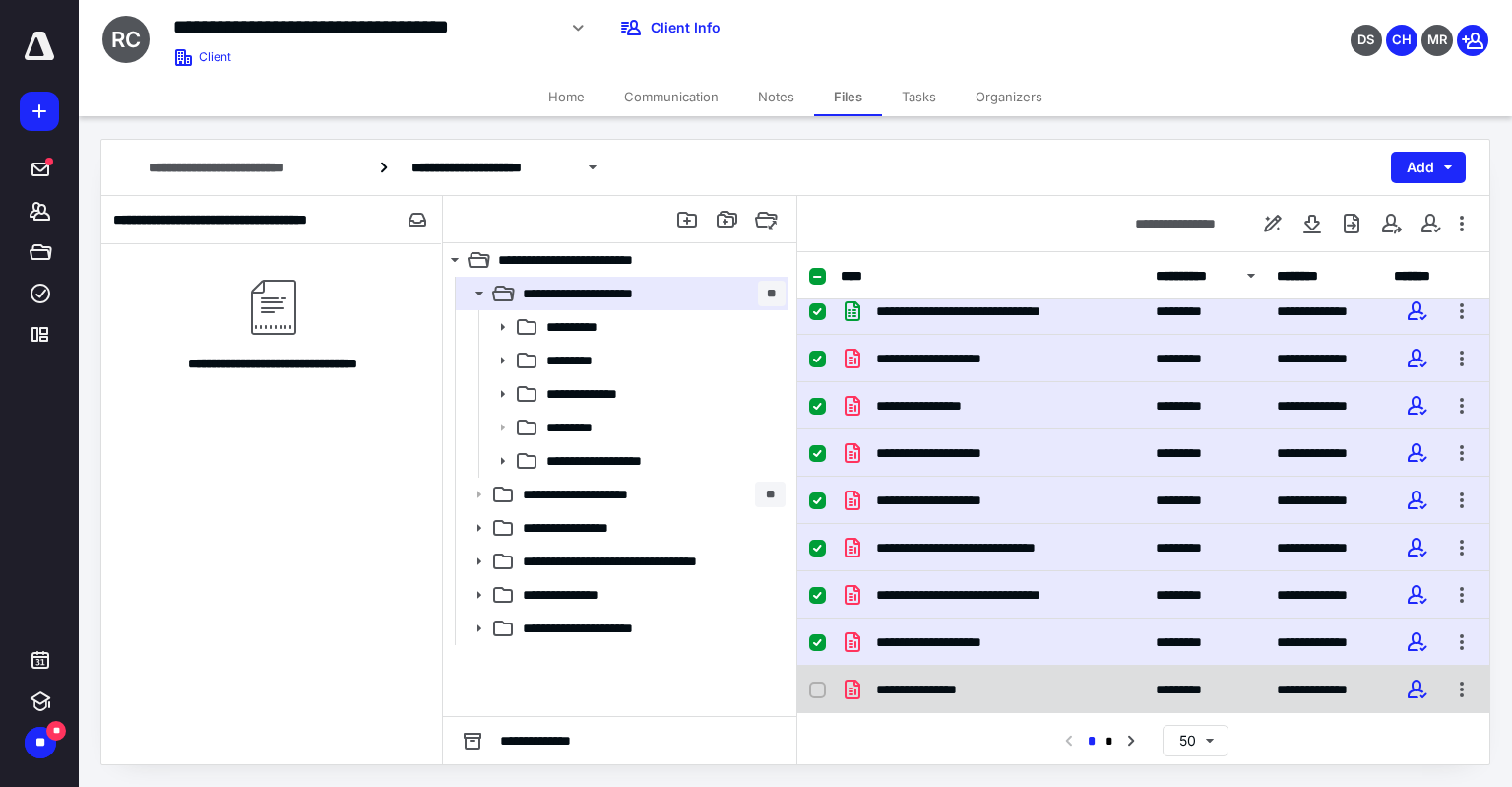 click 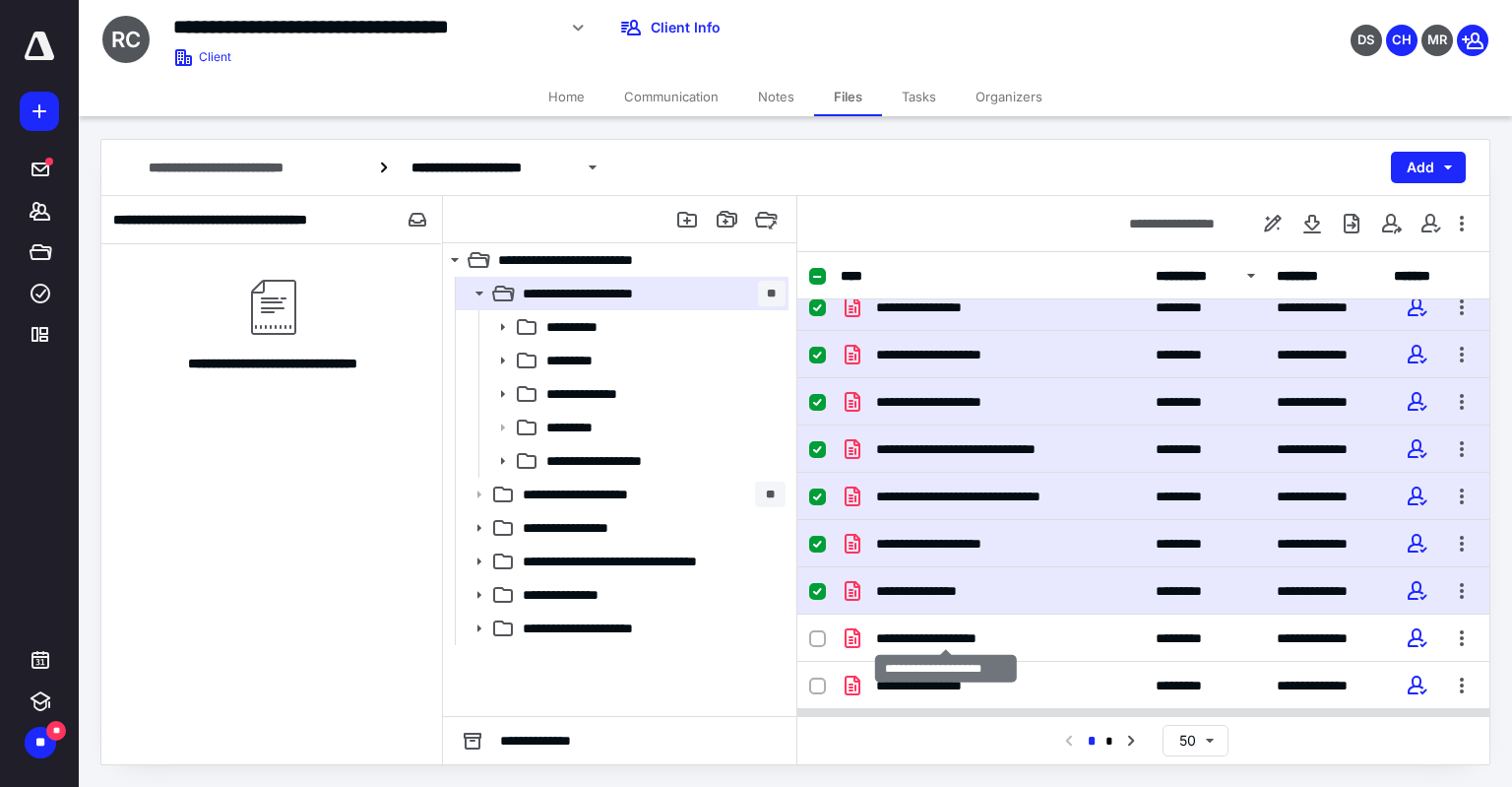scroll, scrollTop: 492, scrollLeft: 0, axis: vertical 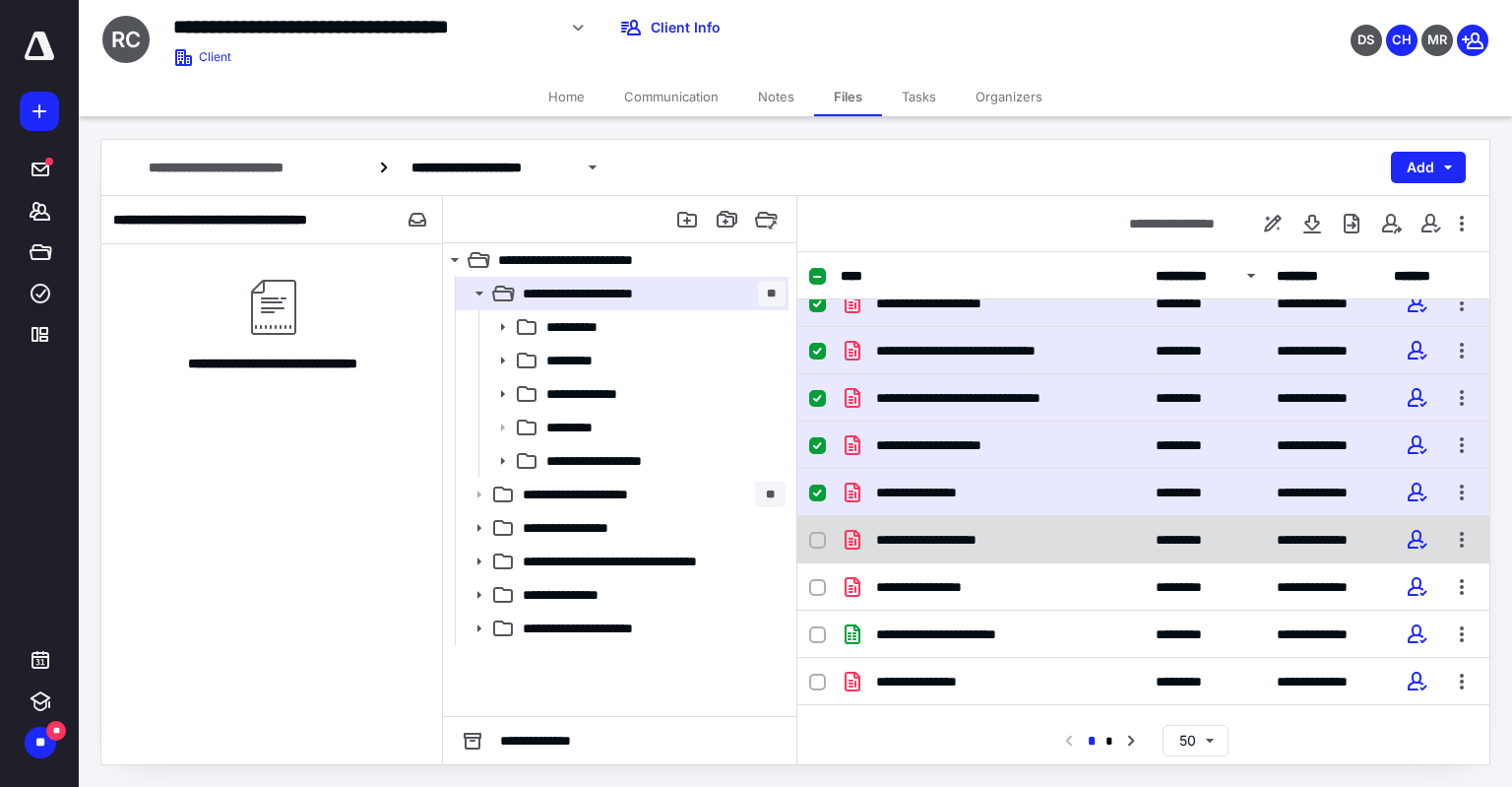 click at bounding box center (817, 541) 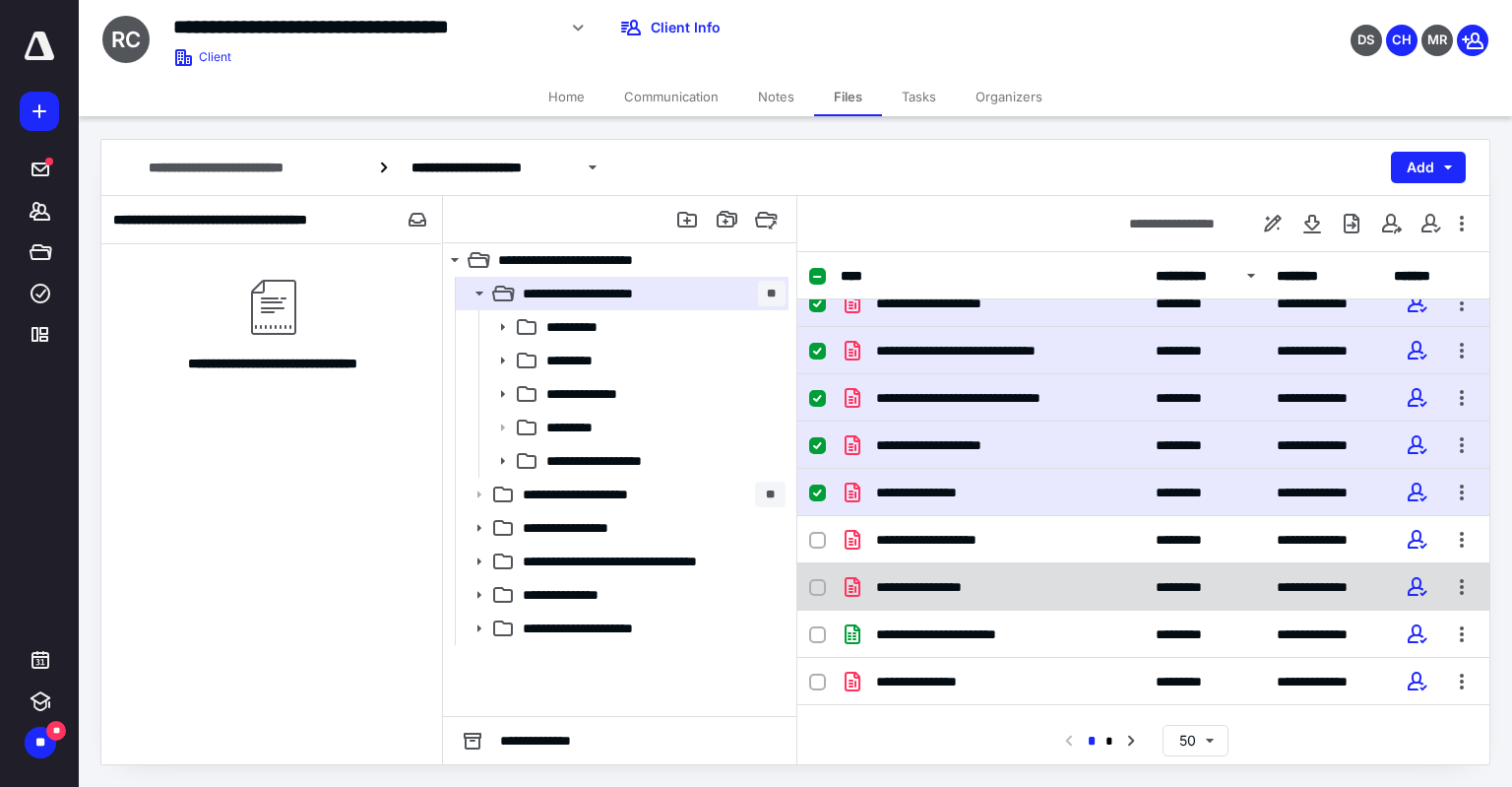 checkbox on "false" 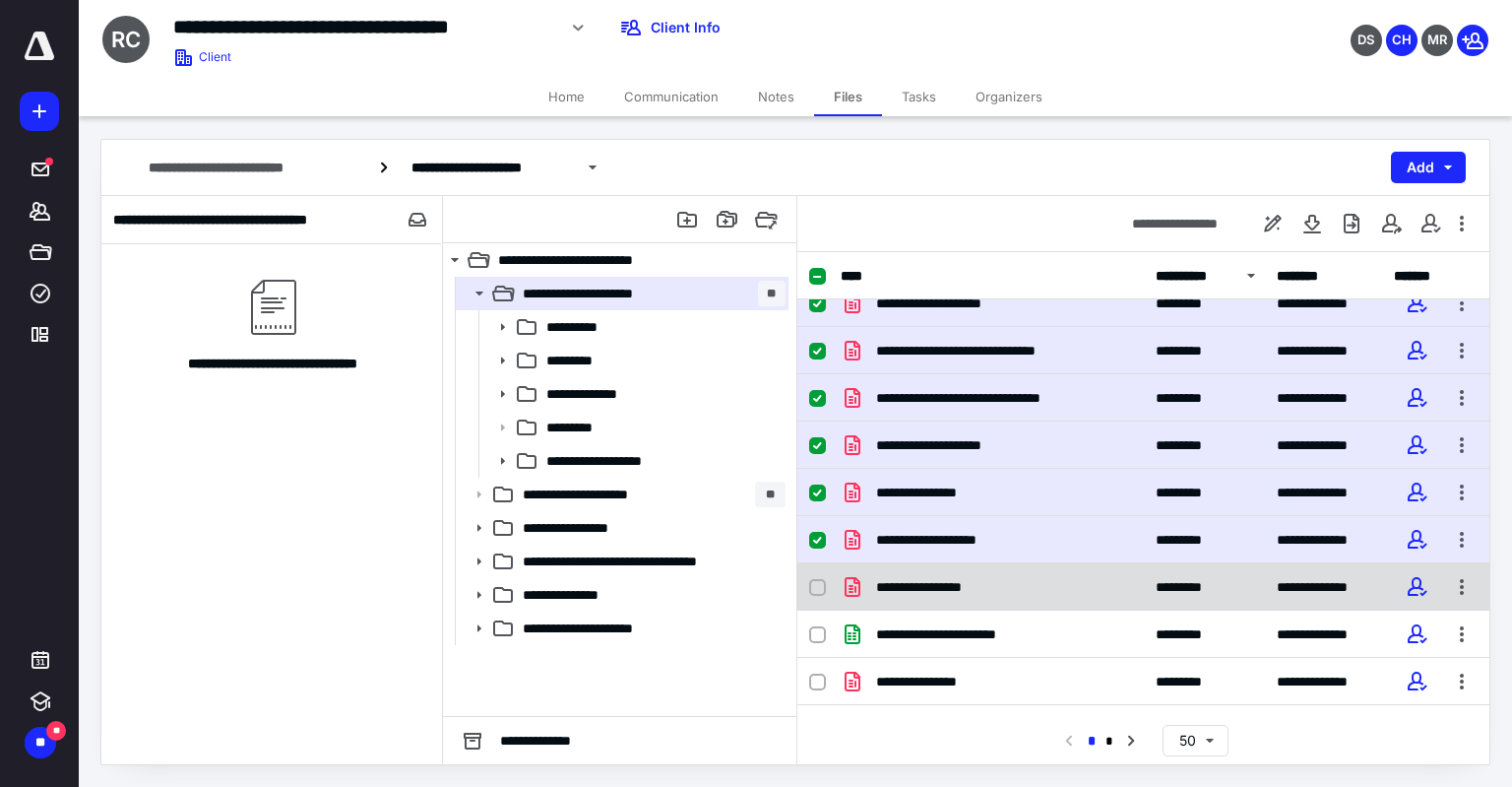 click on "**********" at bounding box center (1143, 587) 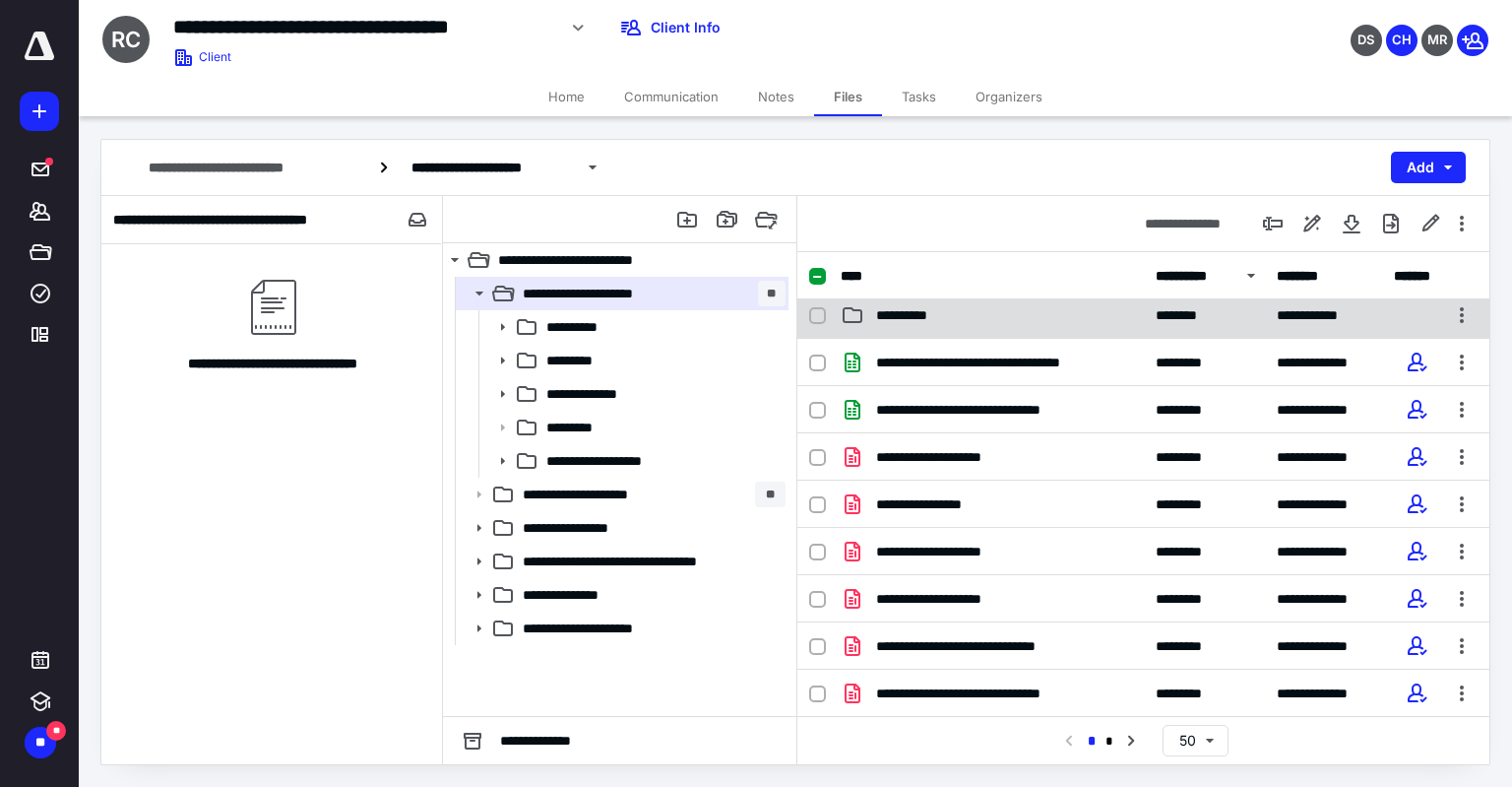 scroll, scrollTop: 0, scrollLeft: 0, axis: both 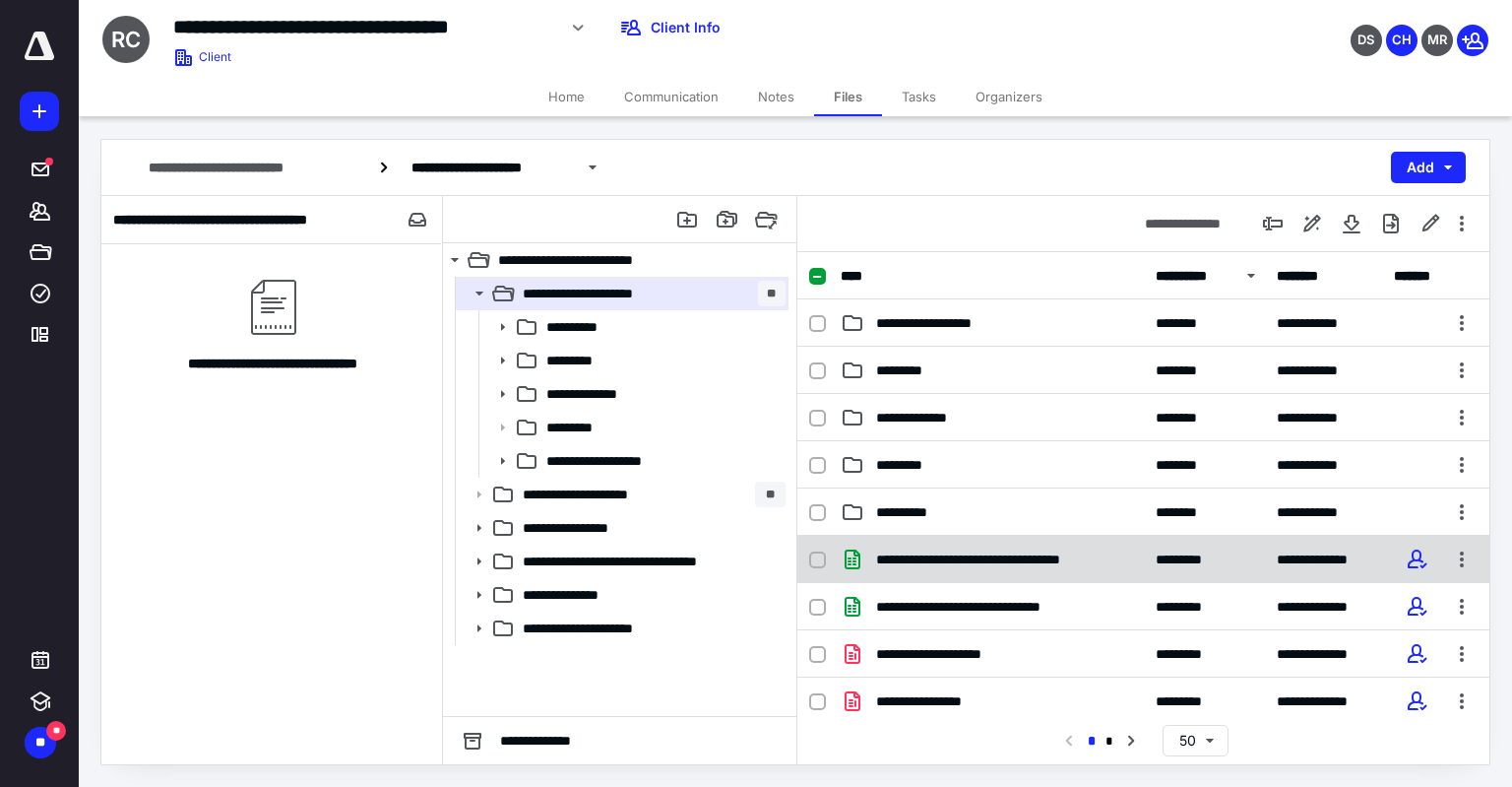 click at bounding box center (817, 560) 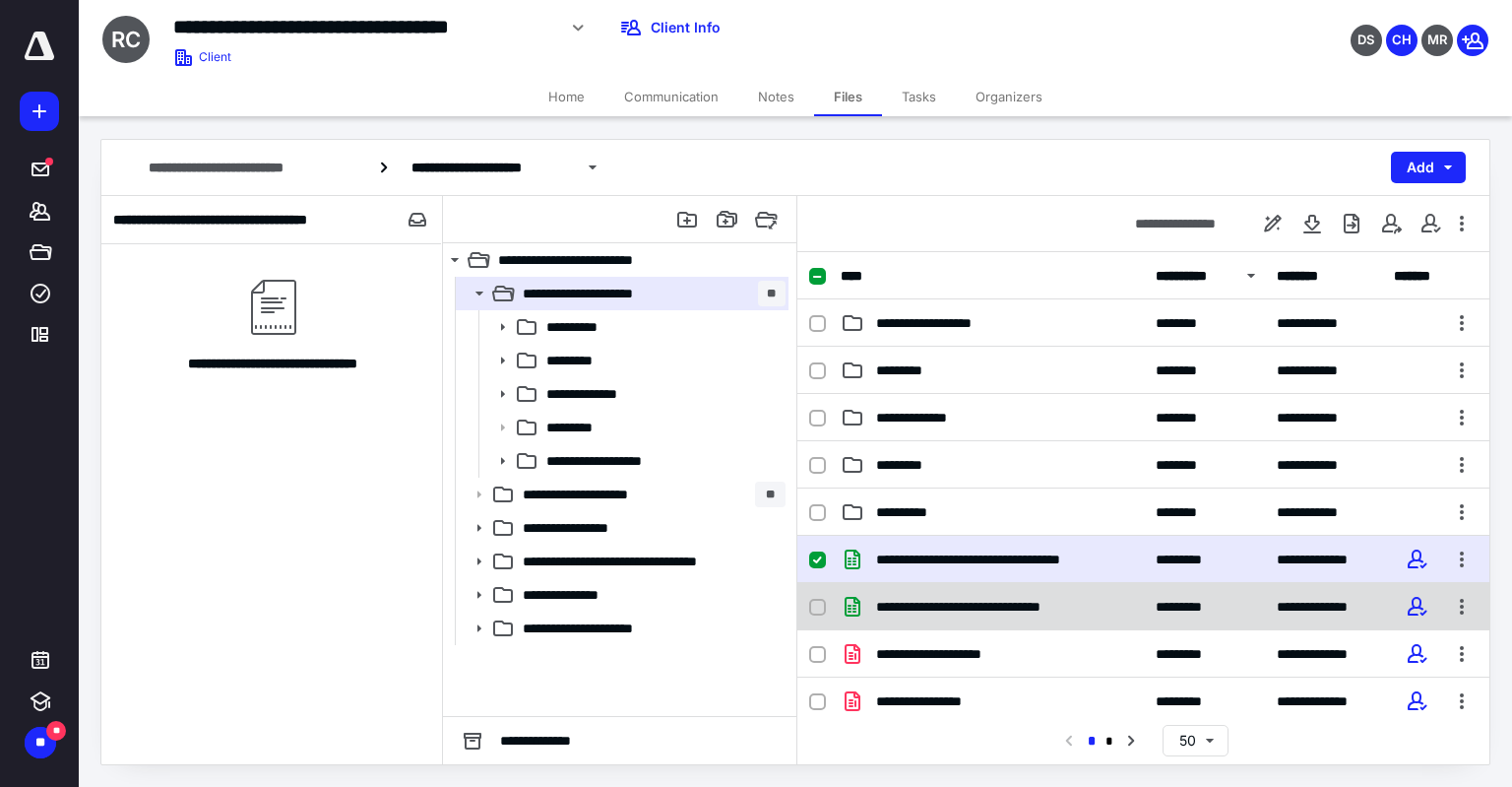 click at bounding box center [817, 608] 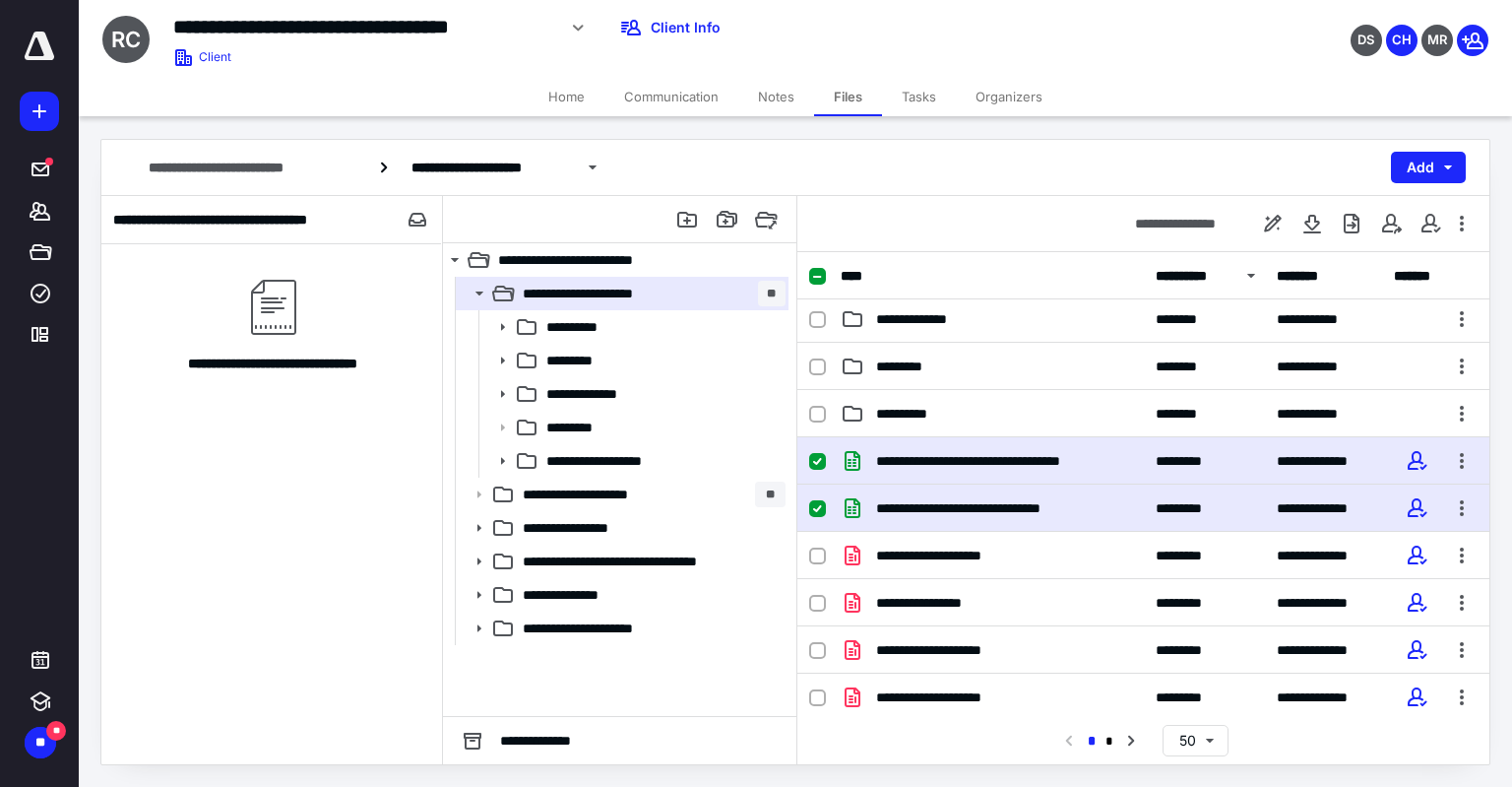 scroll, scrollTop: 197, scrollLeft: 0, axis: vertical 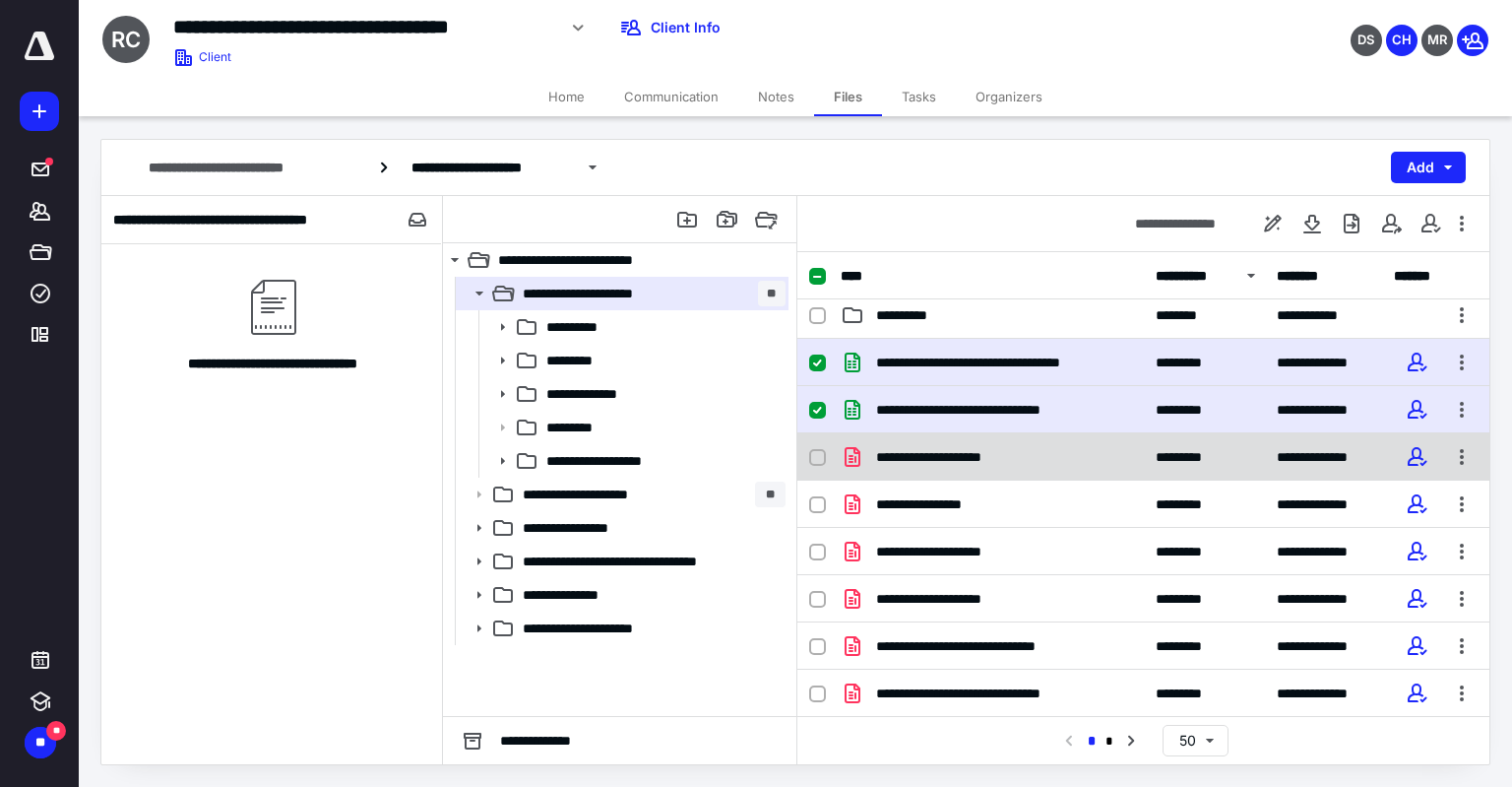 click 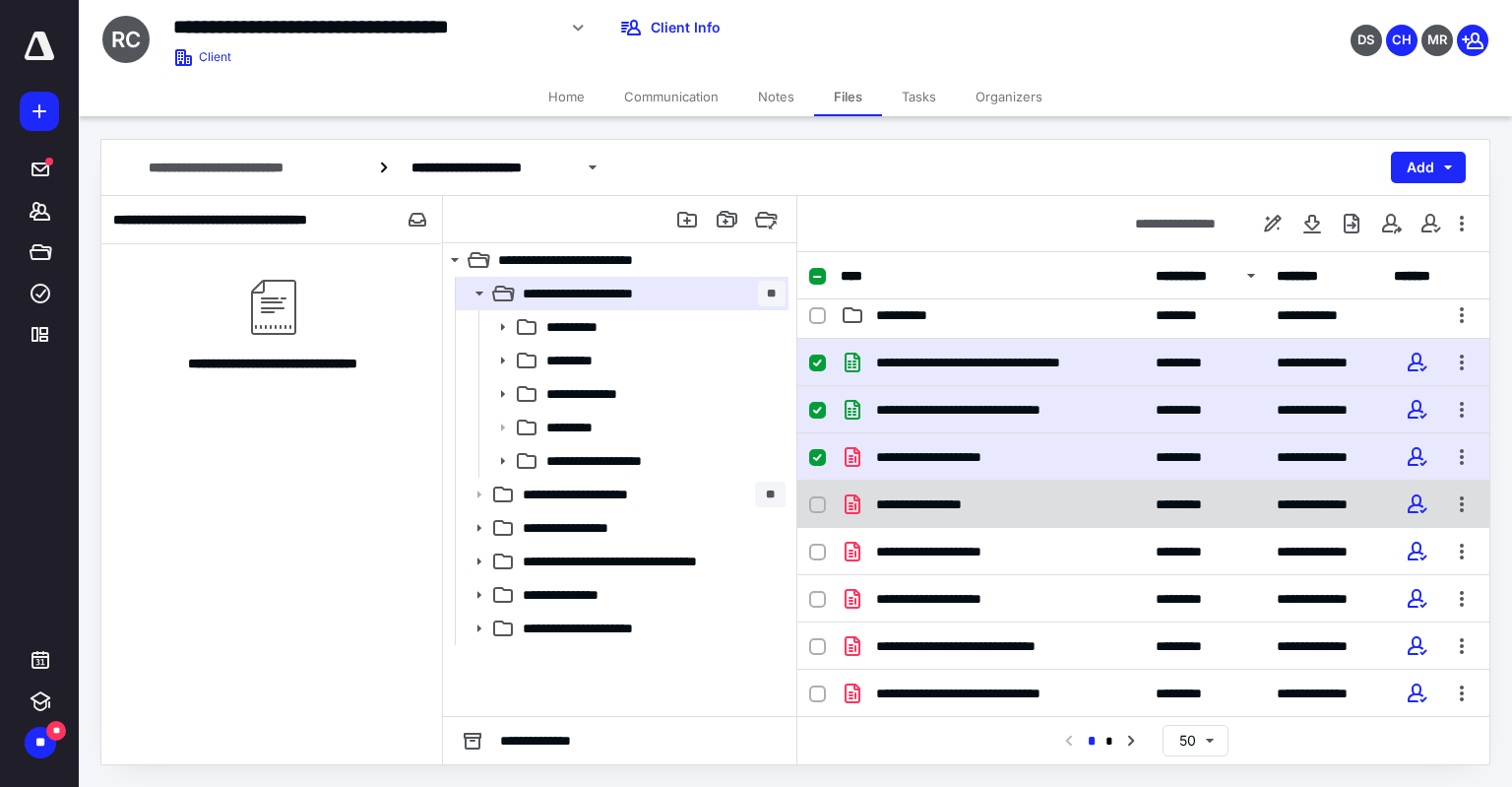 click 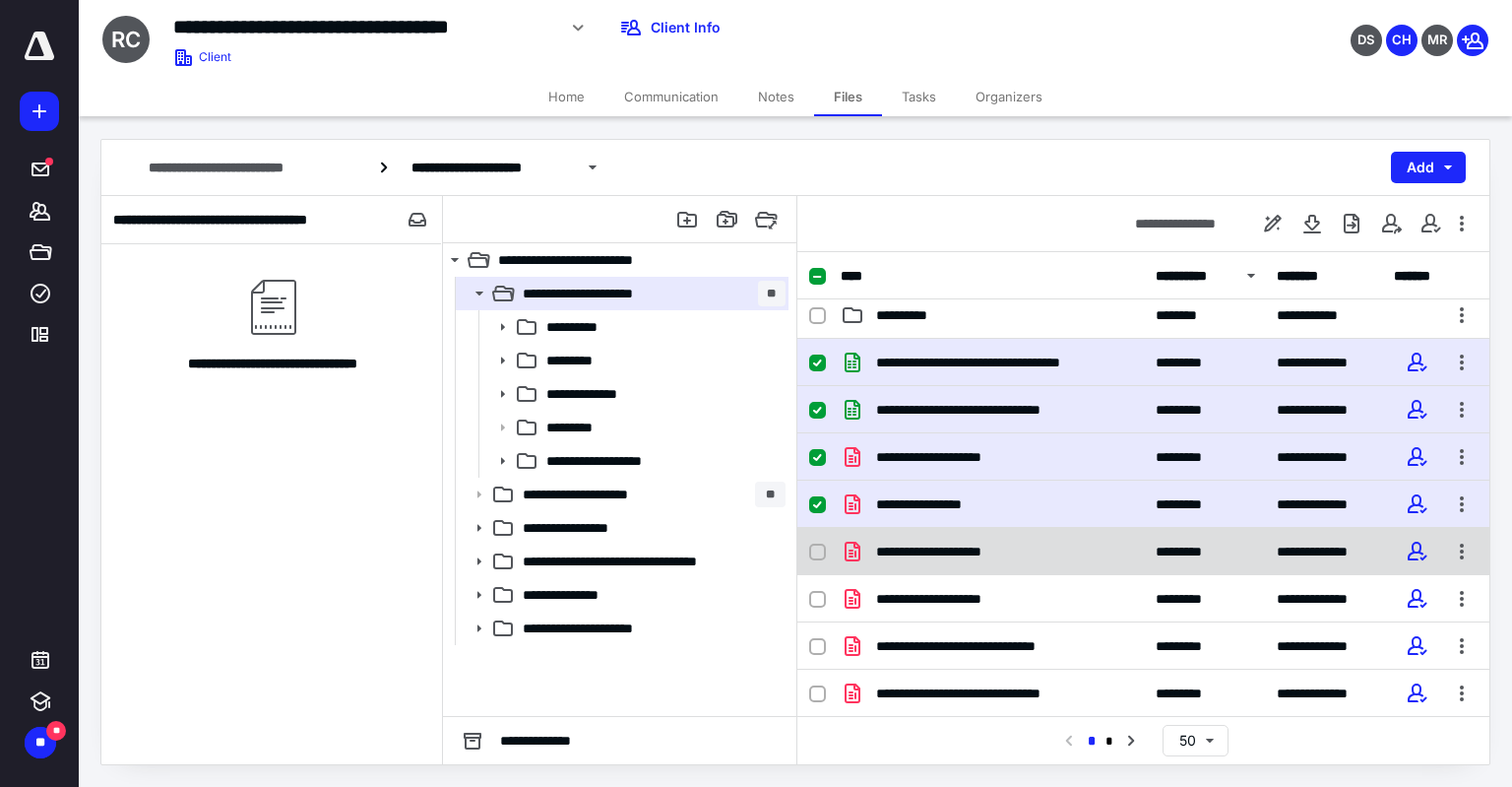 click 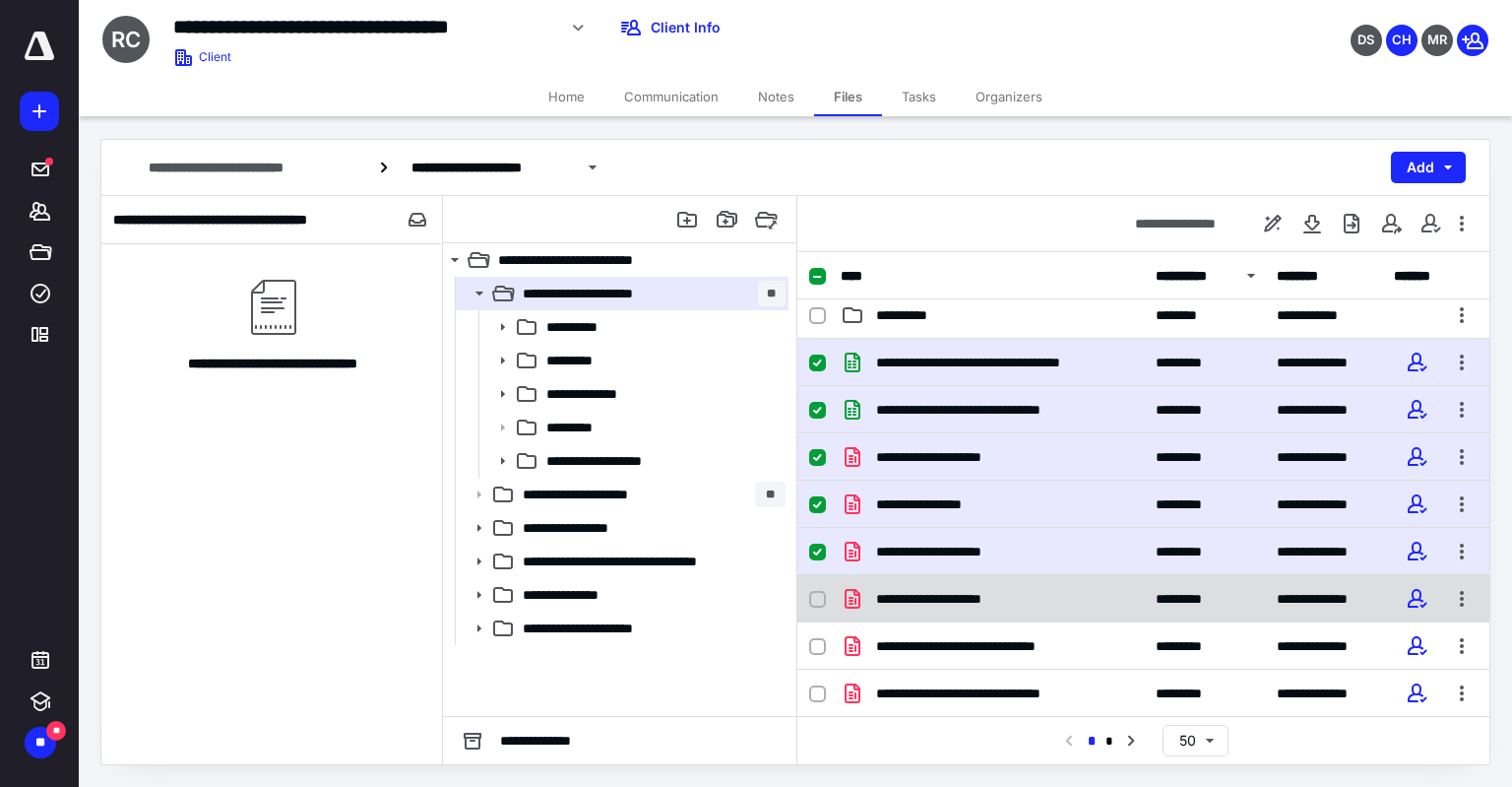 click 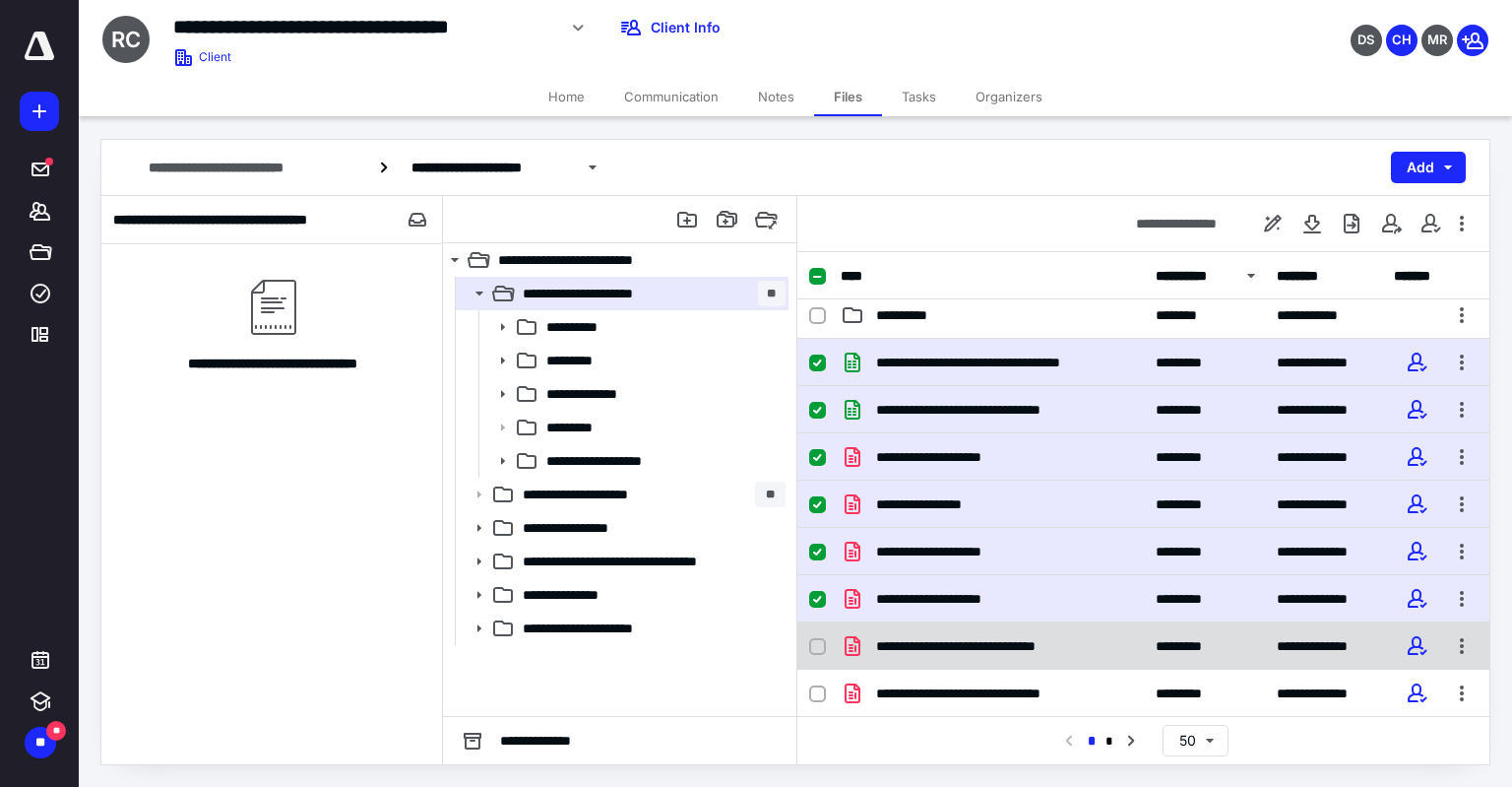 click at bounding box center (817, 647) 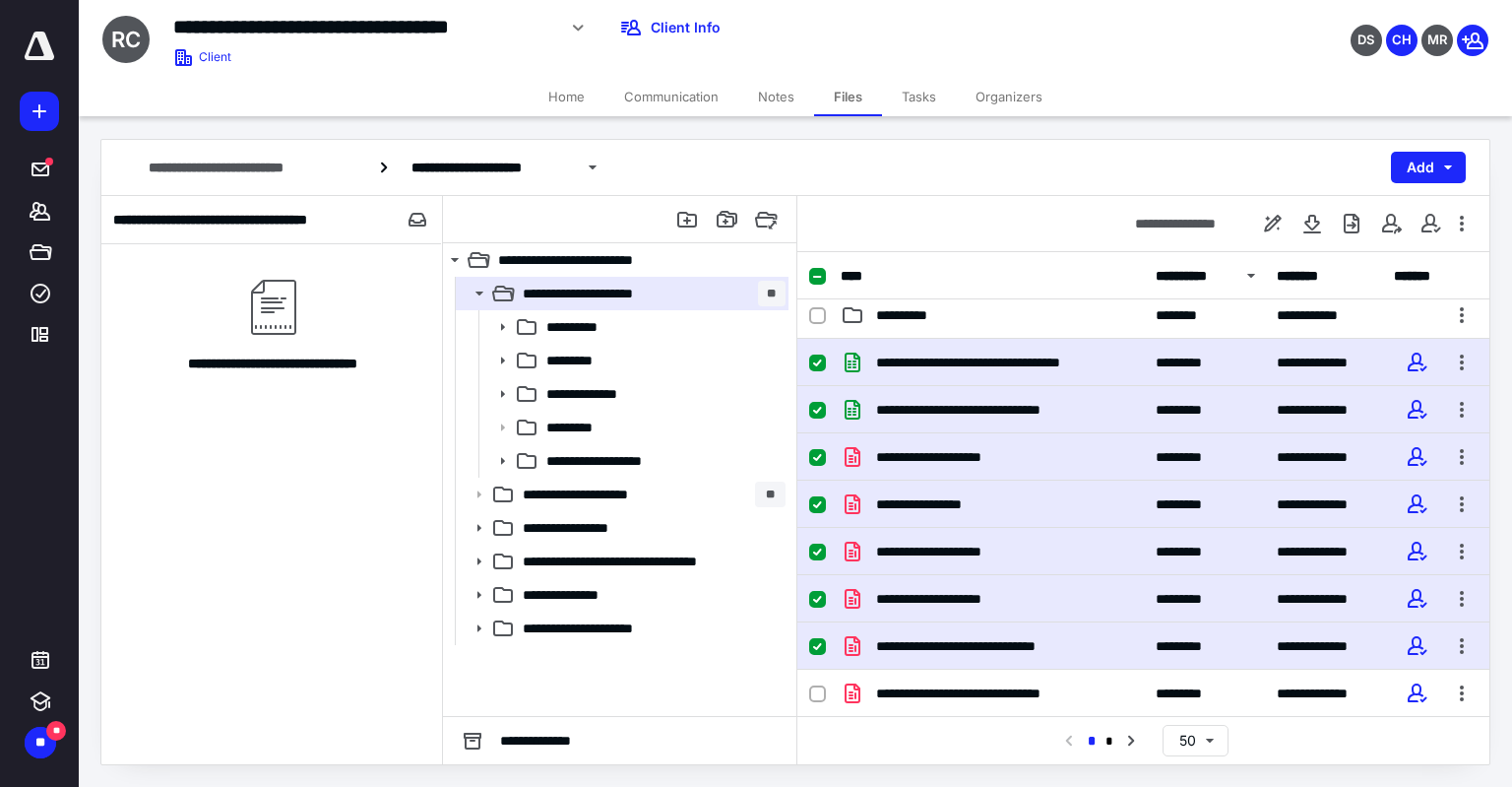 scroll, scrollTop: 295, scrollLeft: 0, axis: vertical 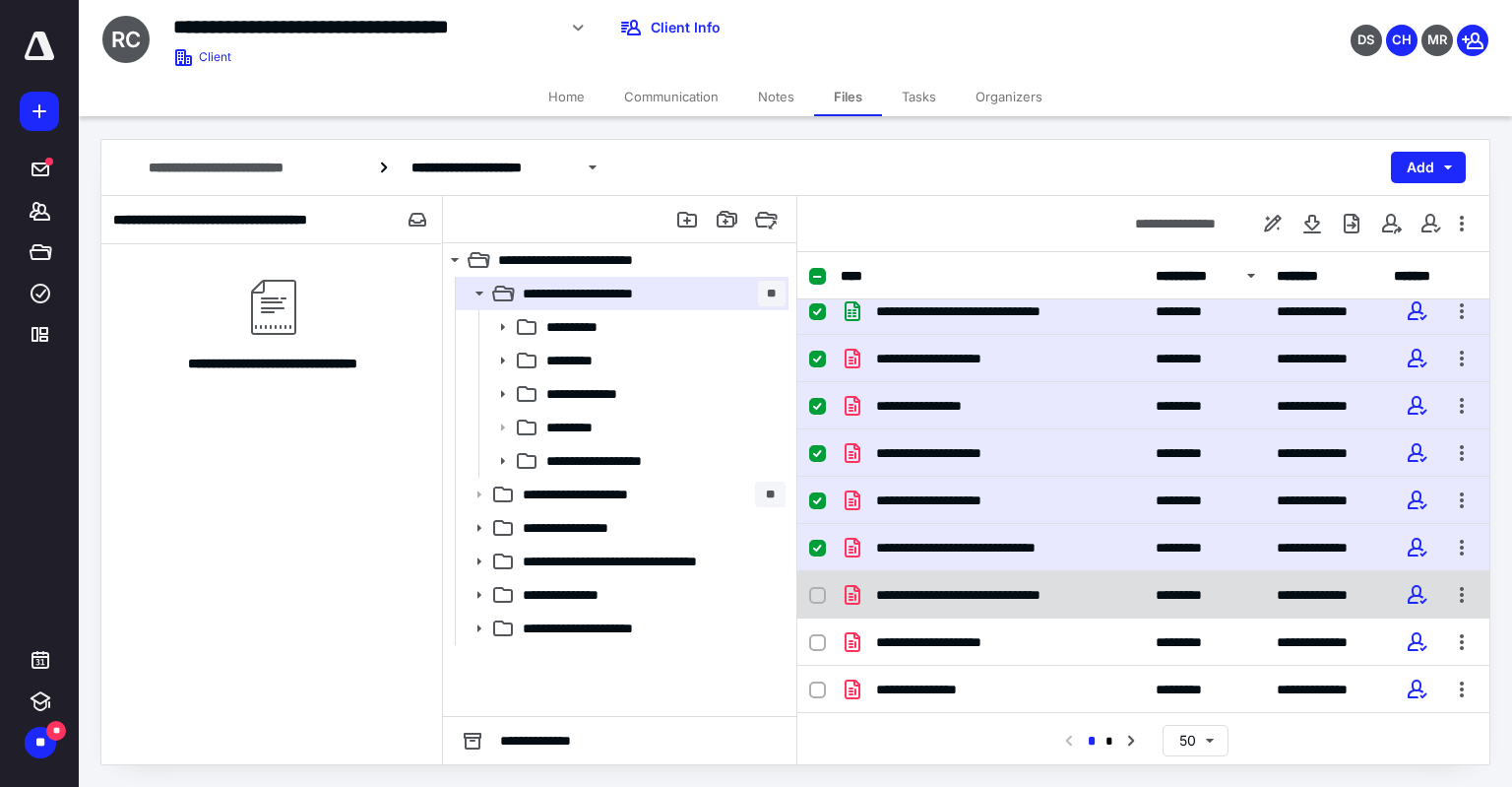 click 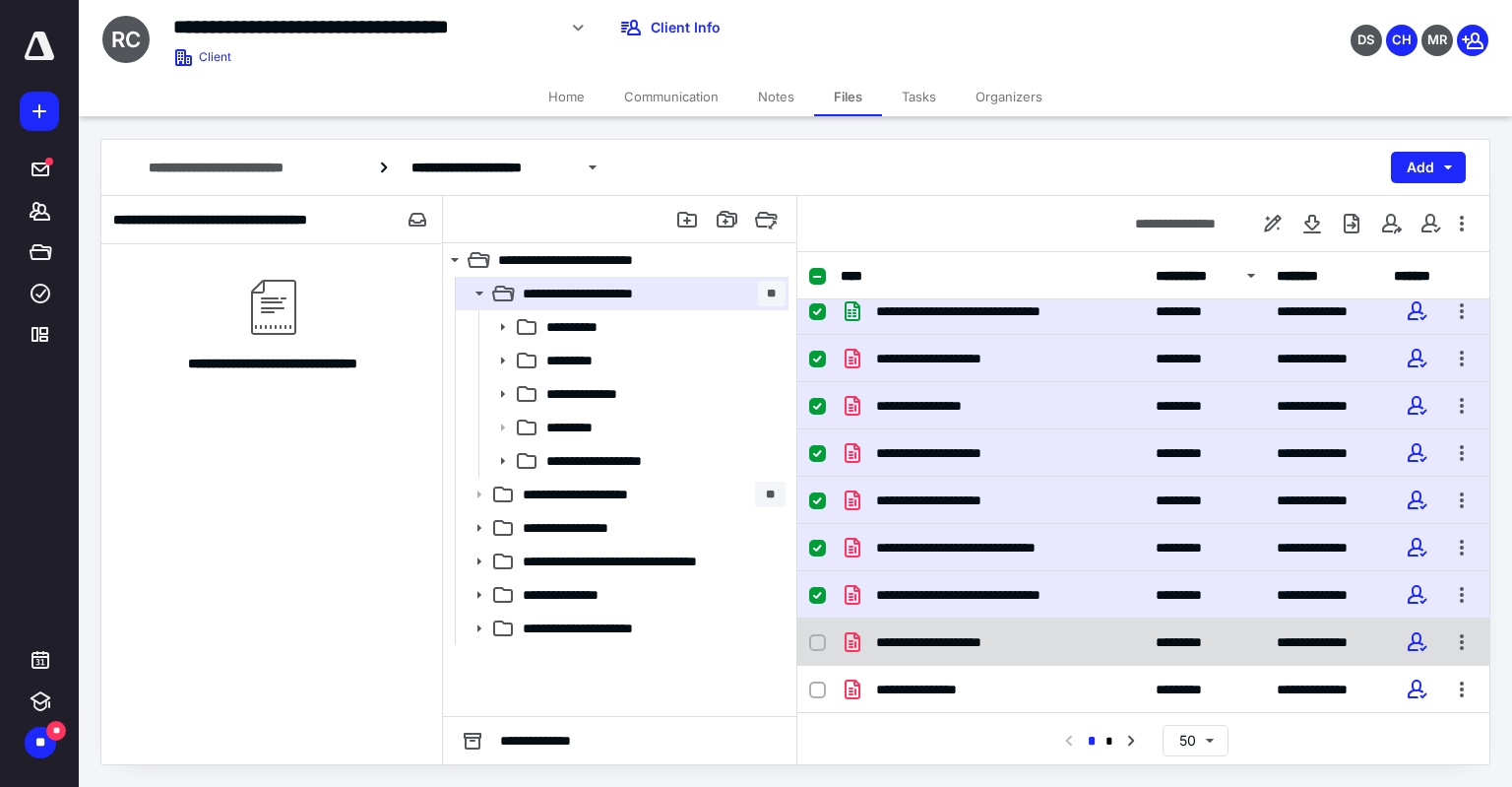 click 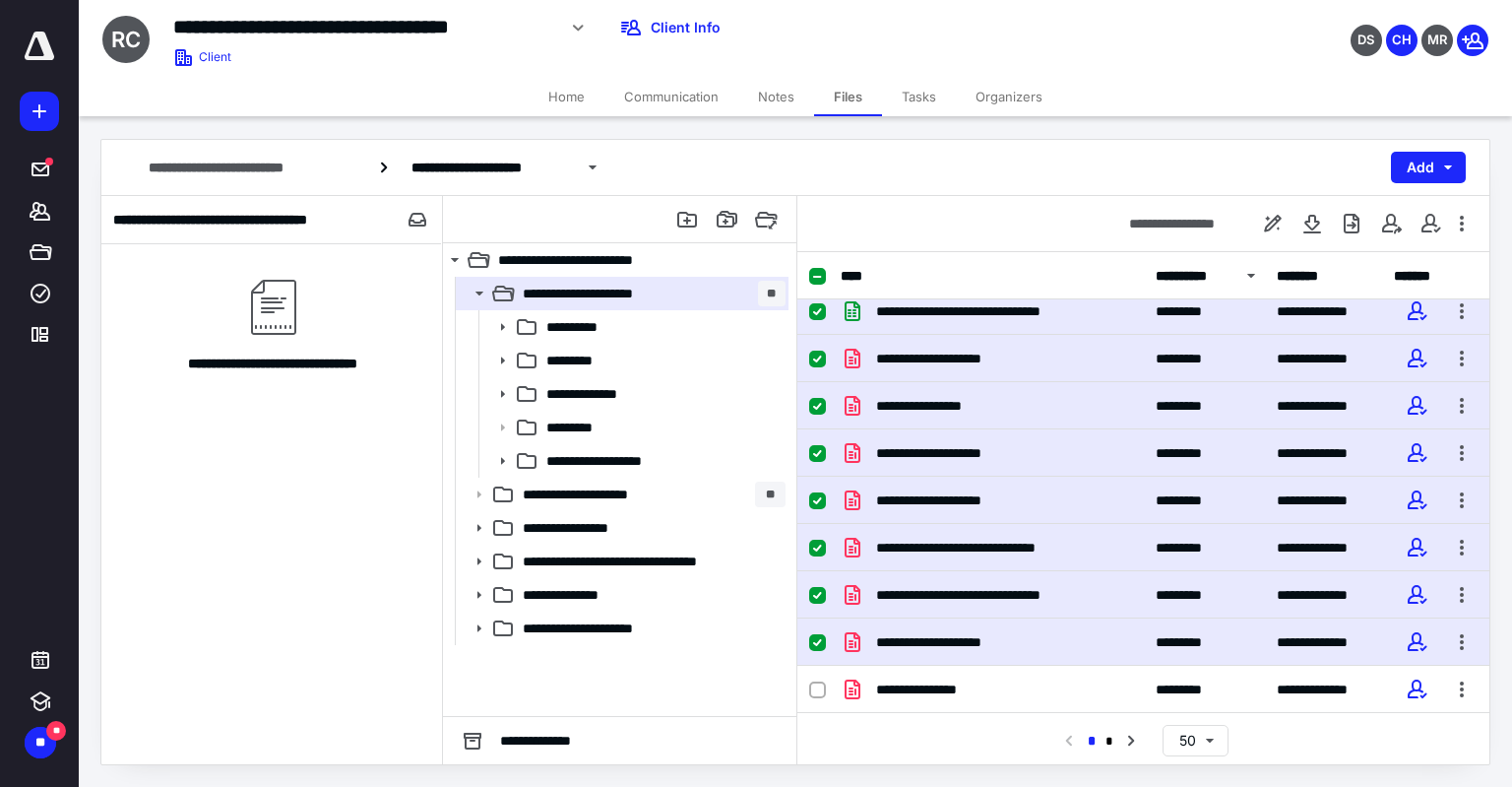scroll, scrollTop: 394, scrollLeft: 0, axis: vertical 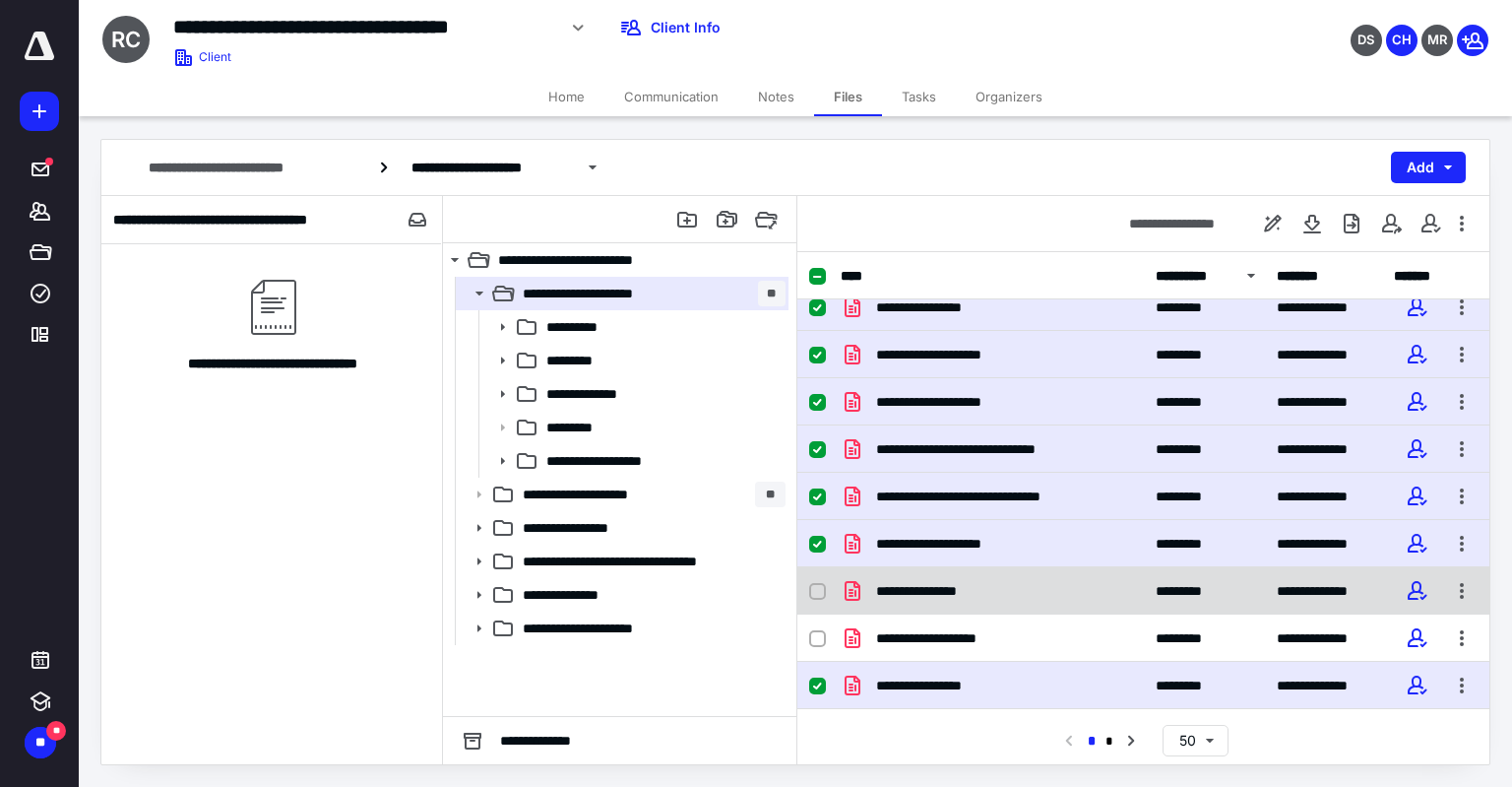 click 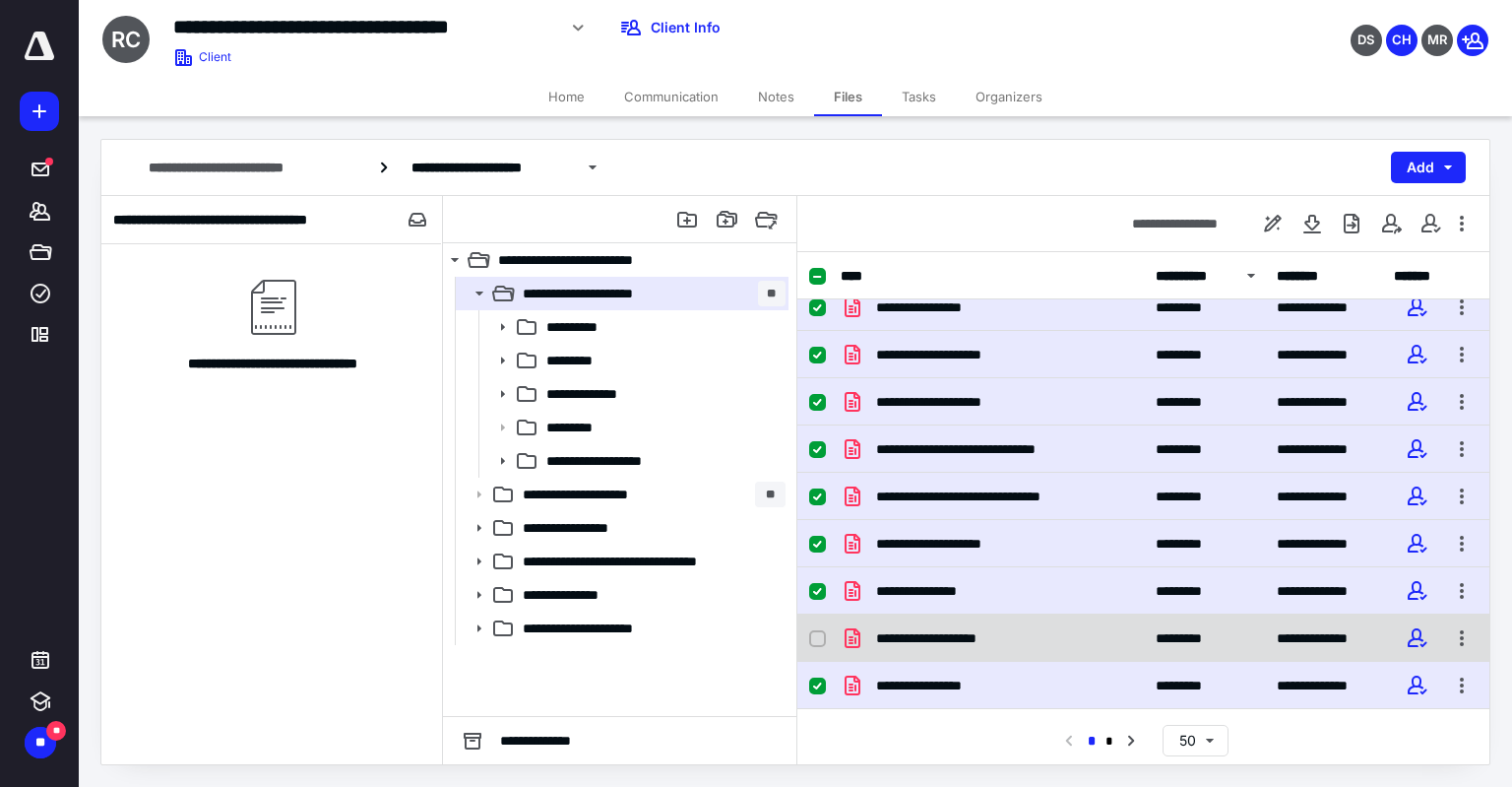 click 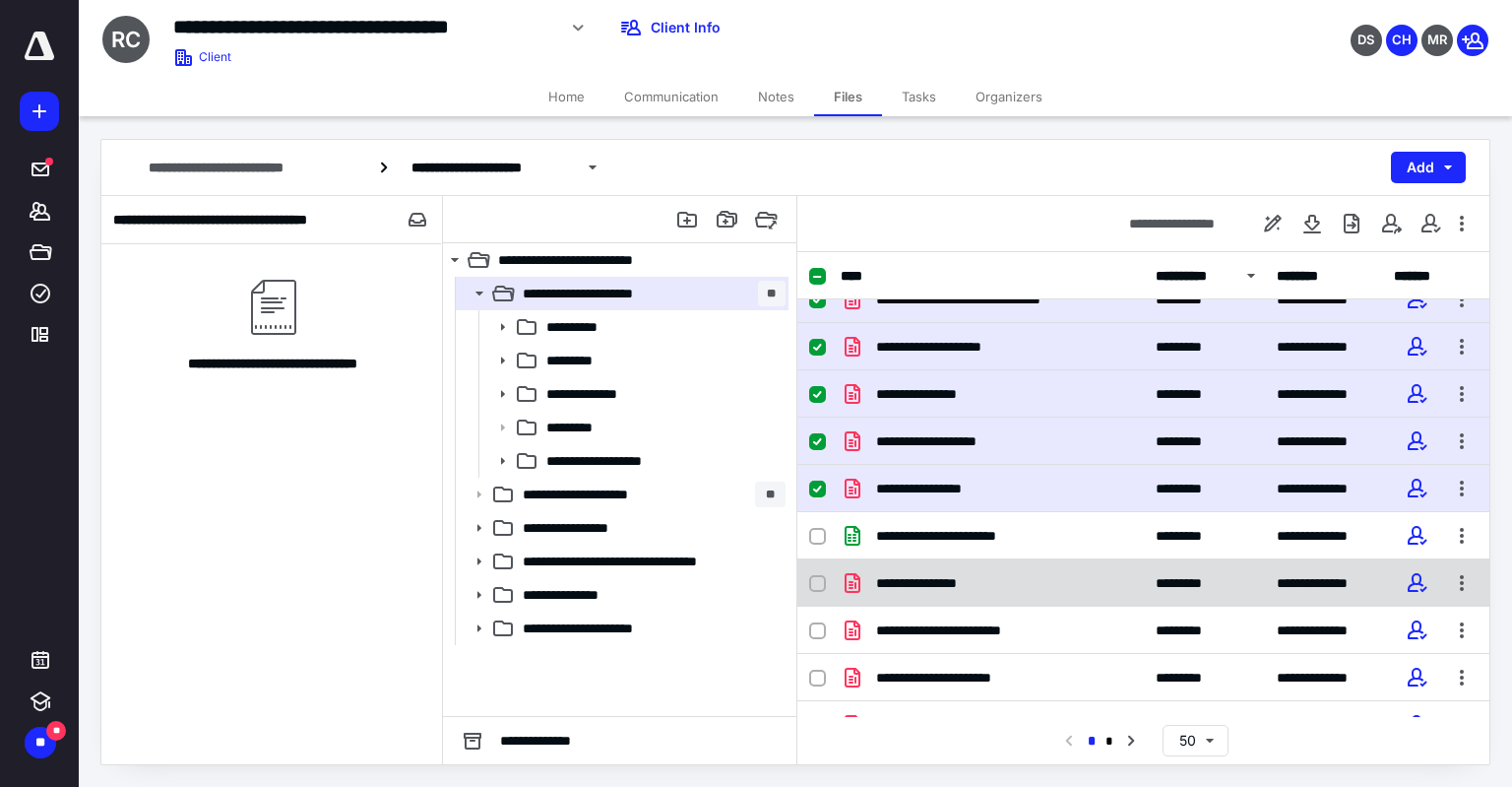 scroll, scrollTop: 689, scrollLeft: 0, axis: vertical 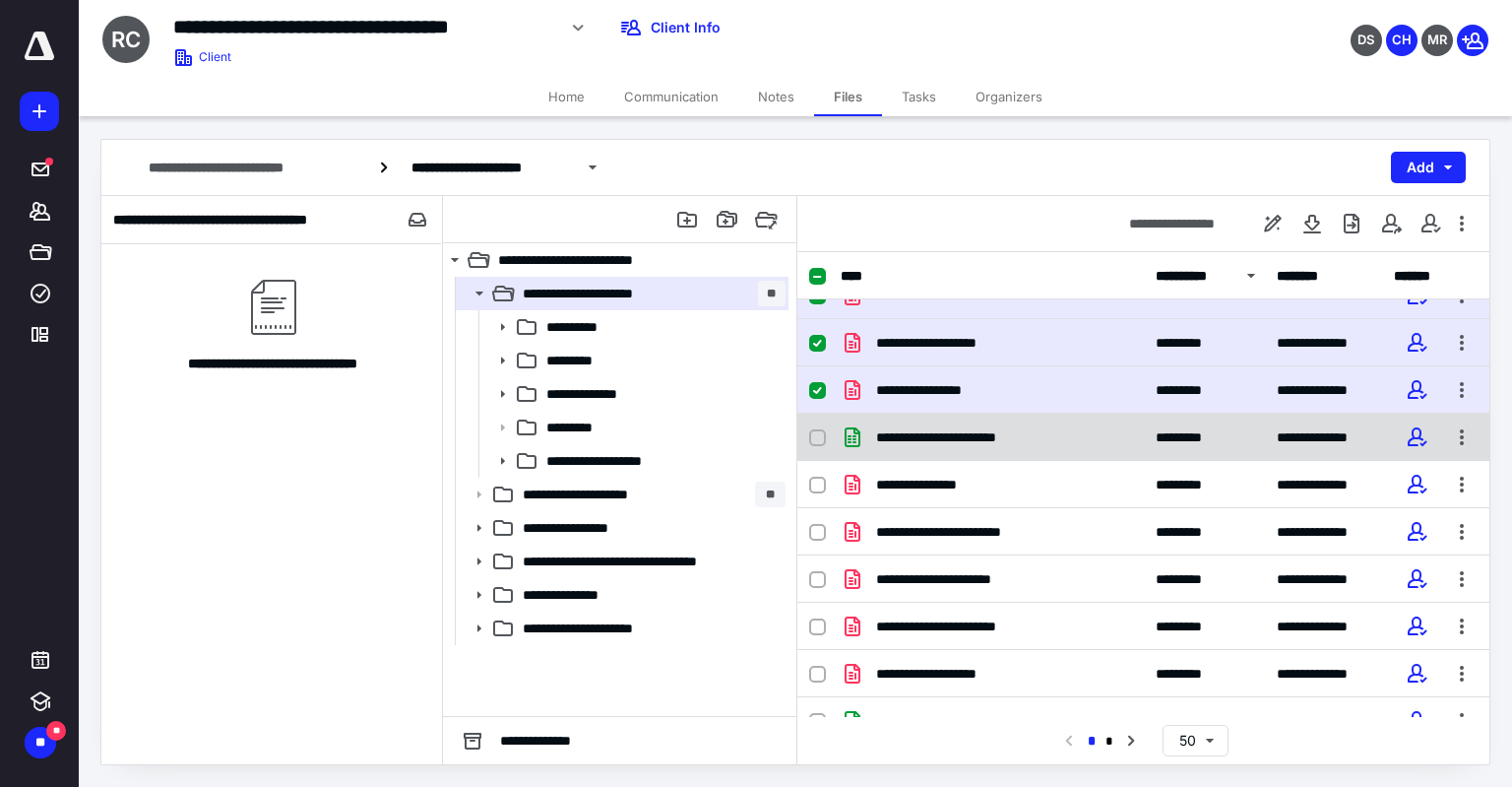 click 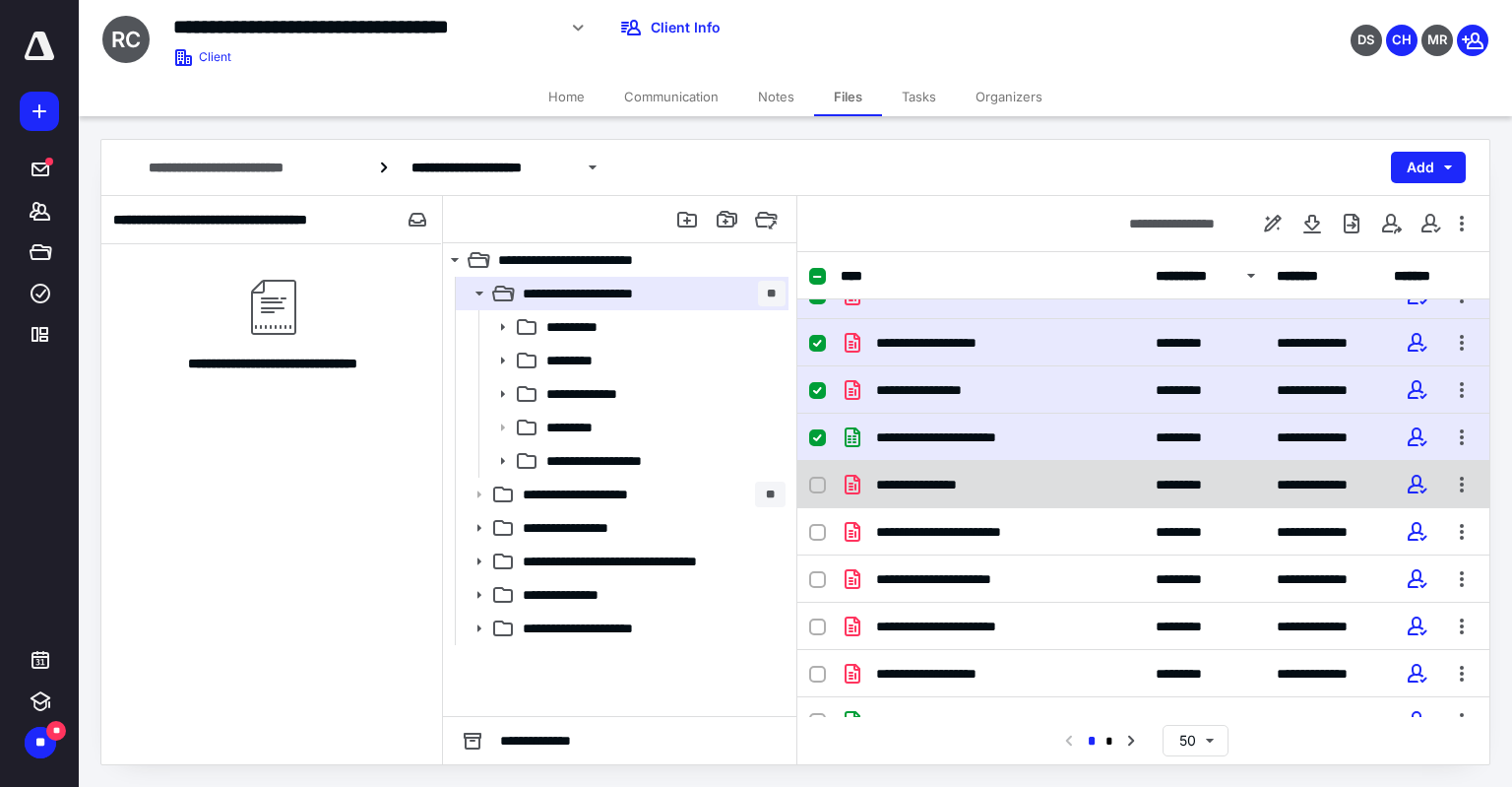 click at bounding box center (817, 486) 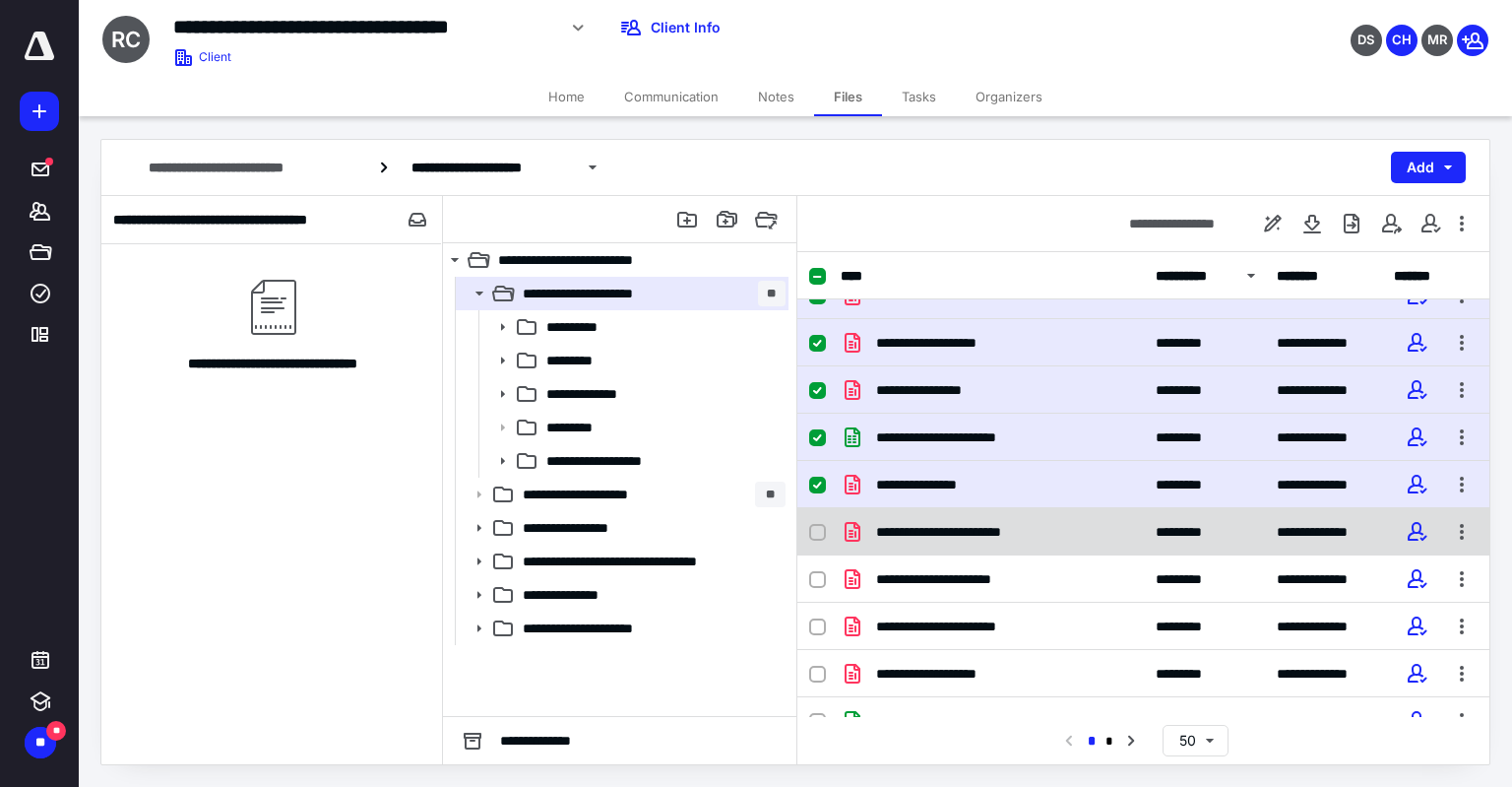 click 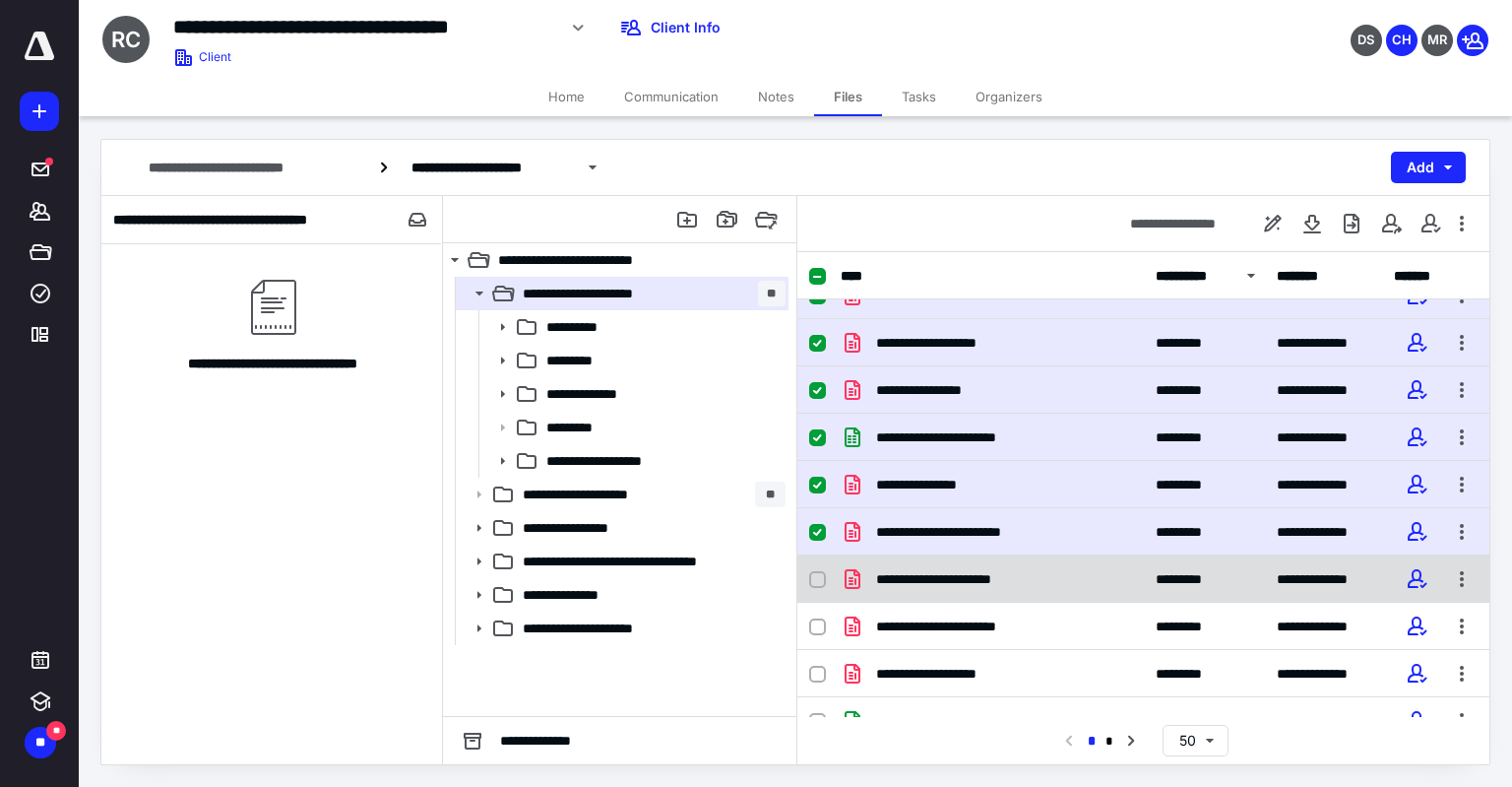 click 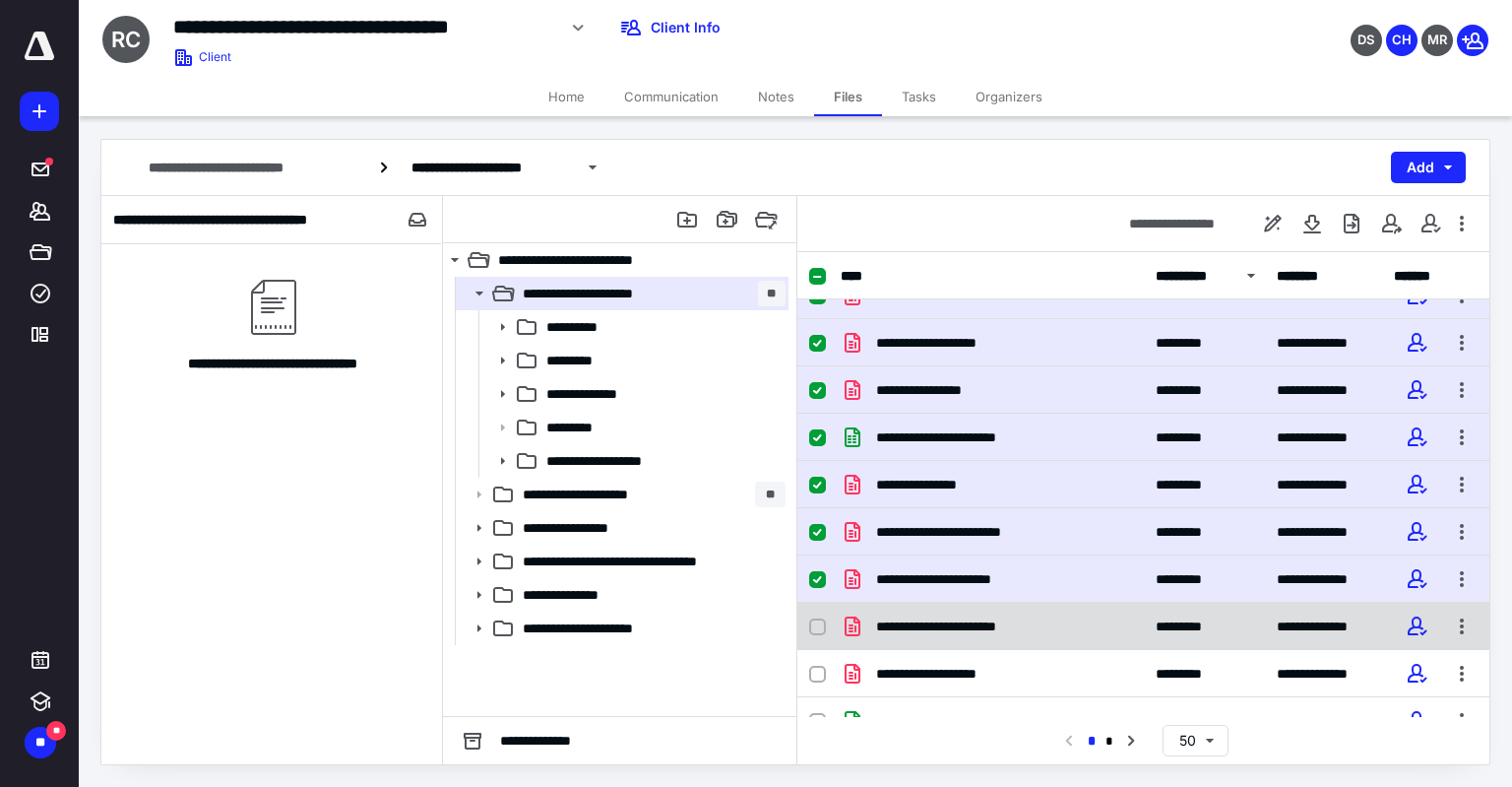 click 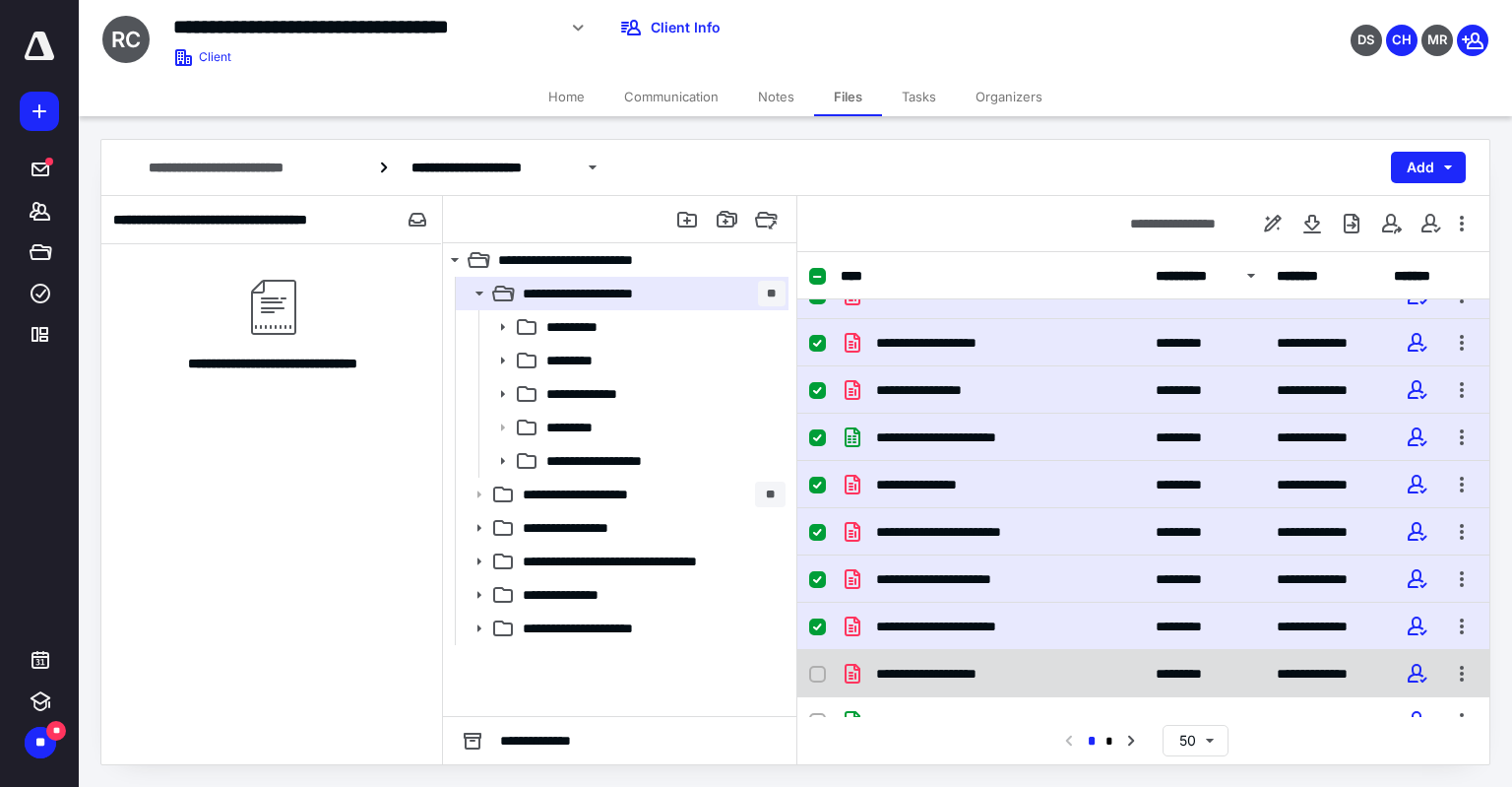 click 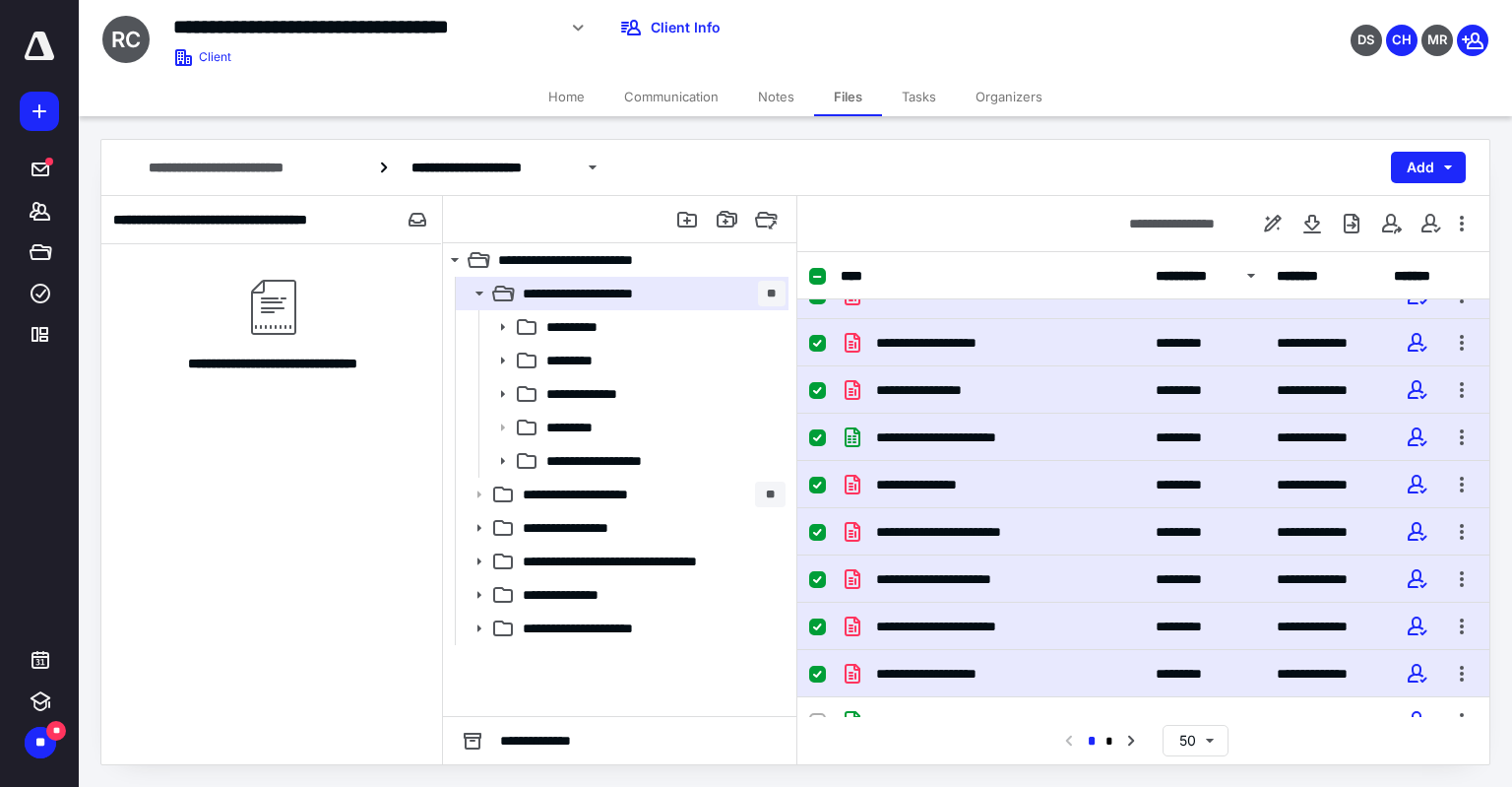 scroll, scrollTop: 788, scrollLeft: 0, axis: vertical 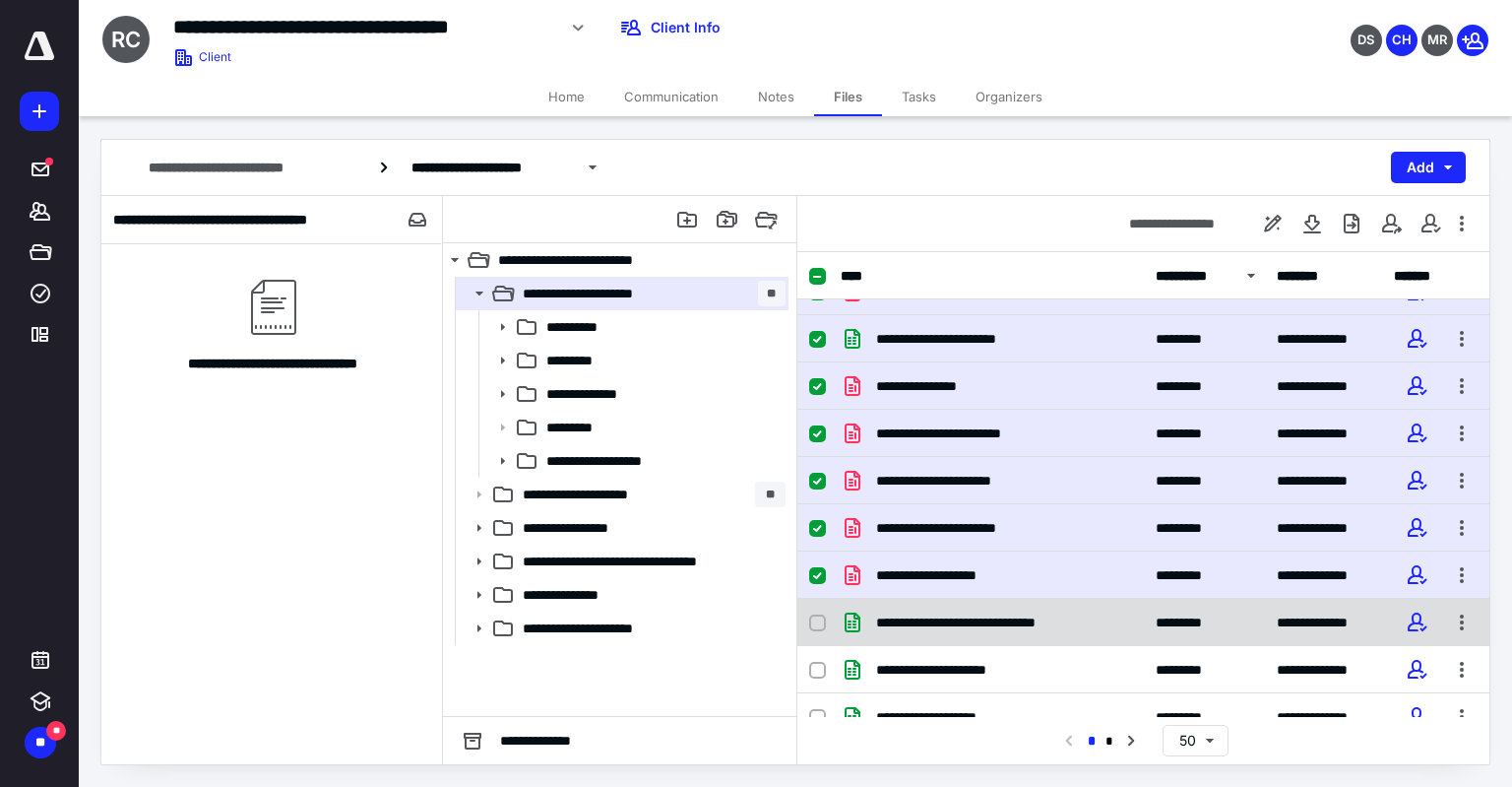 click 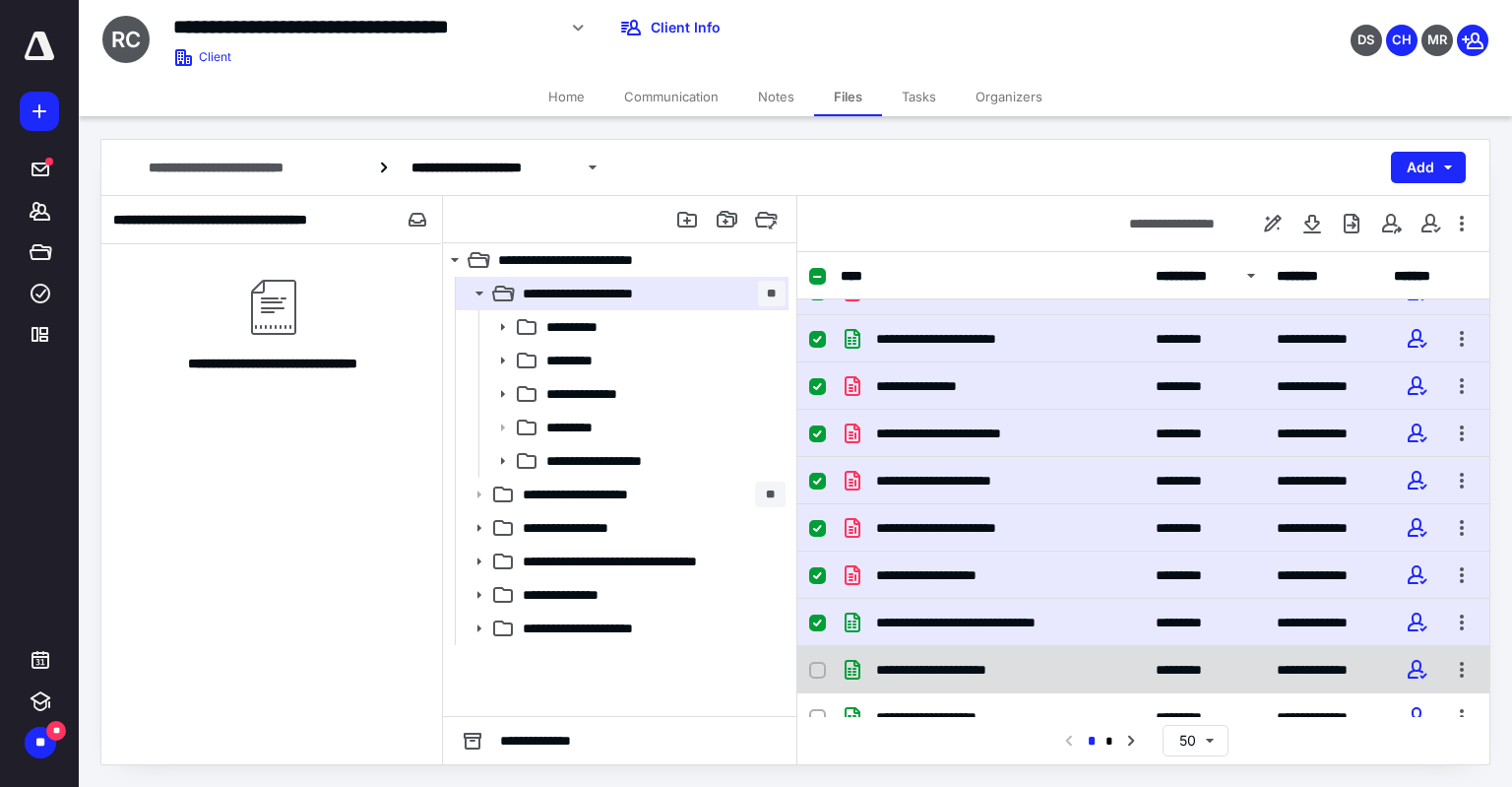 click 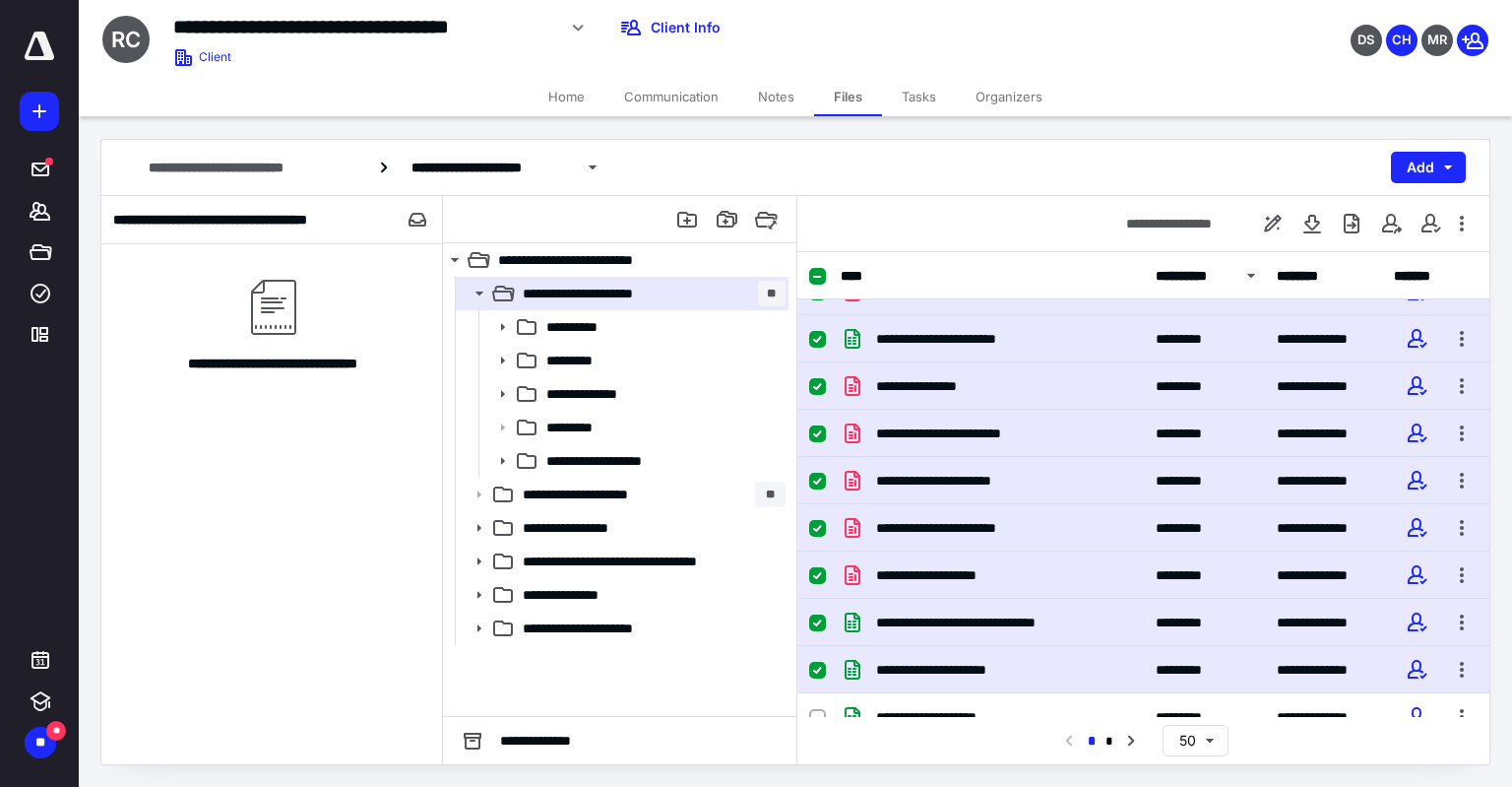 scroll, scrollTop: 886, scrollLeft: 0, axis: vertical 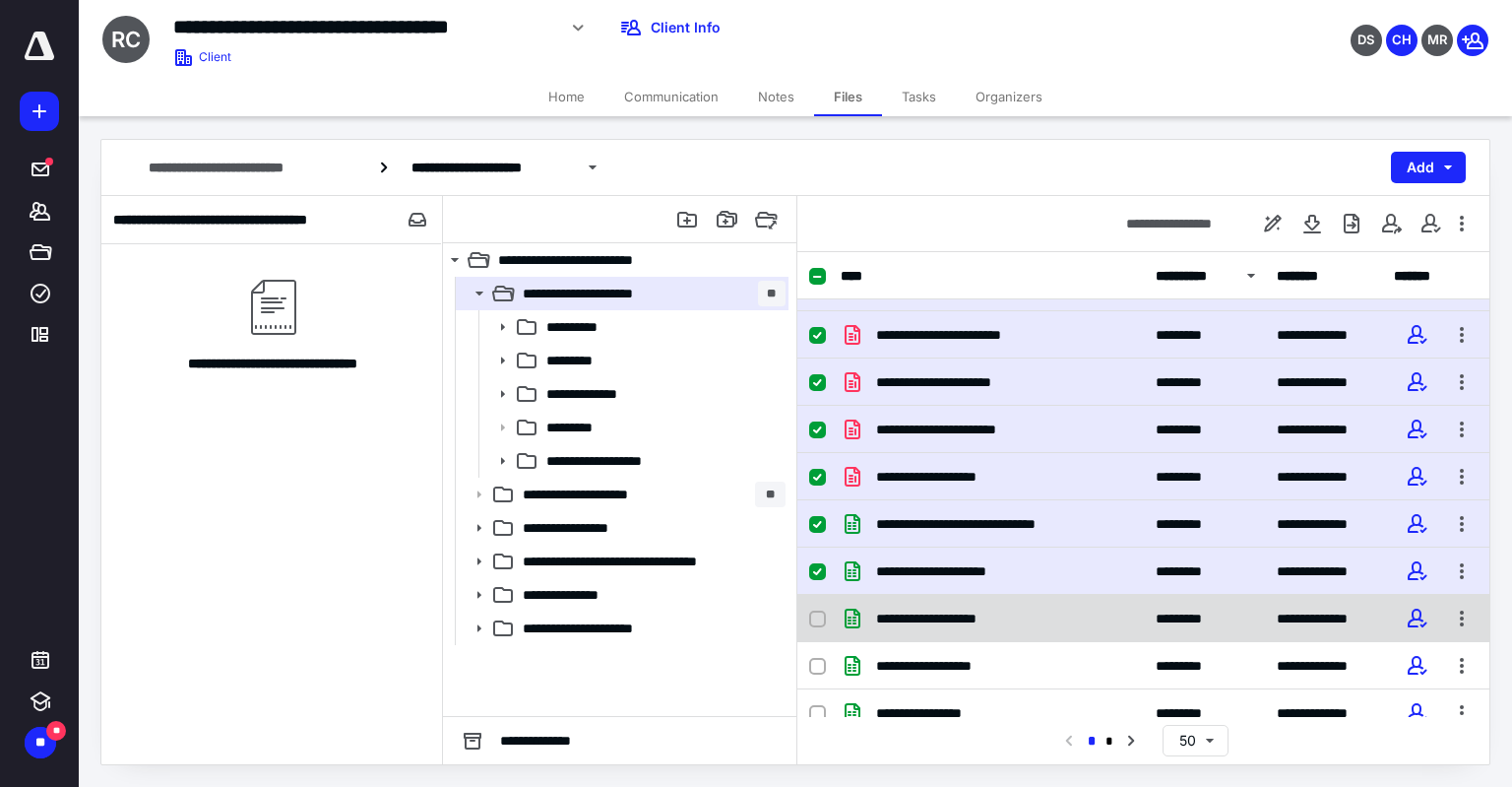 click 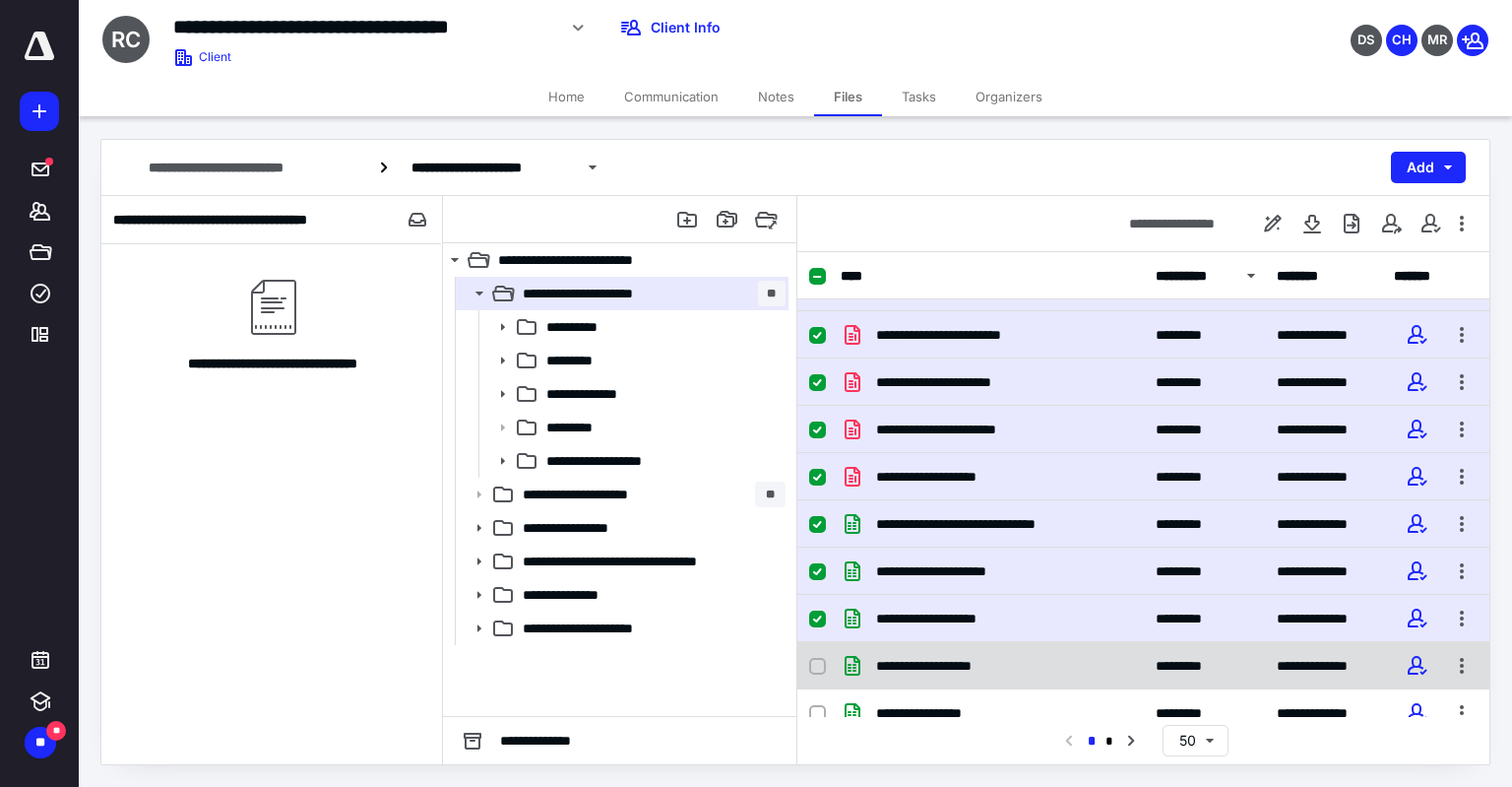 click 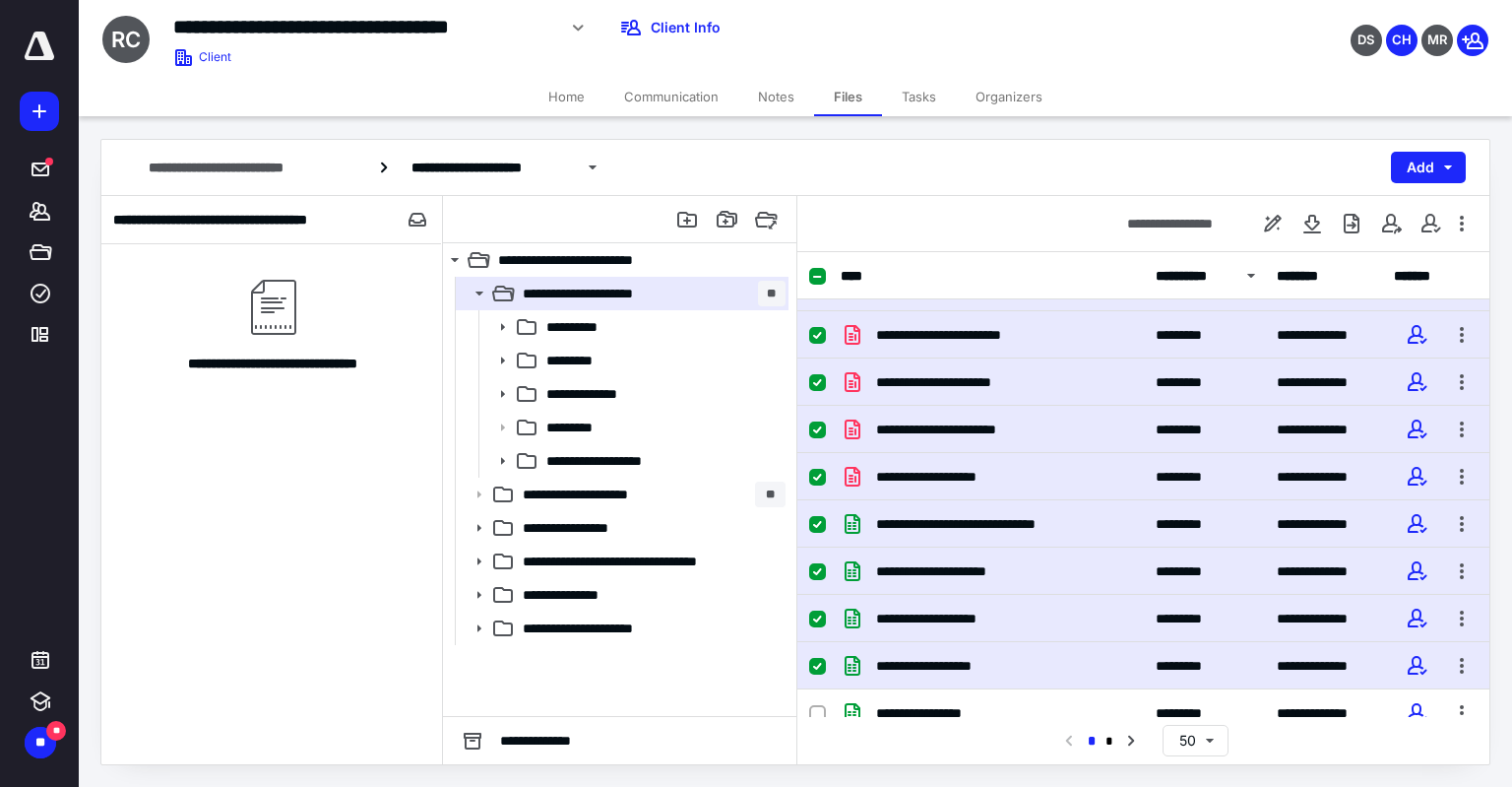 scroll, scrollTop: 985, scrollLeft: 0, axis: vertical 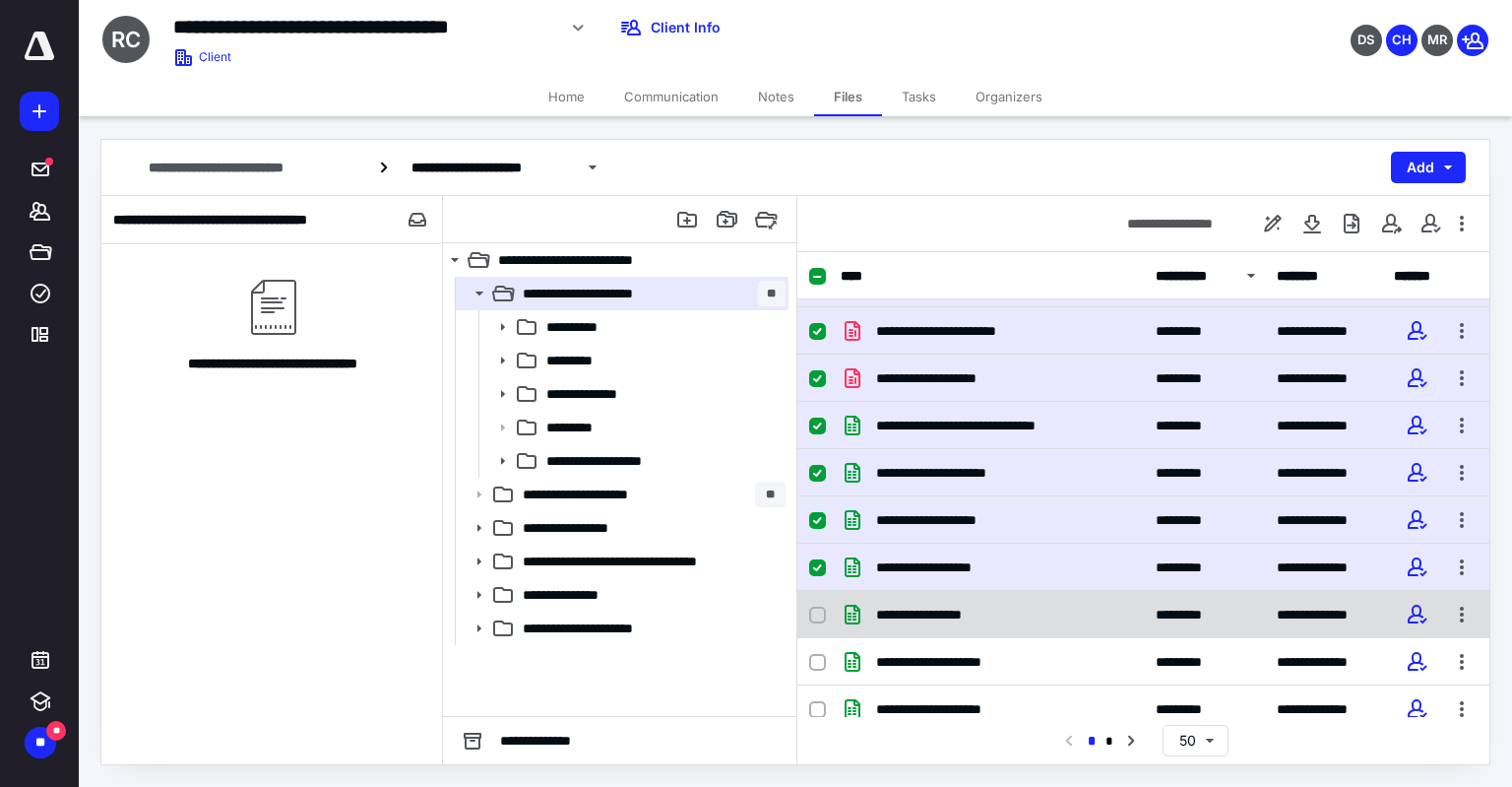click at bounding box center [817, 616] 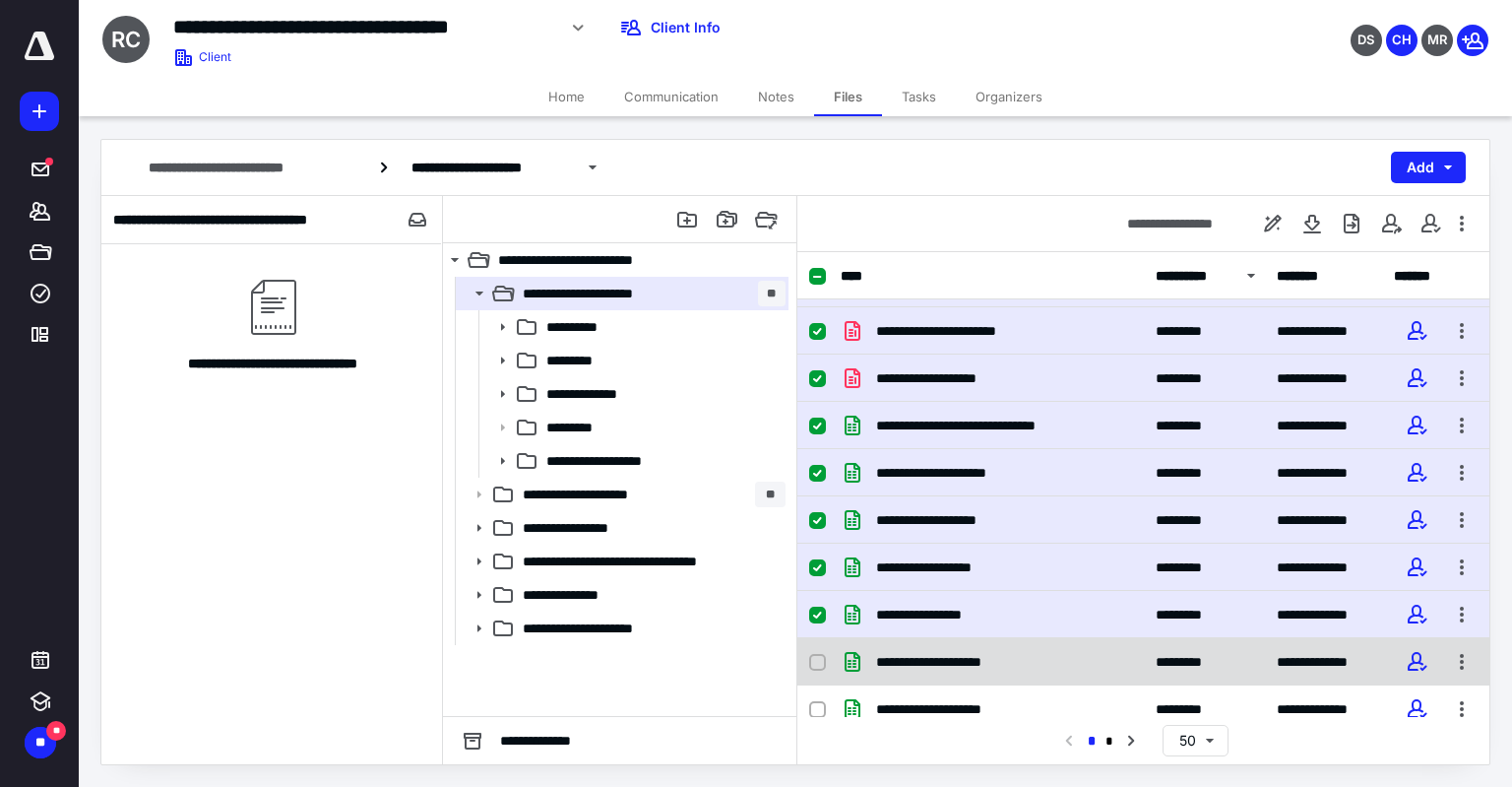 click 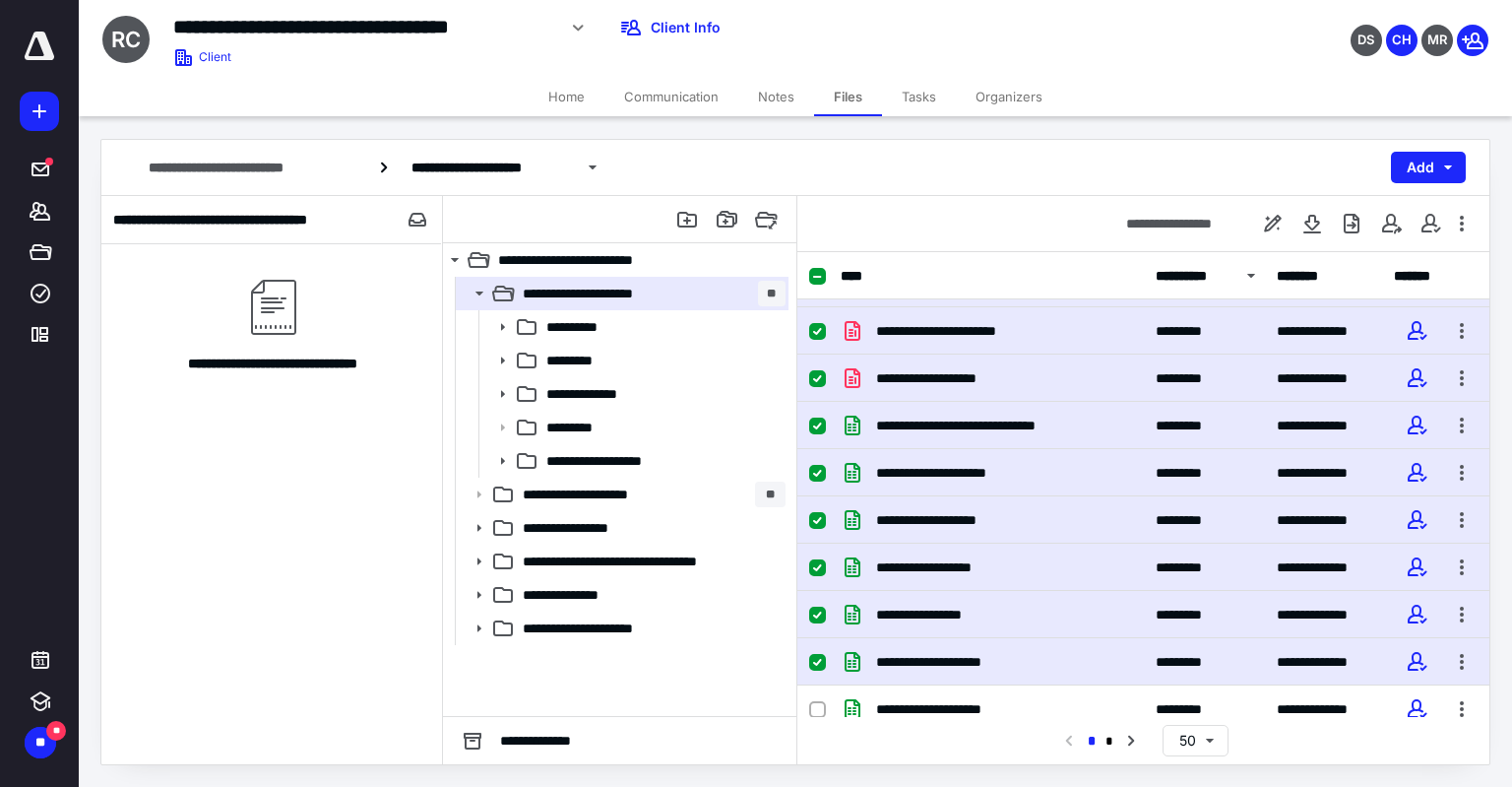 scroll, scrollTop: 1083, scrollLeft: 0, axis: vertical 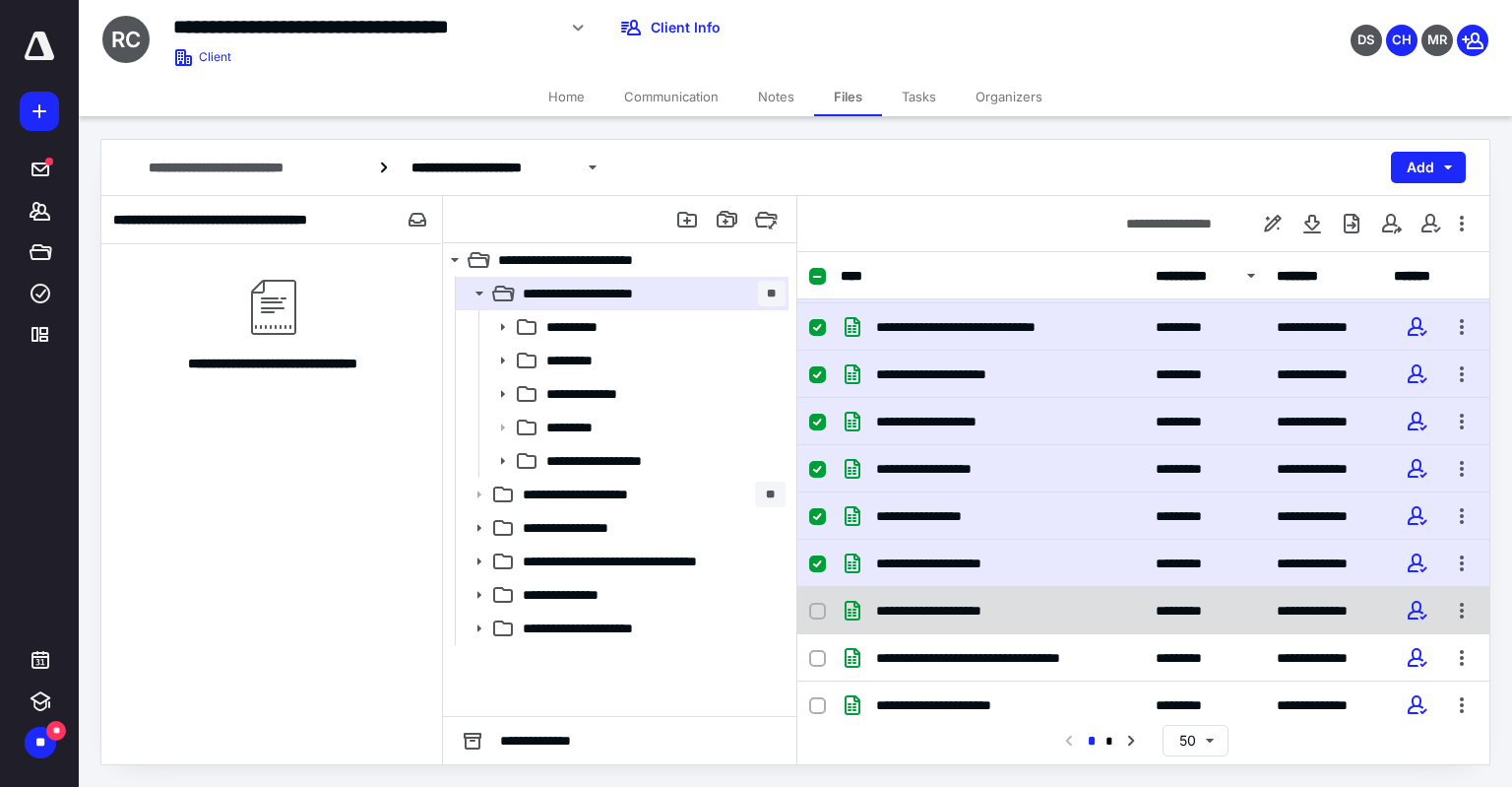 click 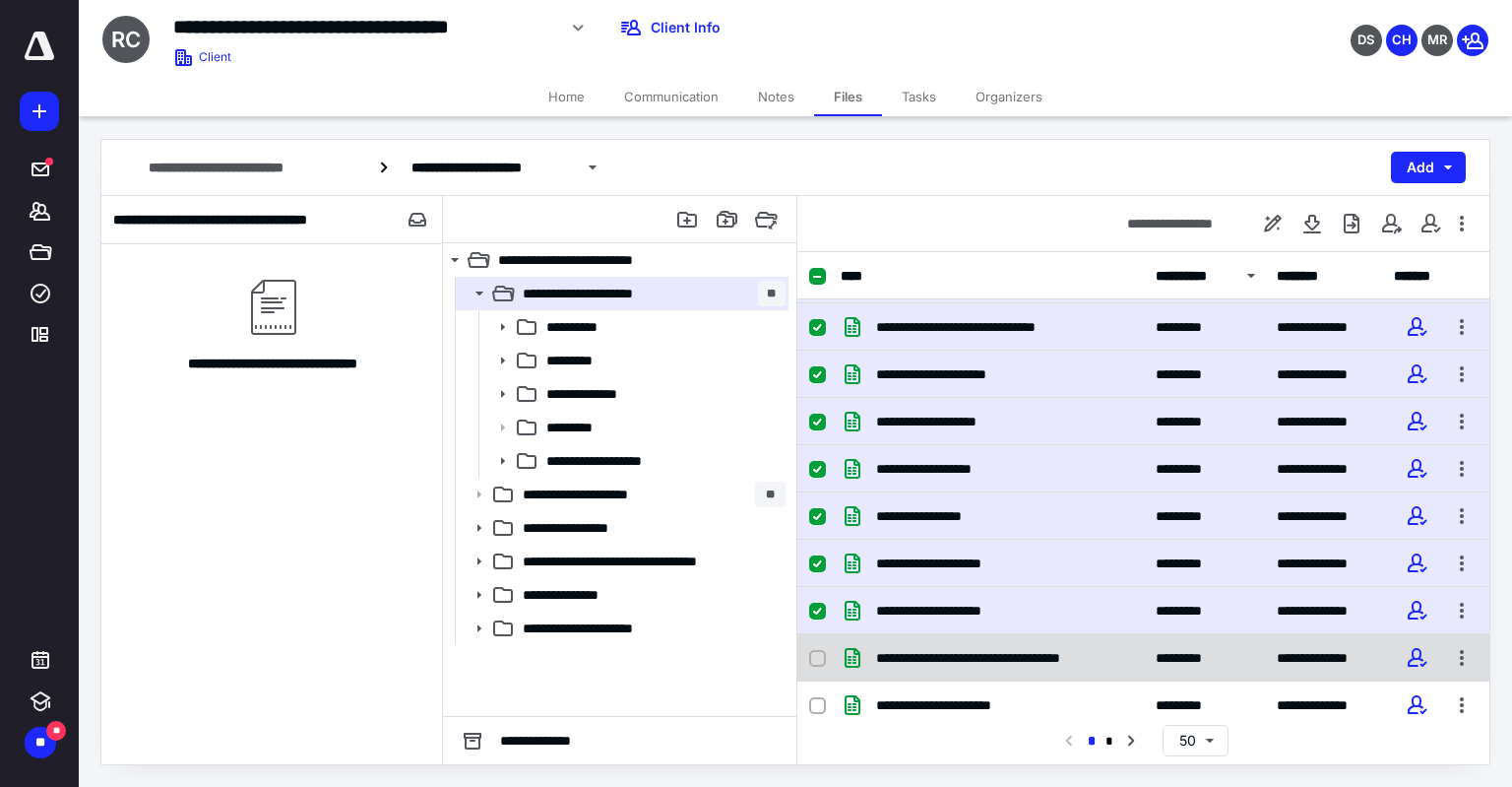 click 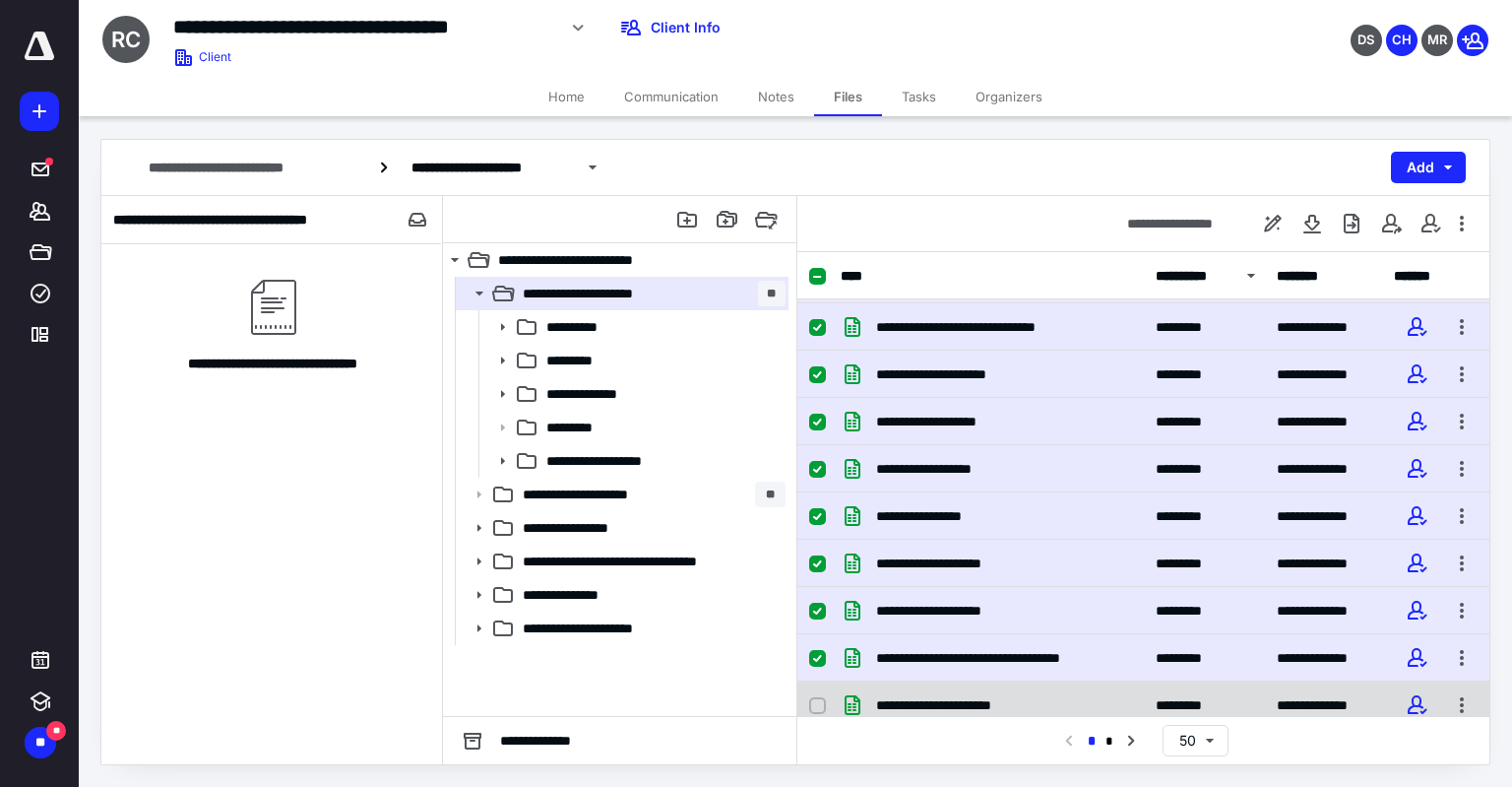 click at bounding box center [817, 706] 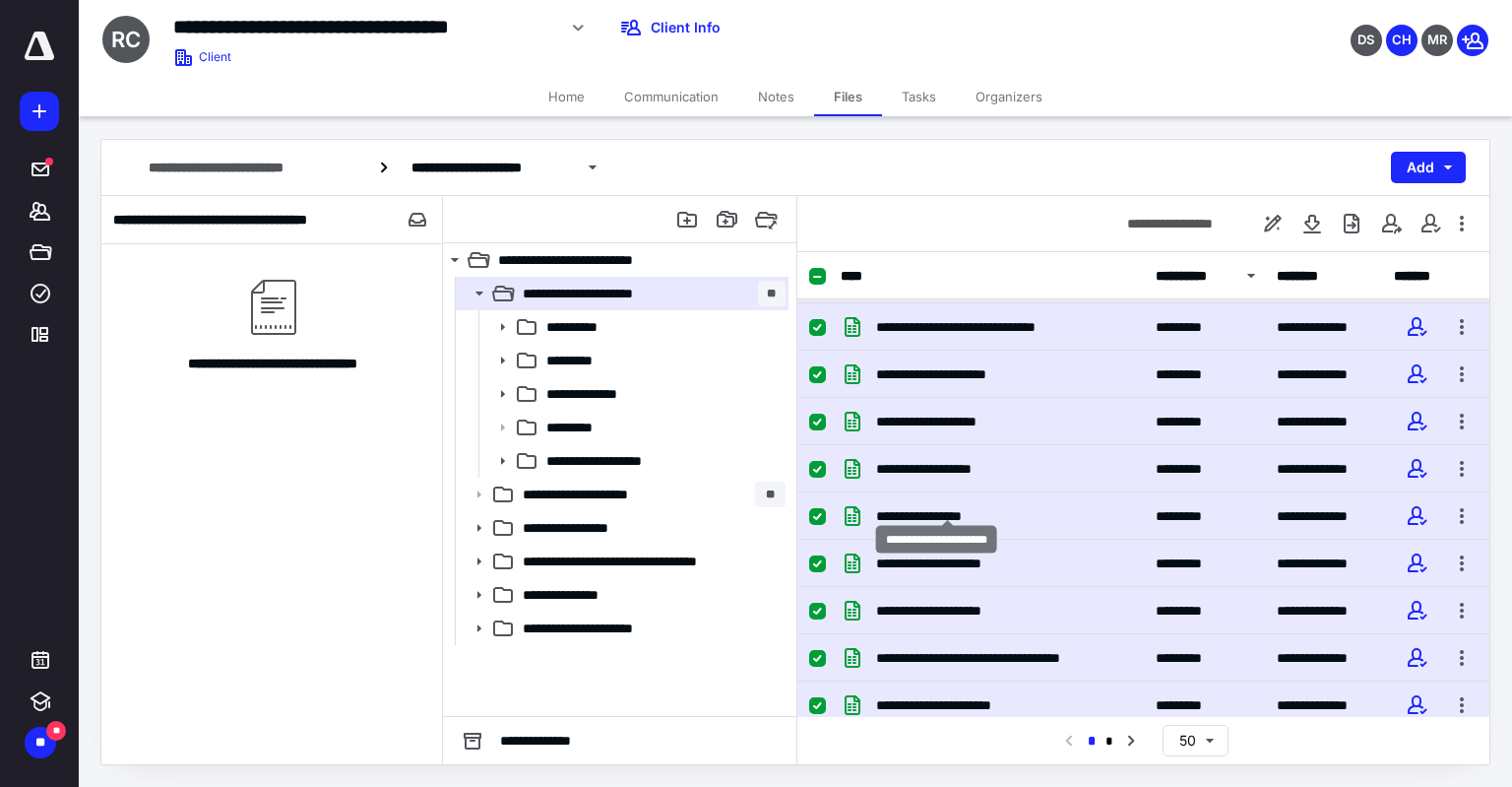 scroll, scrollTop: 1182, scrollLeft: 0, axis: vertical 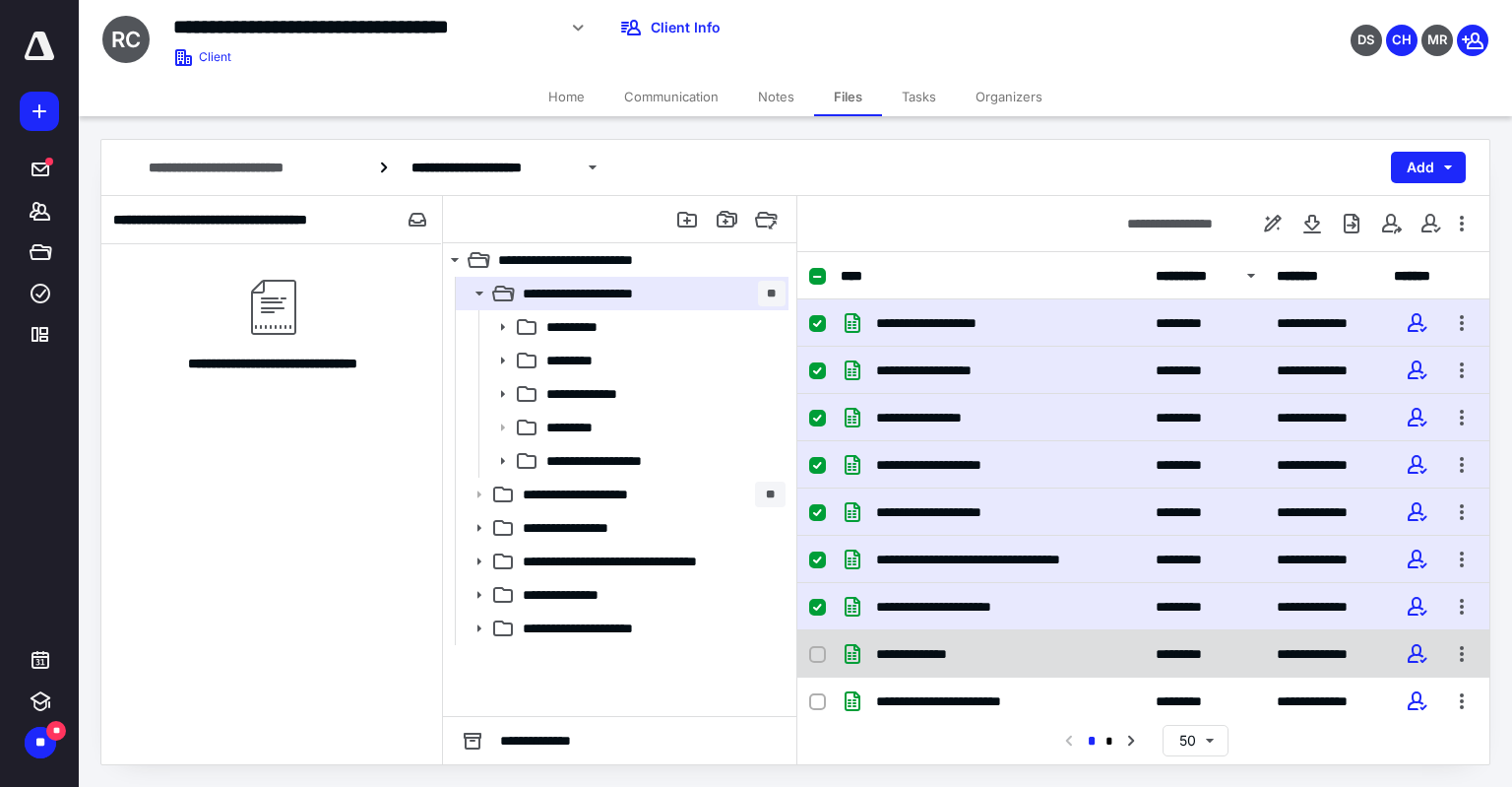 click 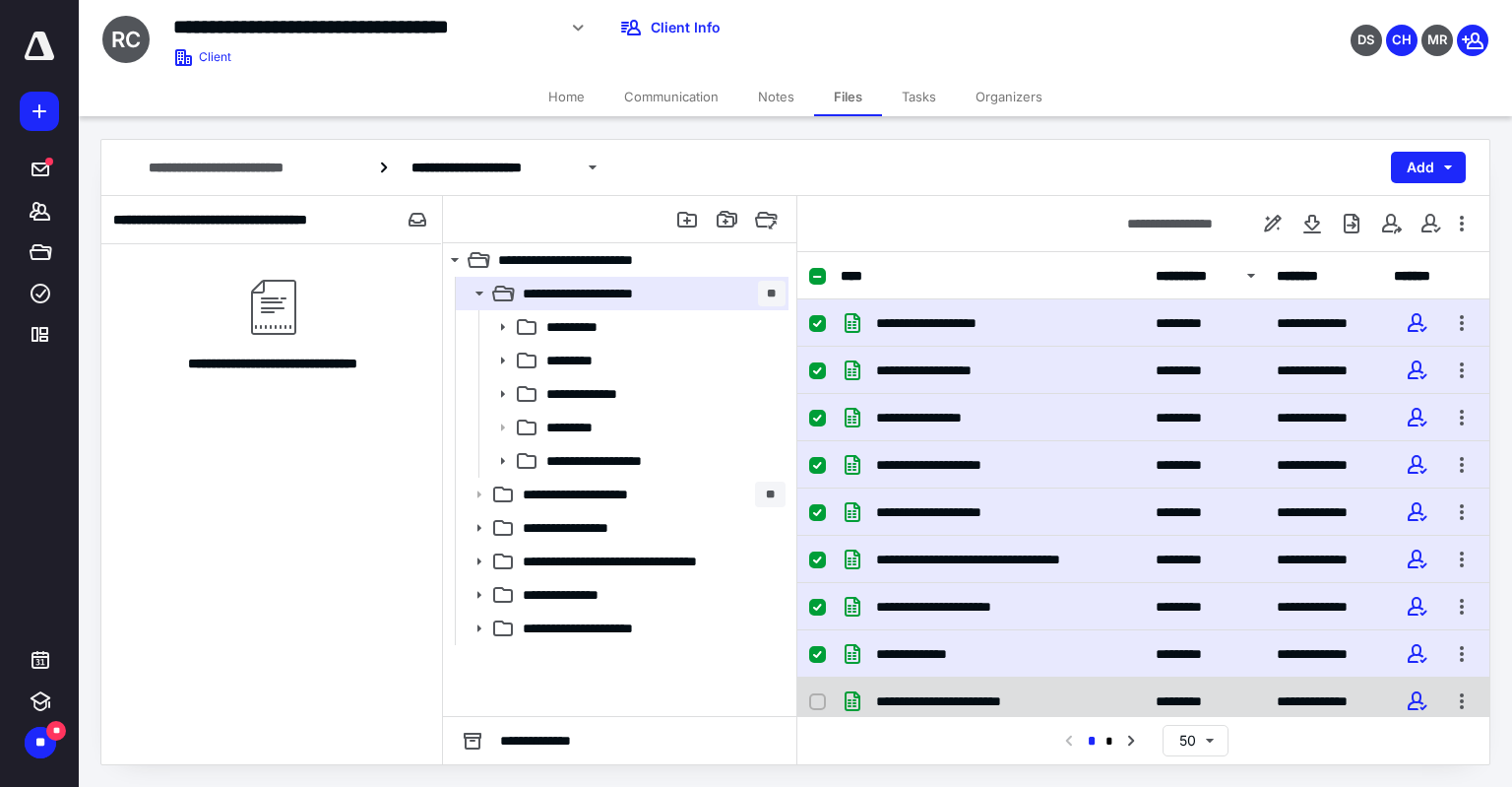 click at bounding box center [817, 702] 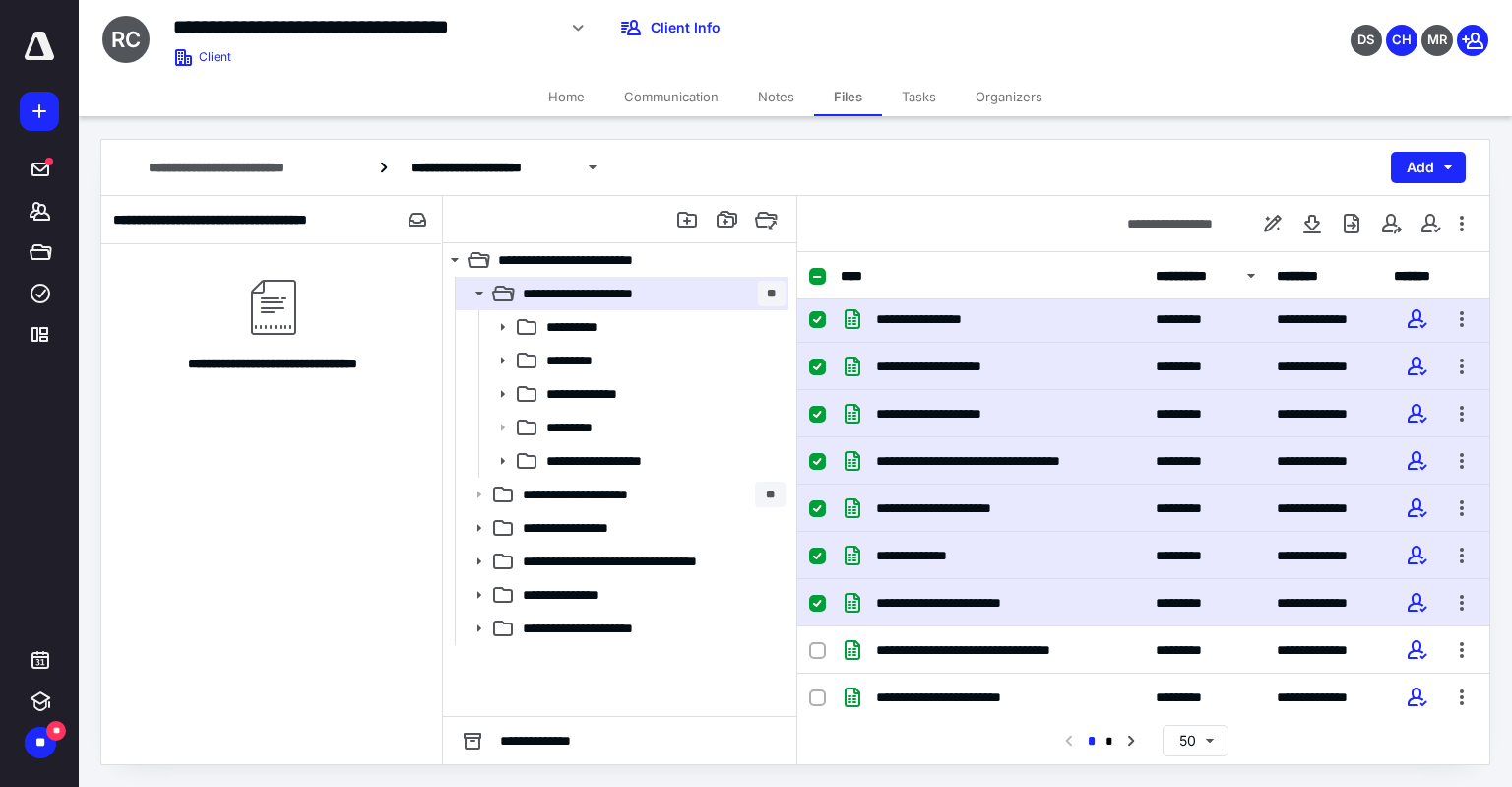 scroll, scrollTop: 1379, scrollLeft: 0, axis: vertical 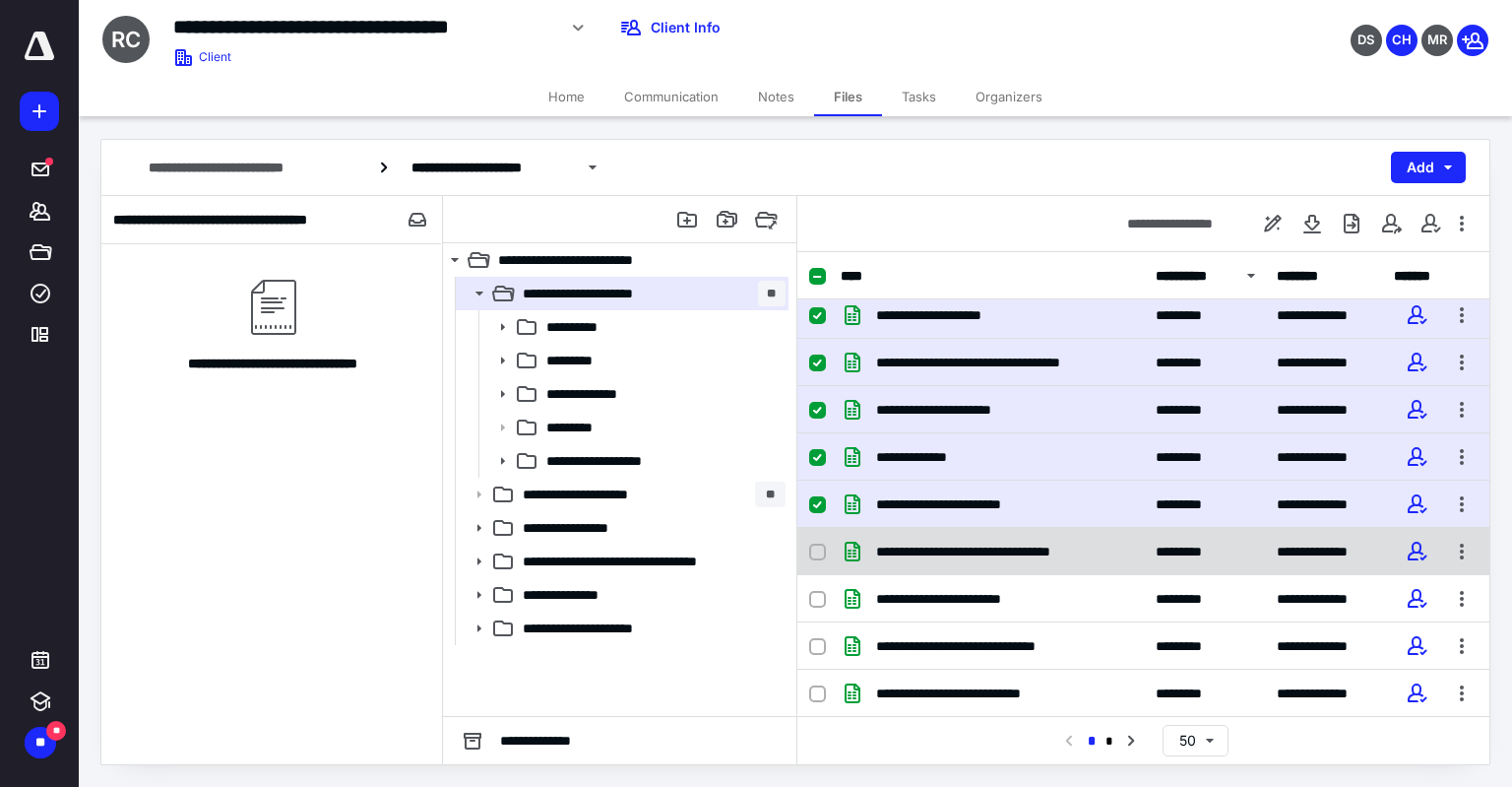 click 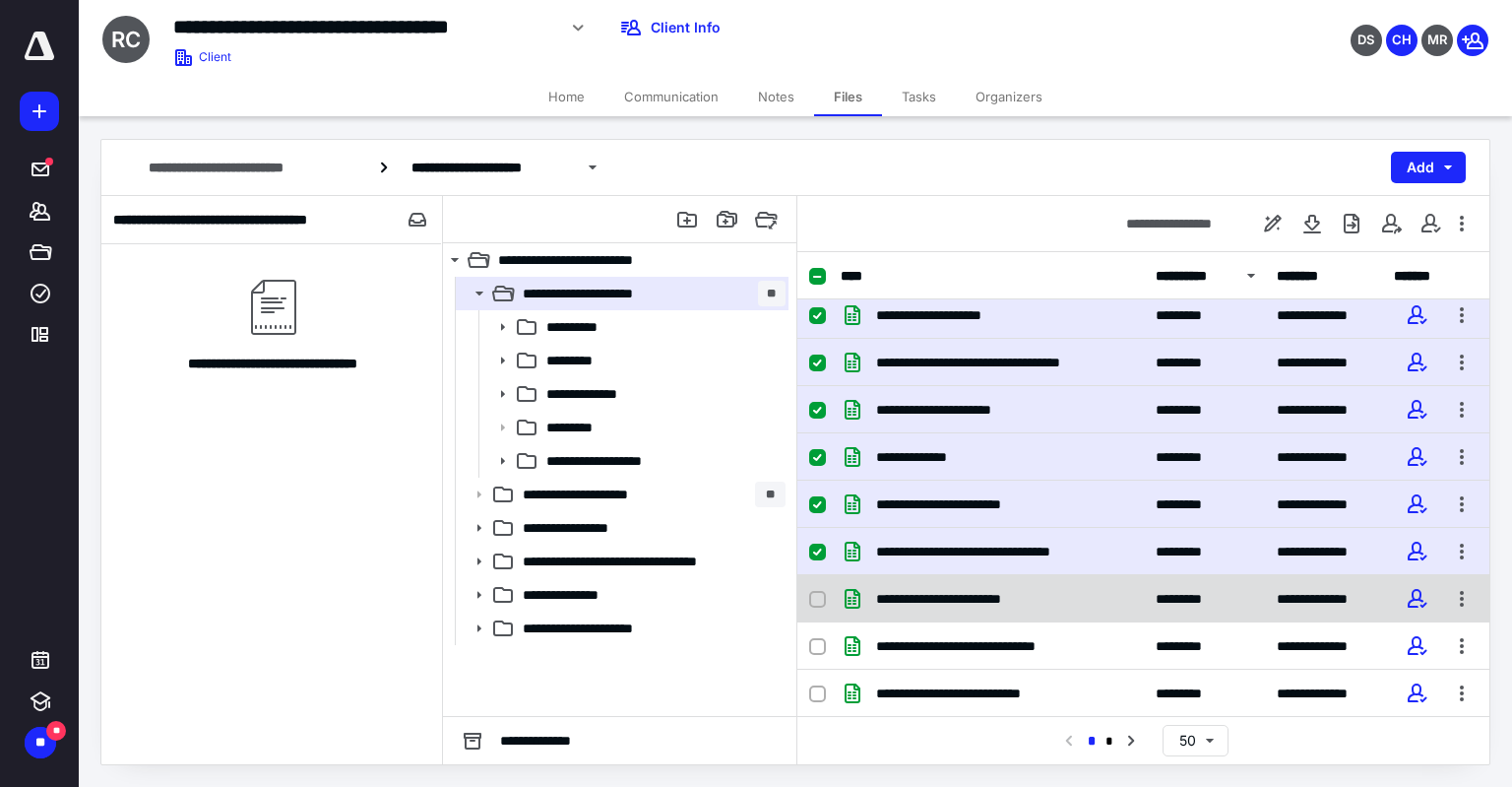click 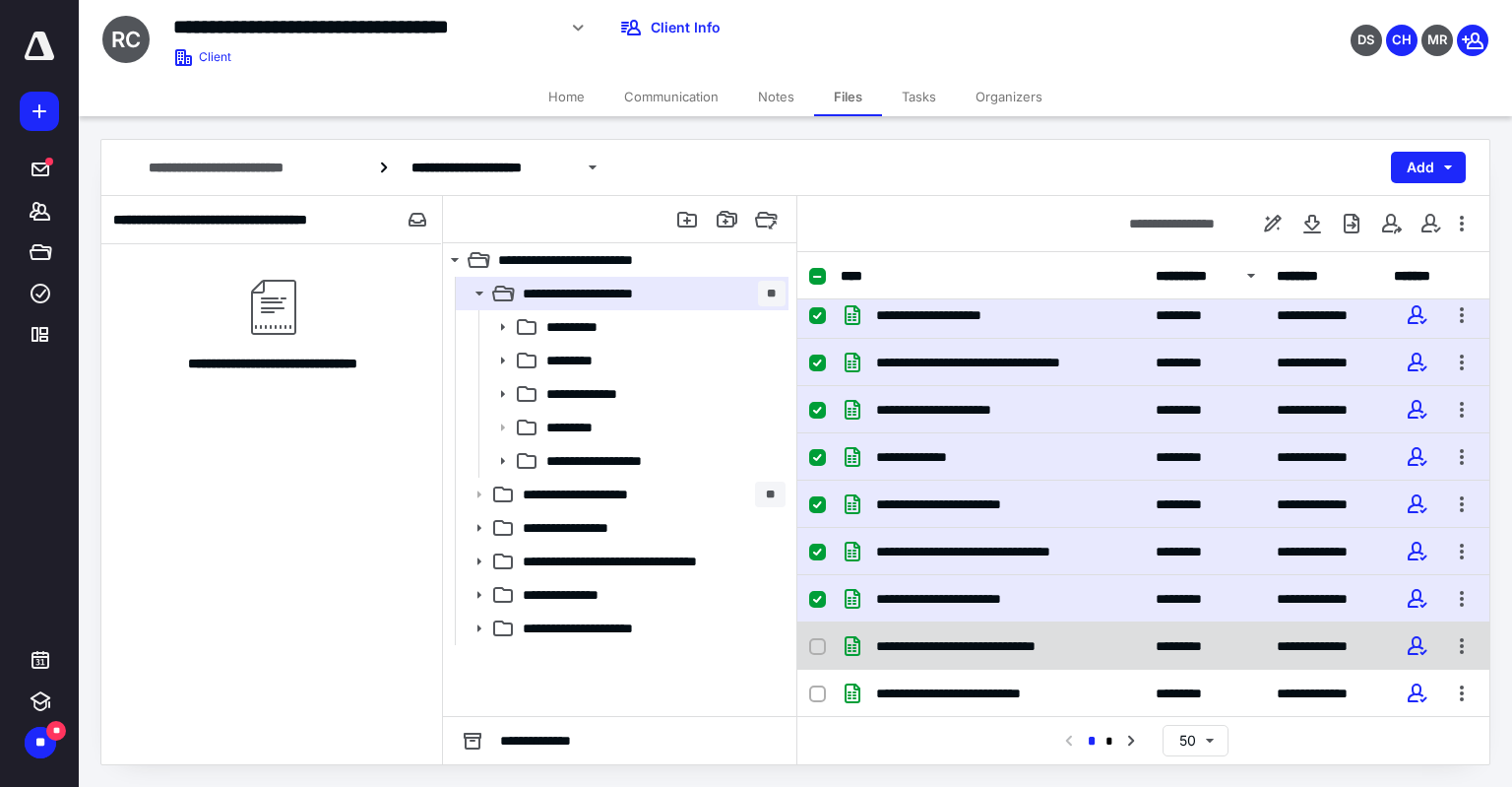 click 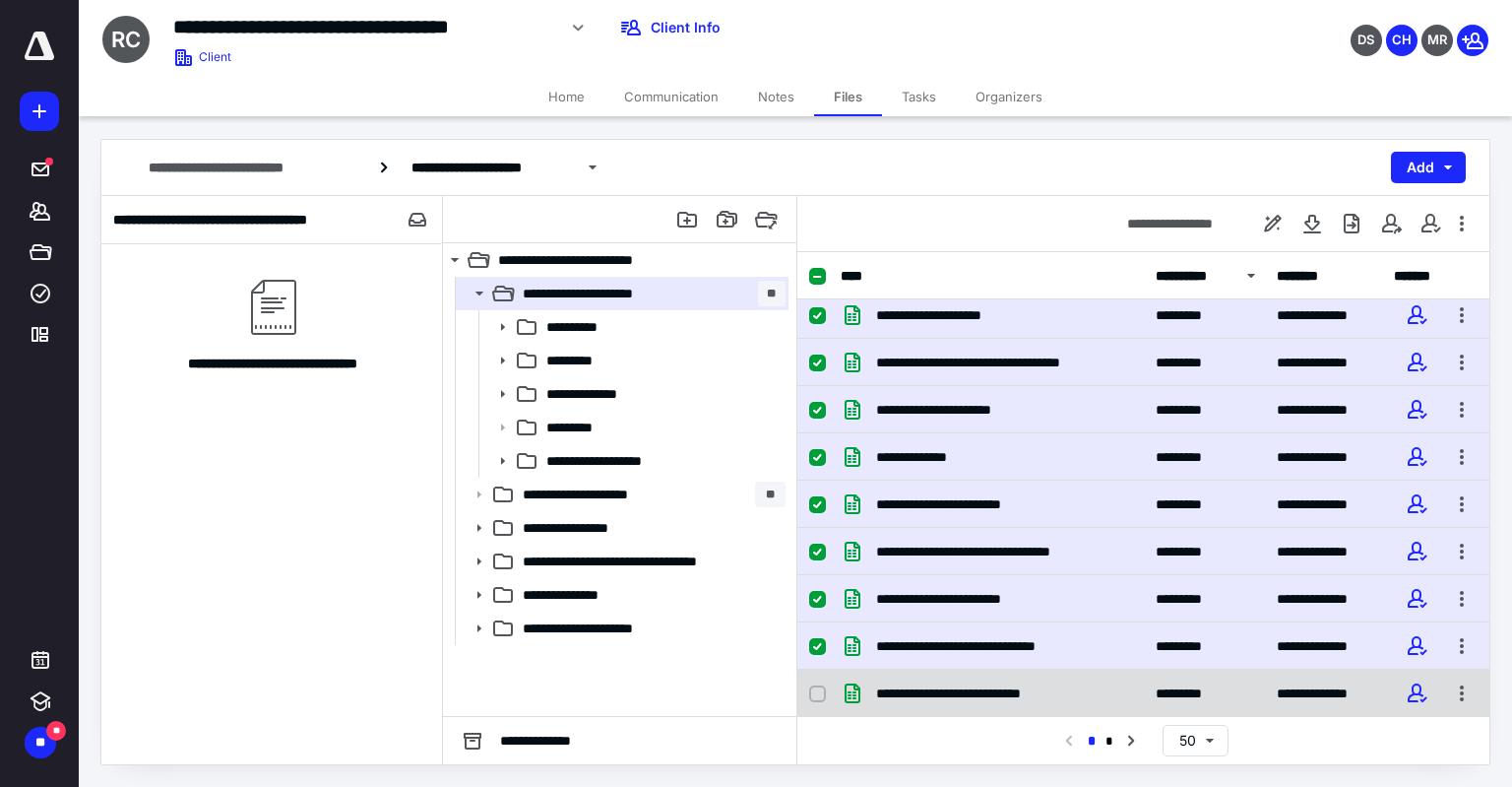click 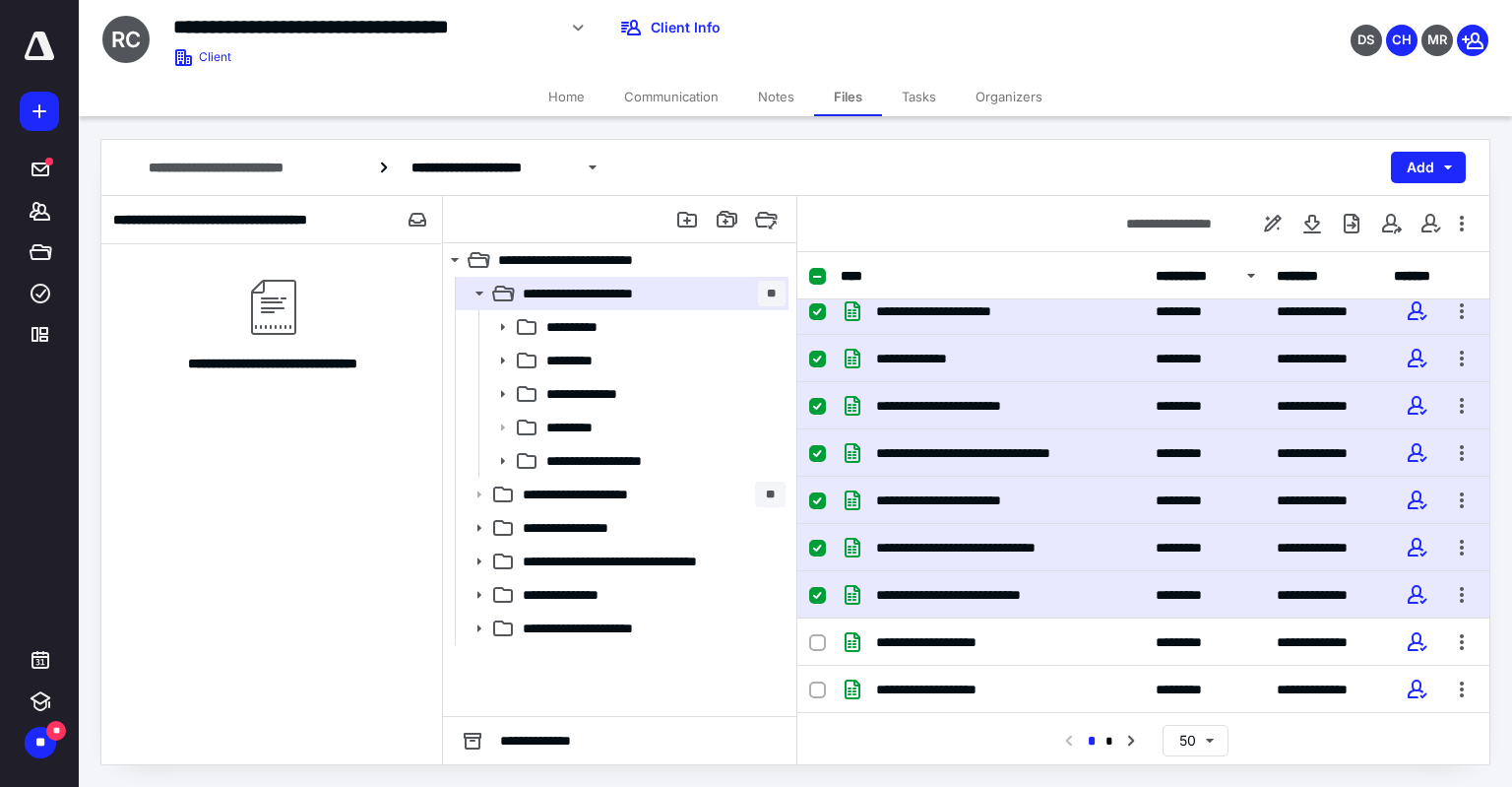 scroll, scrollTop: 1576, scrollLeft: 0, axis: vertical 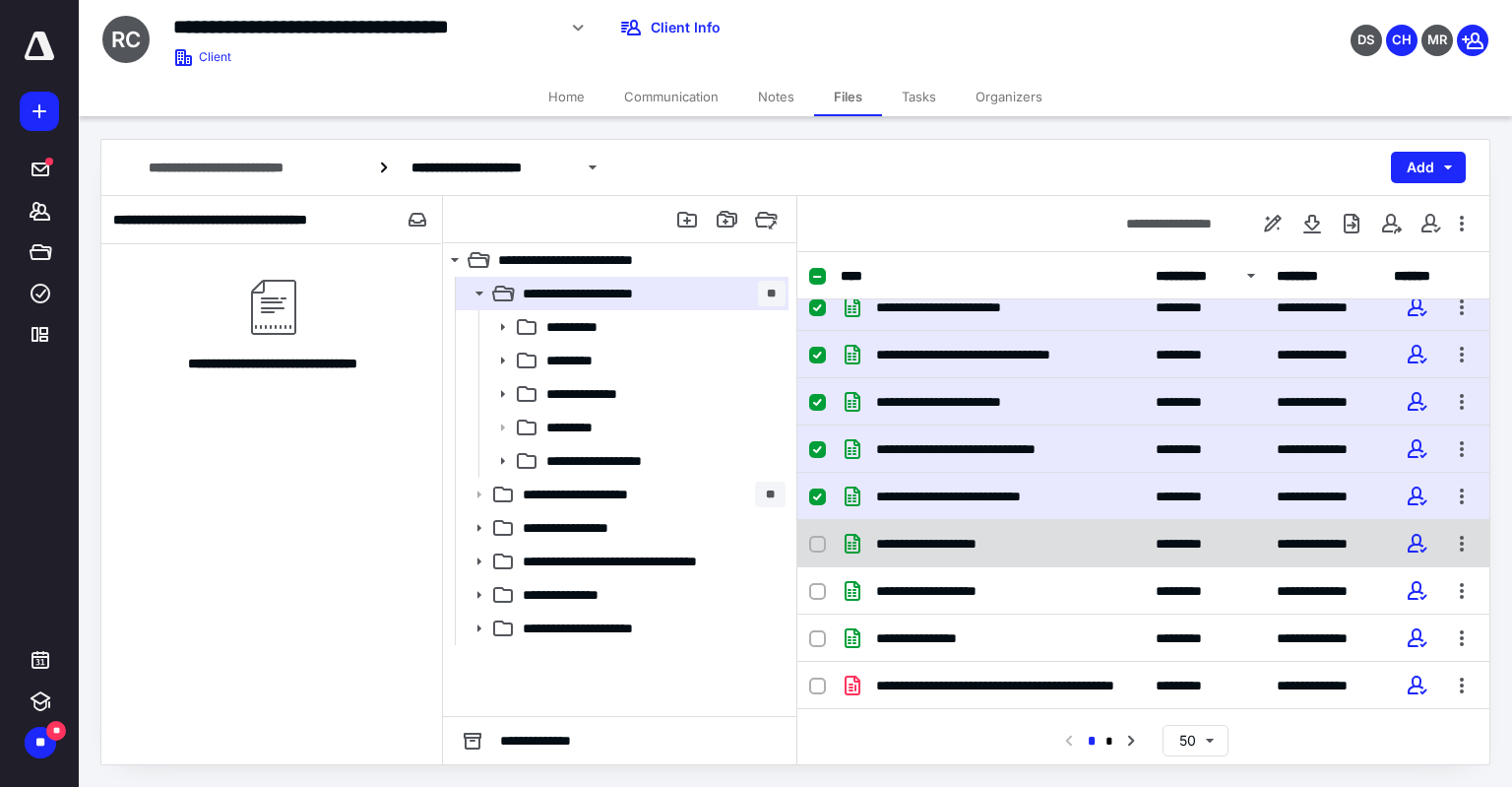 click 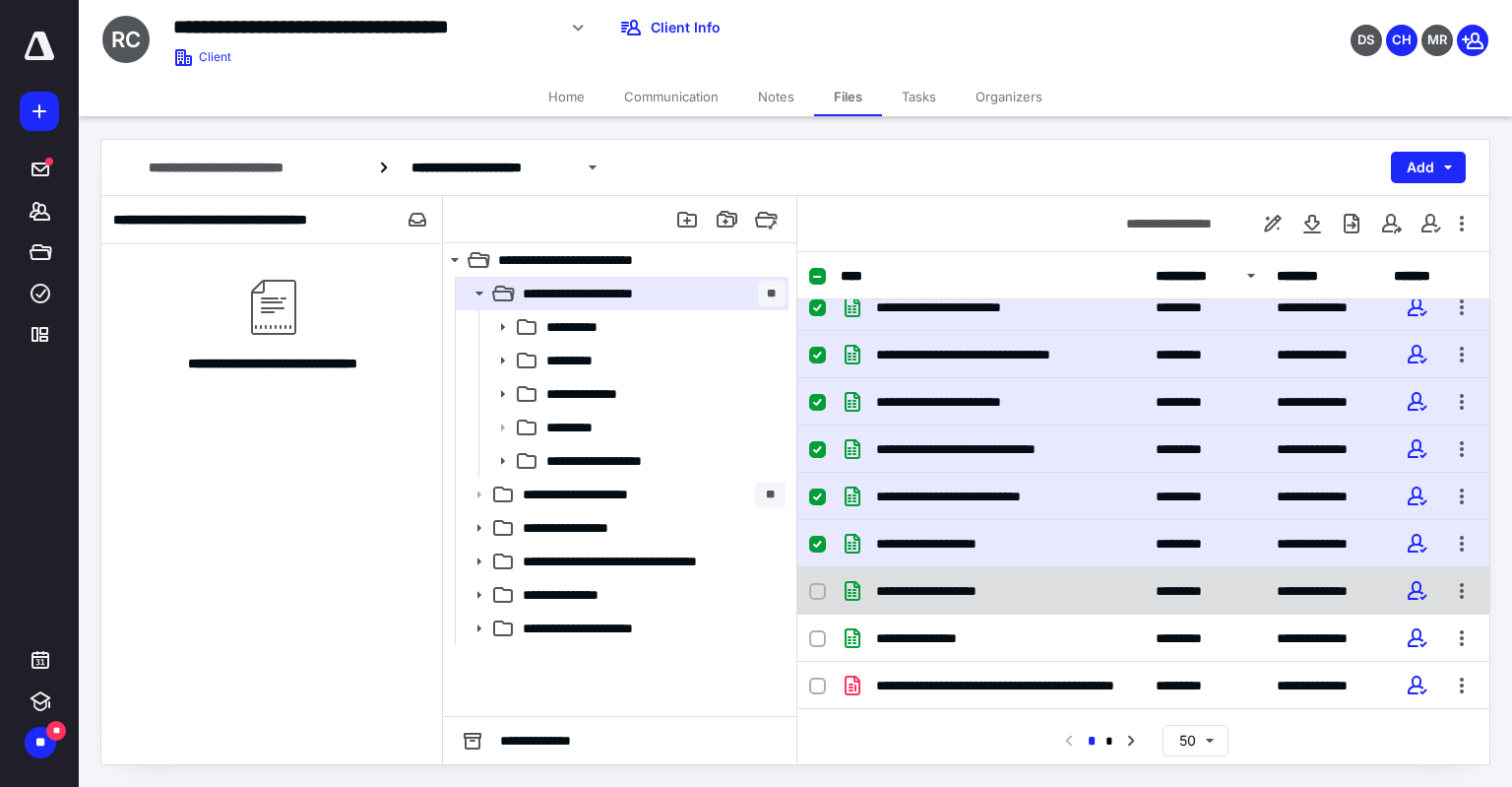click at bounding box center (817, 592) 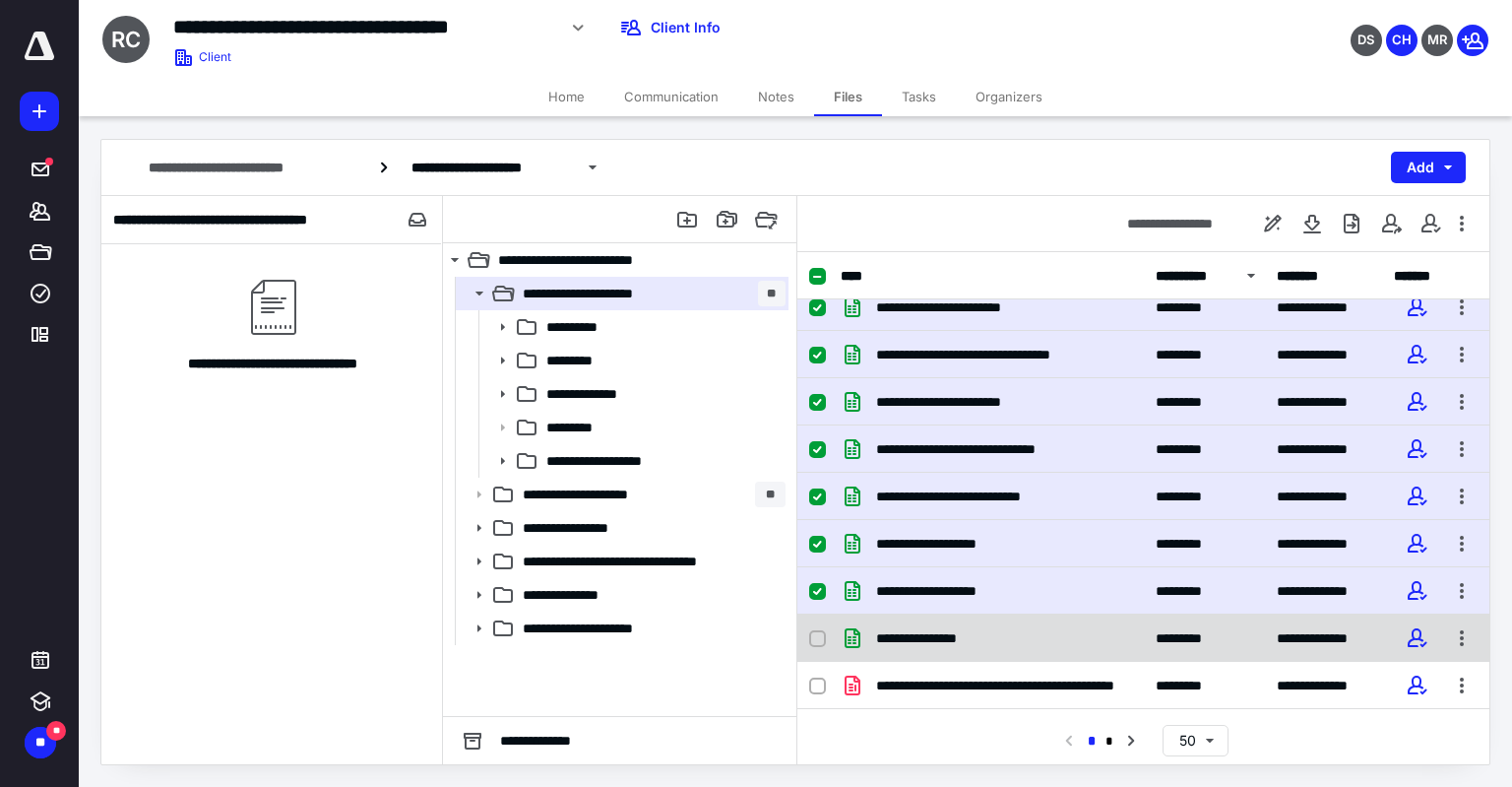 click 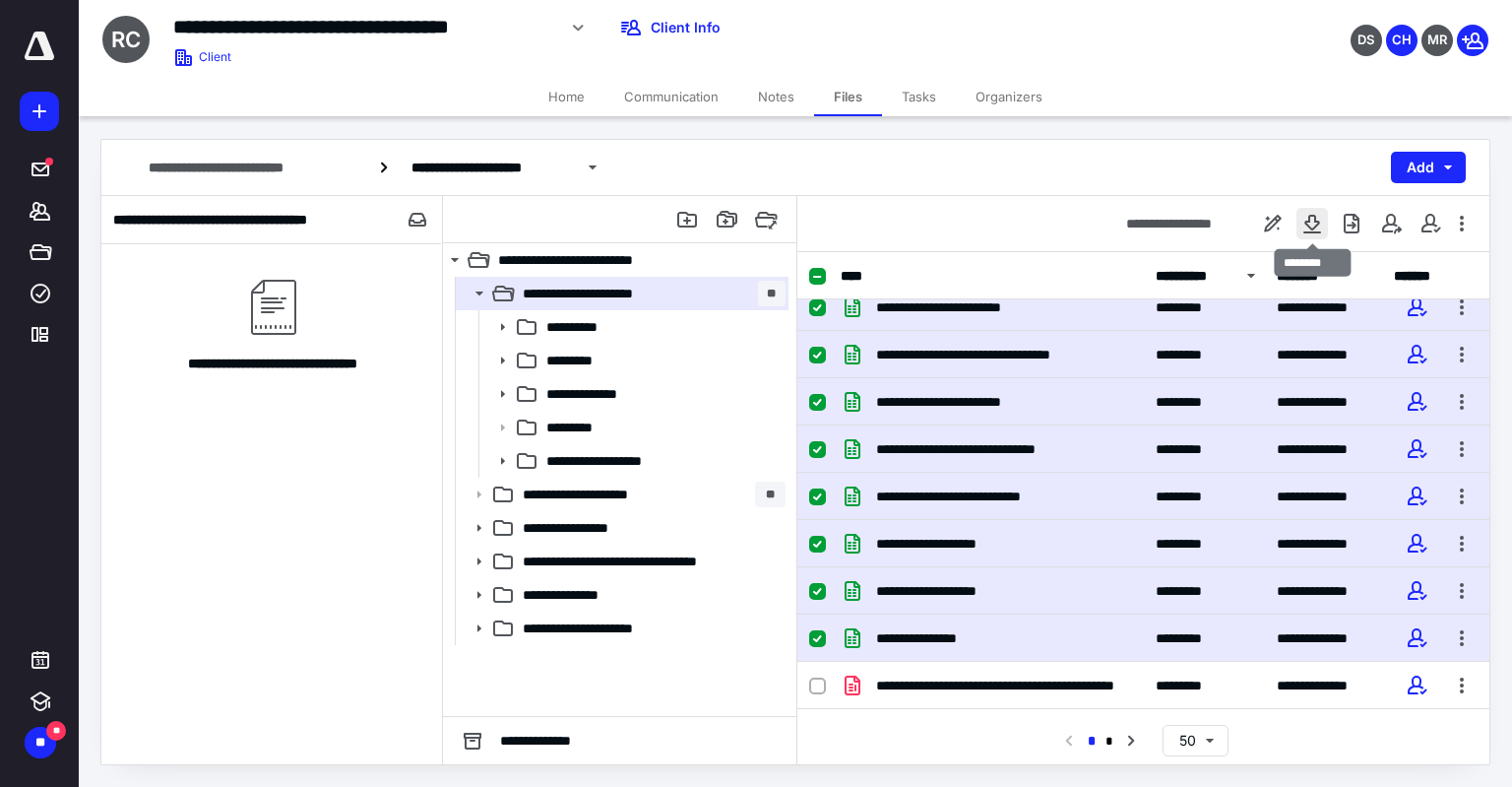 click at bounding box center [1312, 224] 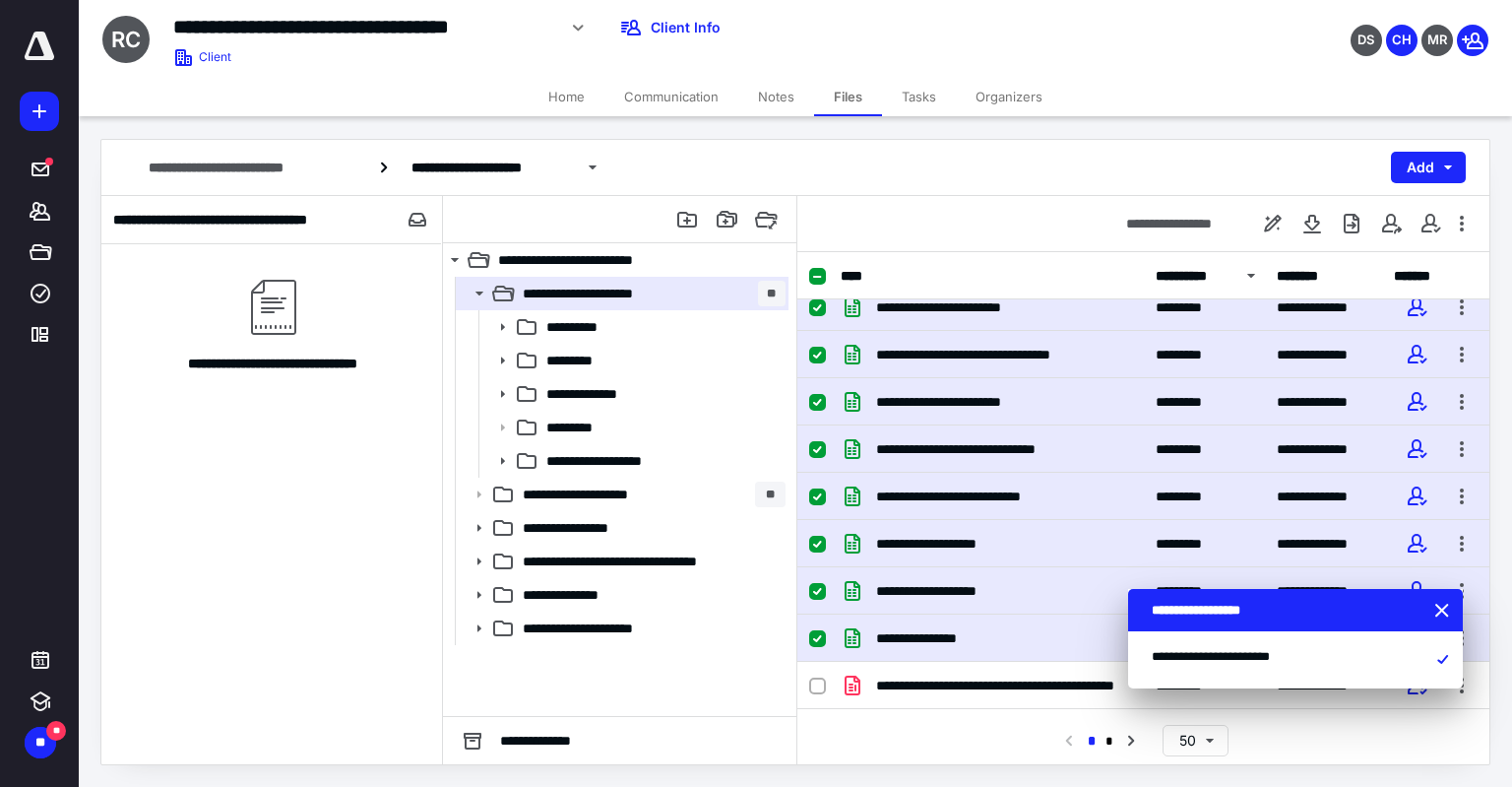 click on "Home" at bounding box center (566, 97) 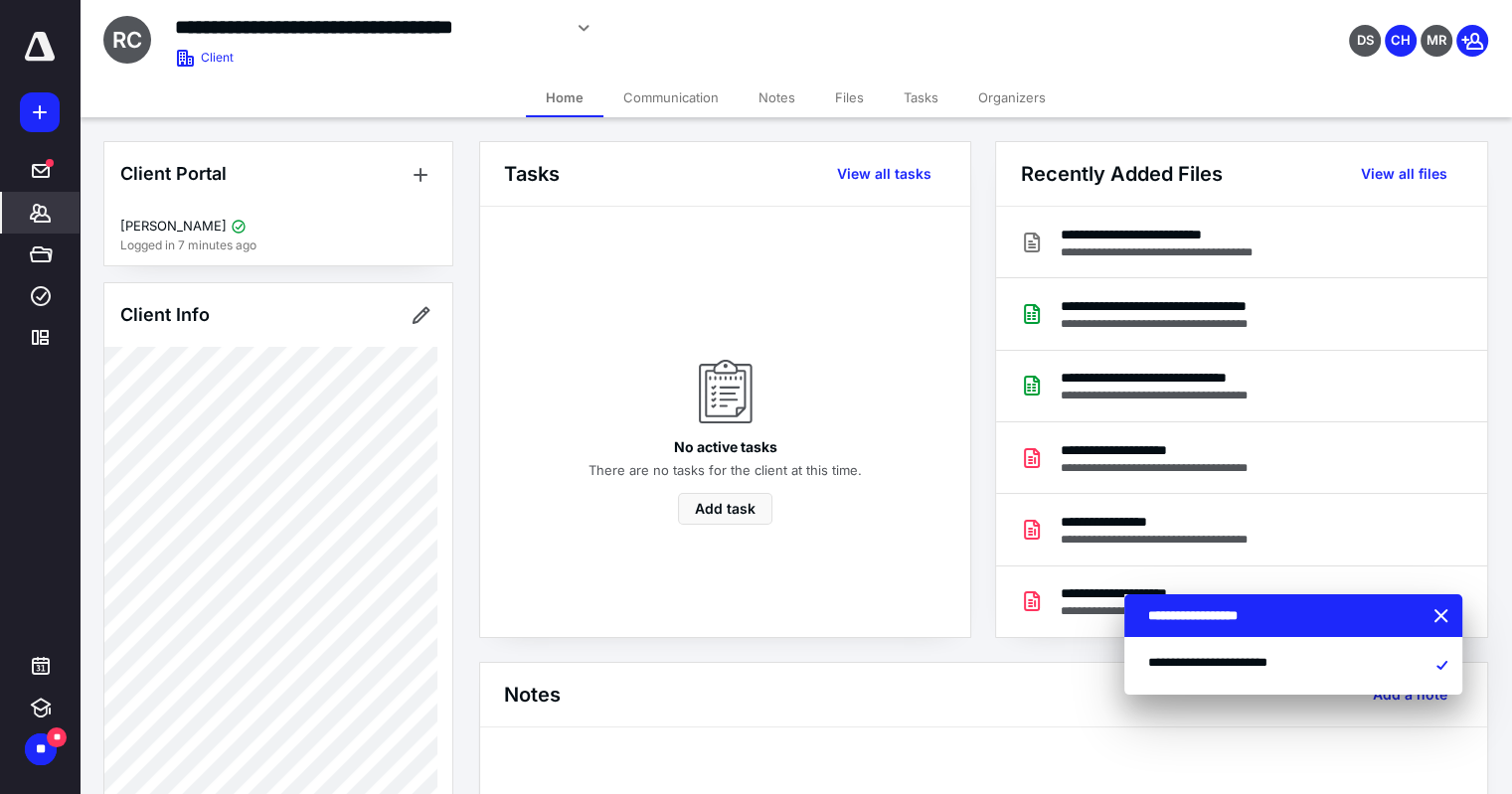 click on "Files" at bounding box center [849, 97] 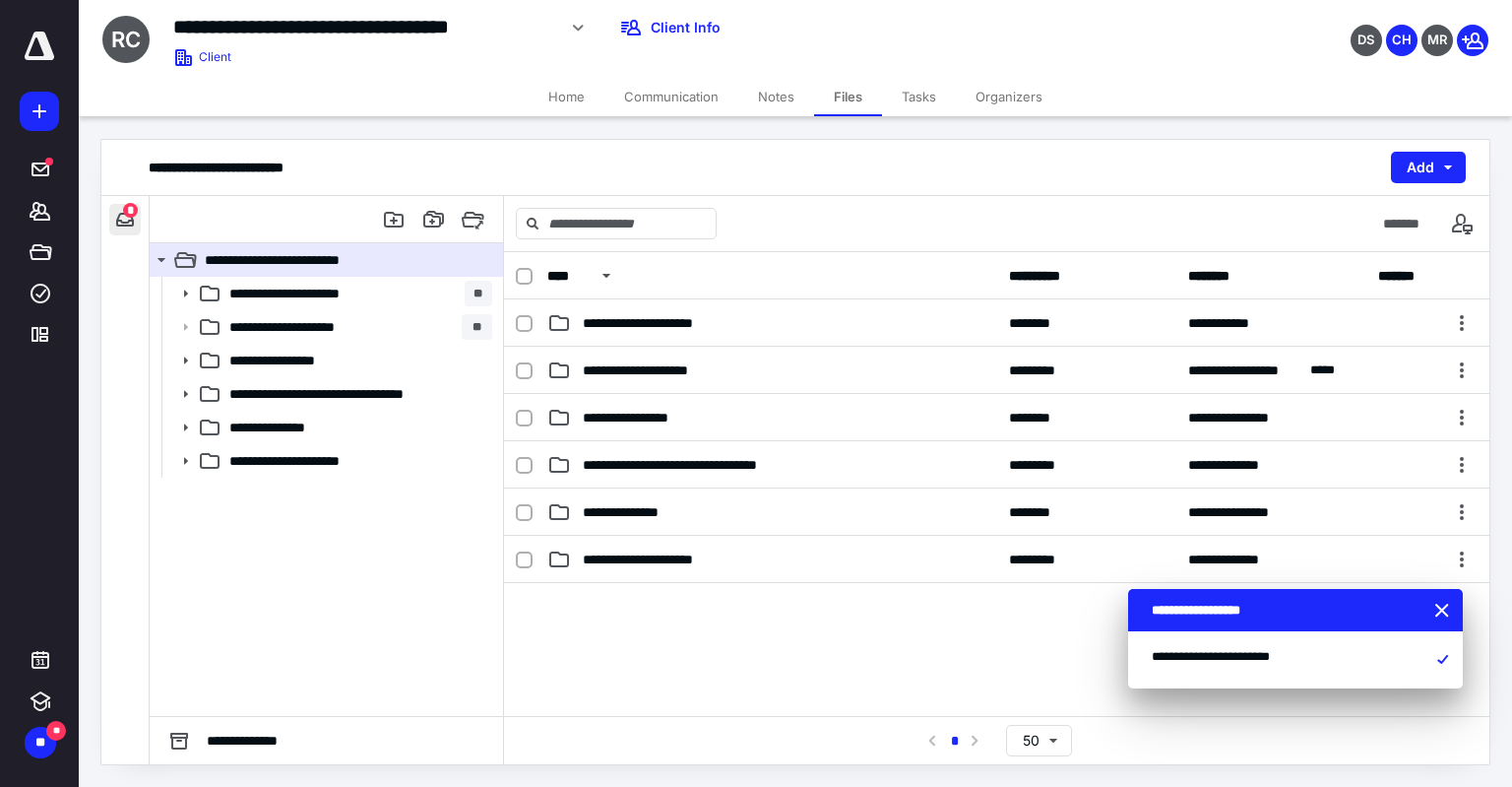 click at bounding box center [125, 220] 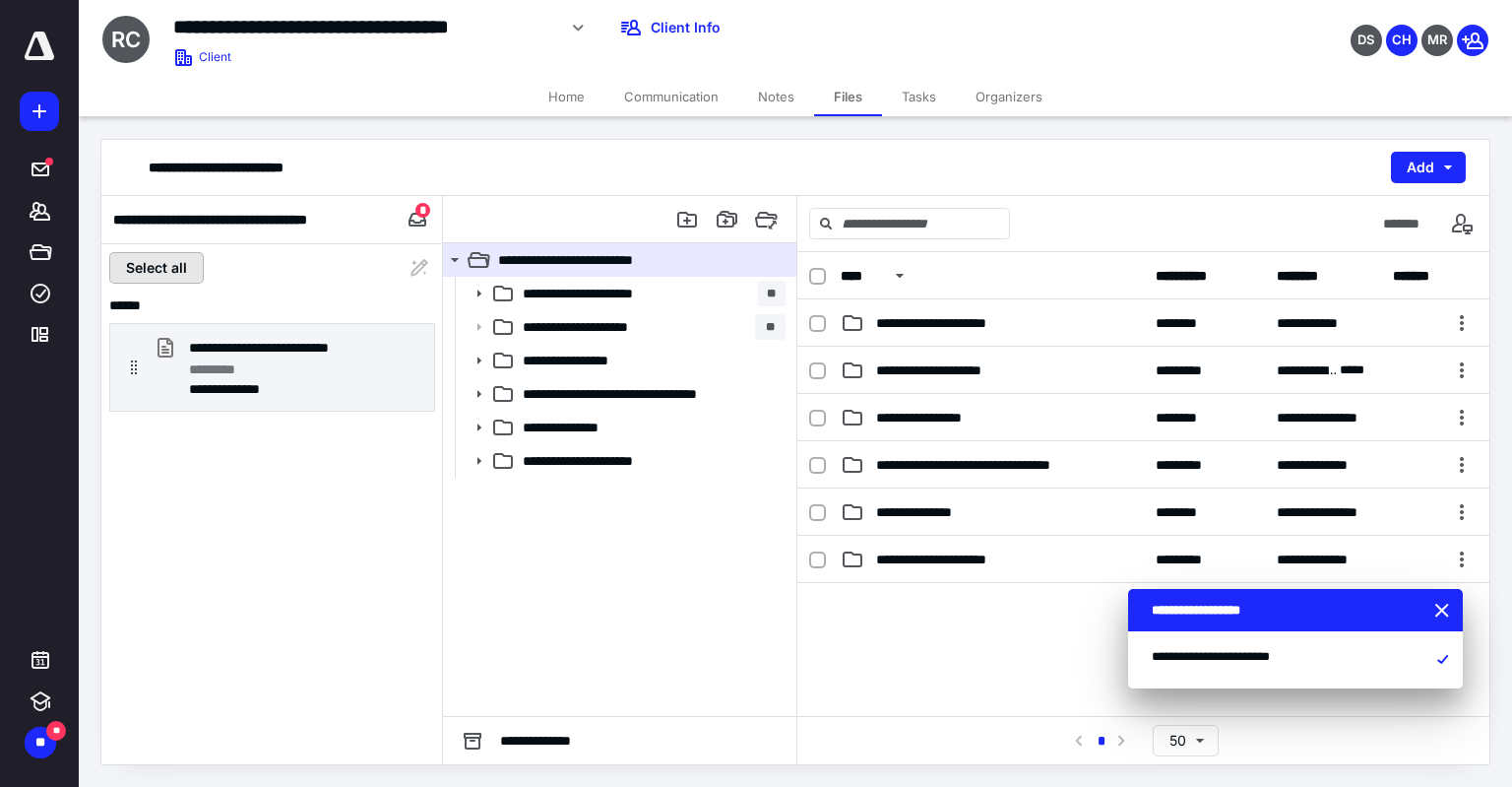 click on "Select all" at bounding box center (157, 268) 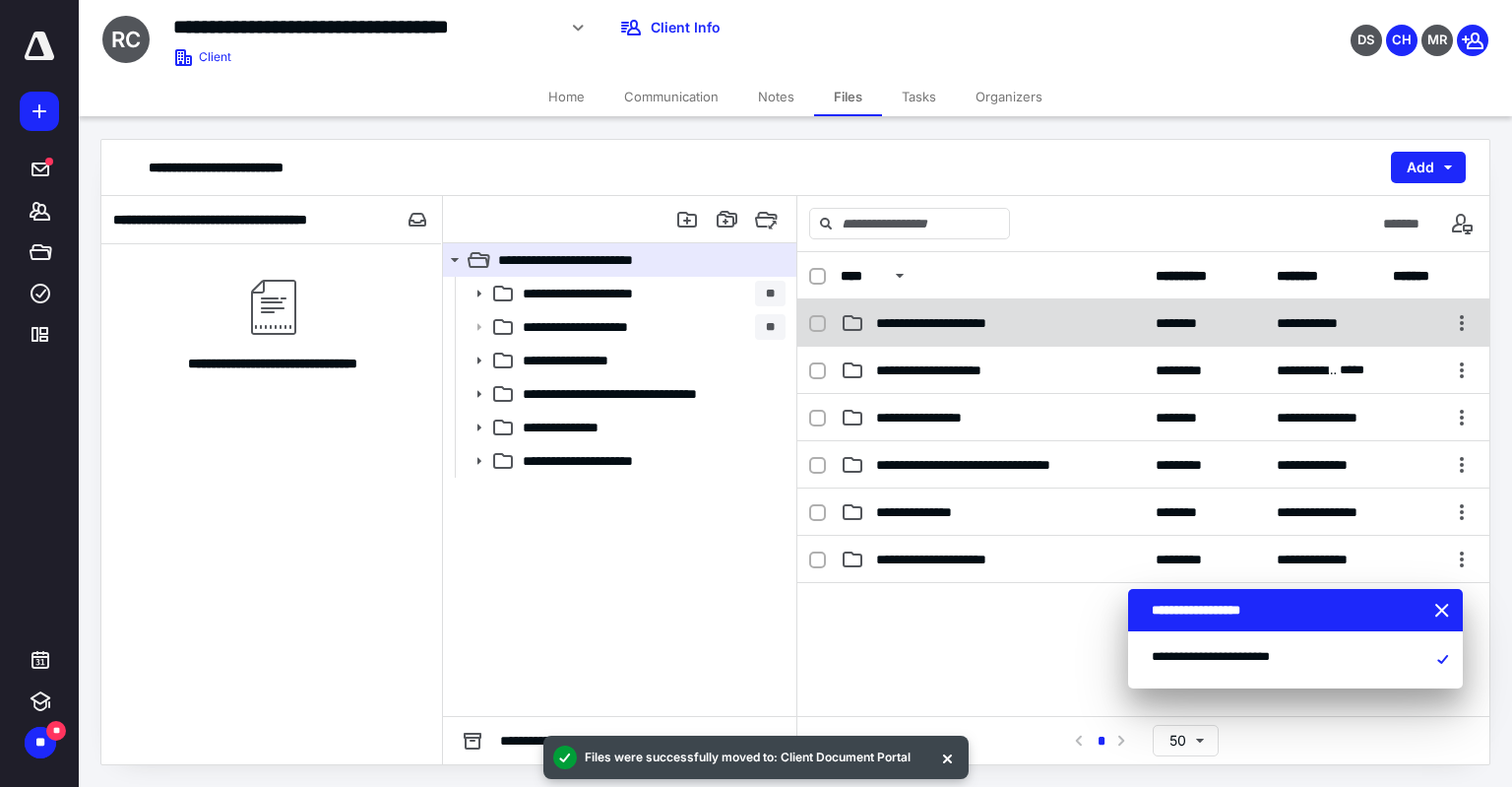 click on "**********" at bounding box center (951, 323) 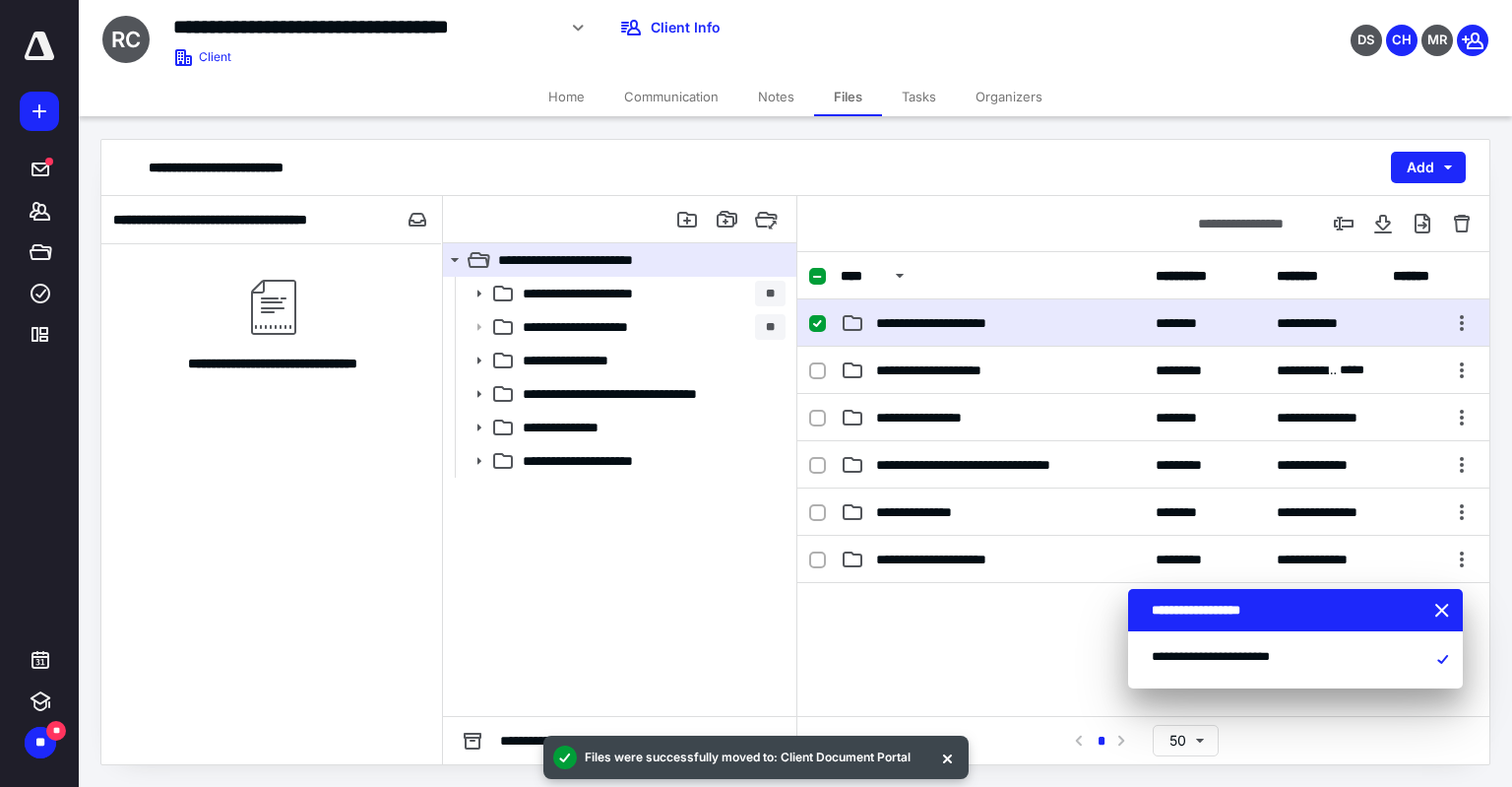 click on "**********" at bounding box center (619, 496) 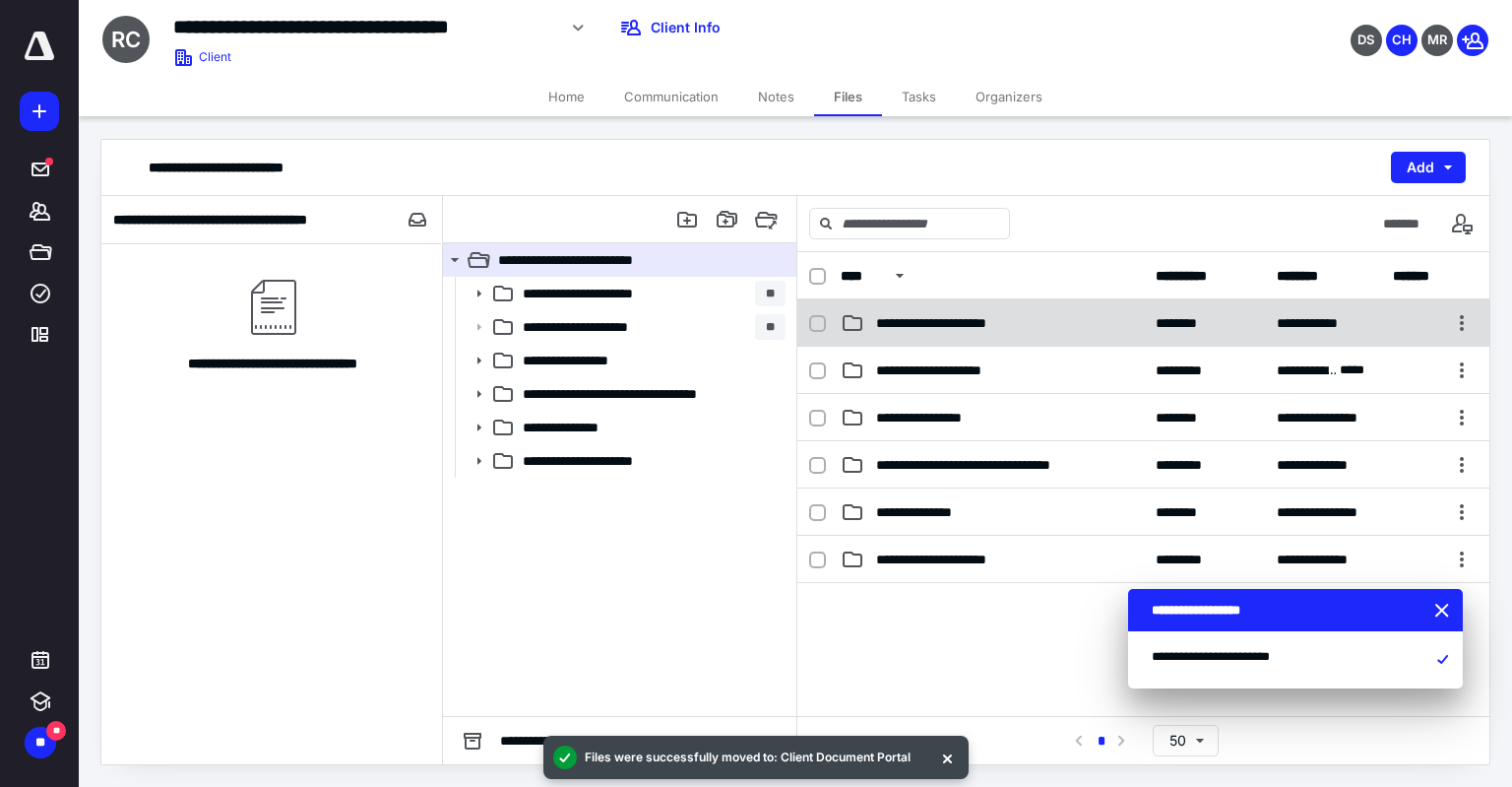 click on "**********" at bounding box center (951, 323) 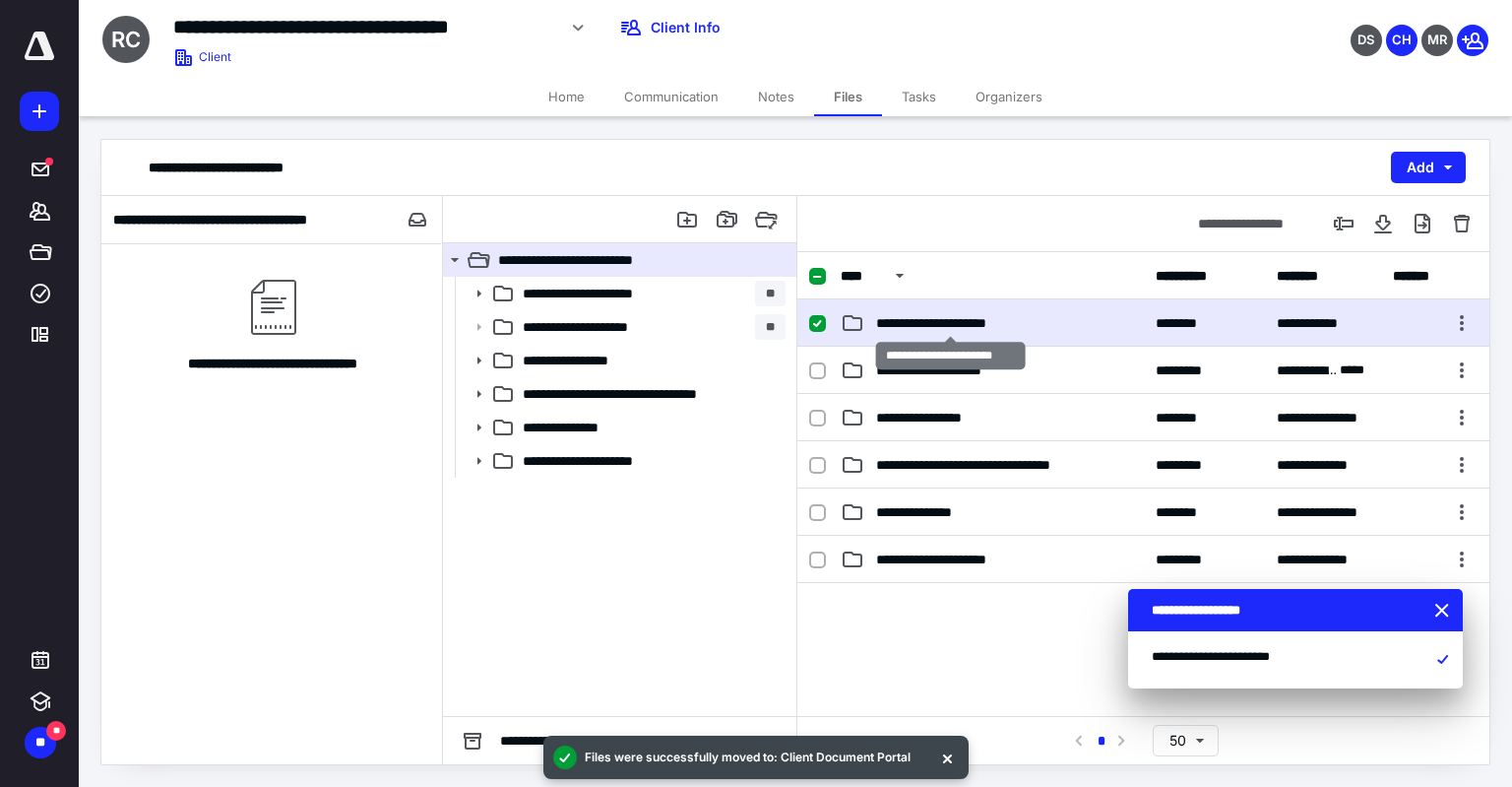 click on "**********" at bounding box center [951, 323] 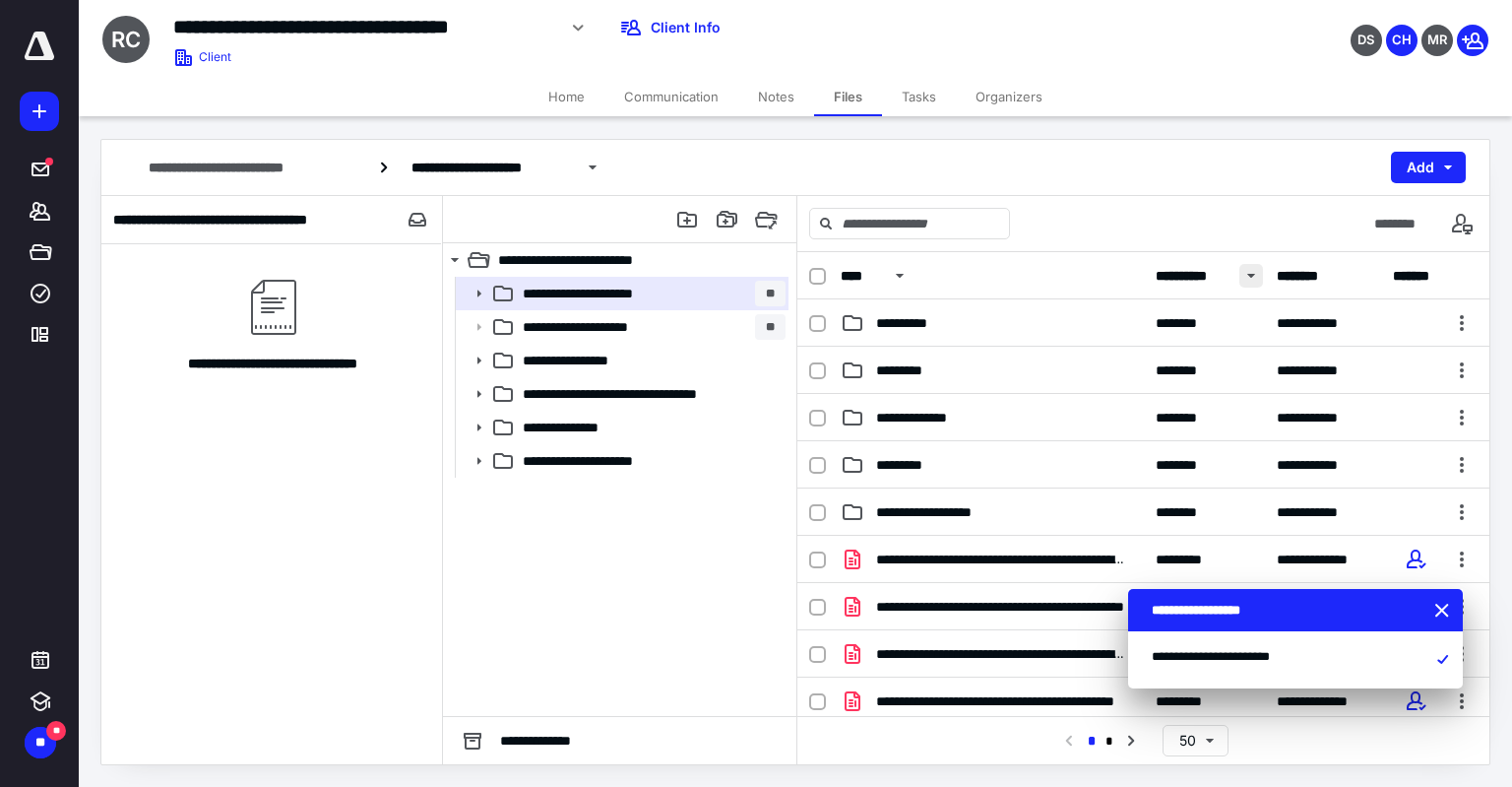 click at bounding box center [1251, 276] 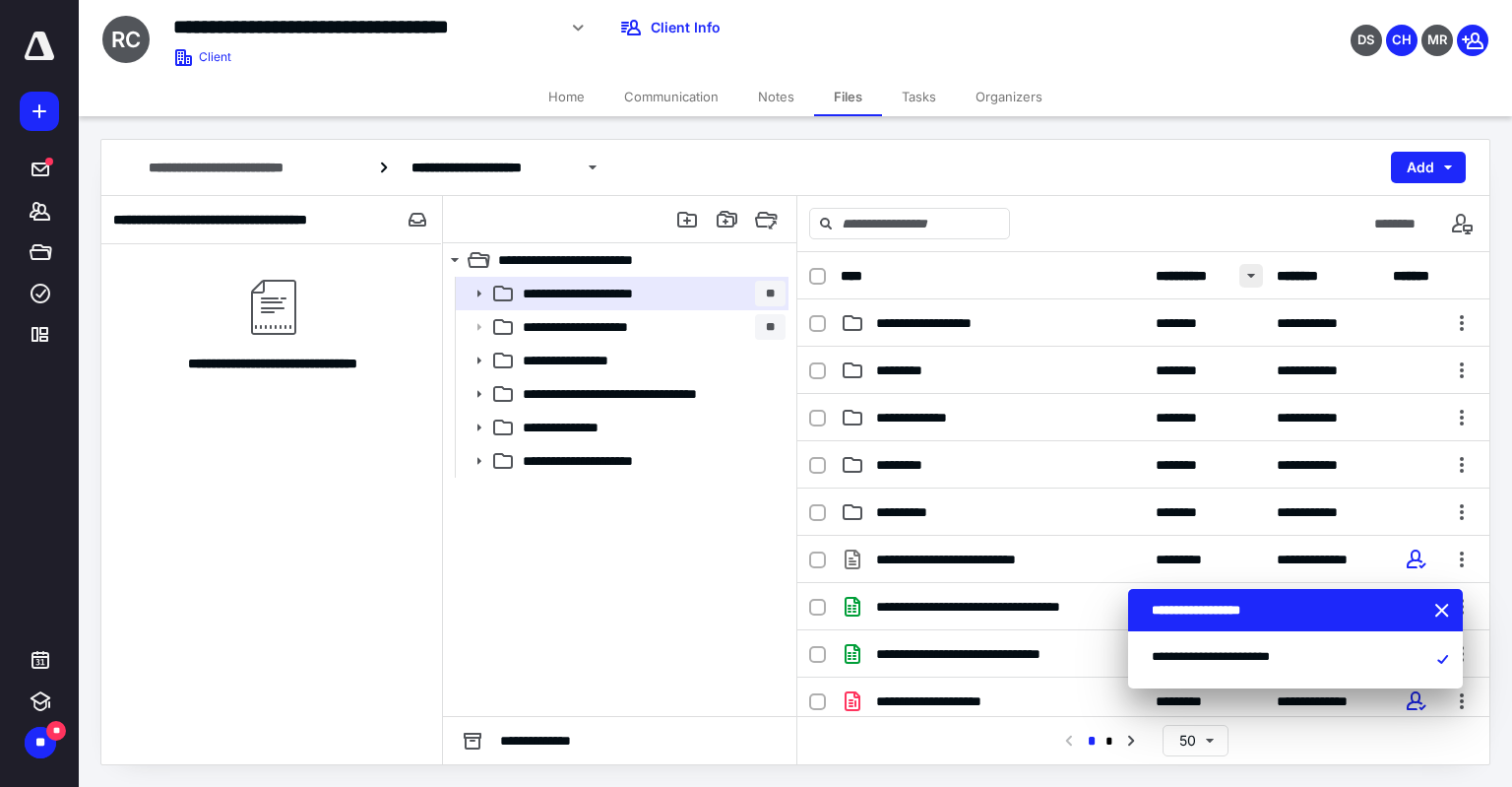 click at bounding box center [1251, 276] 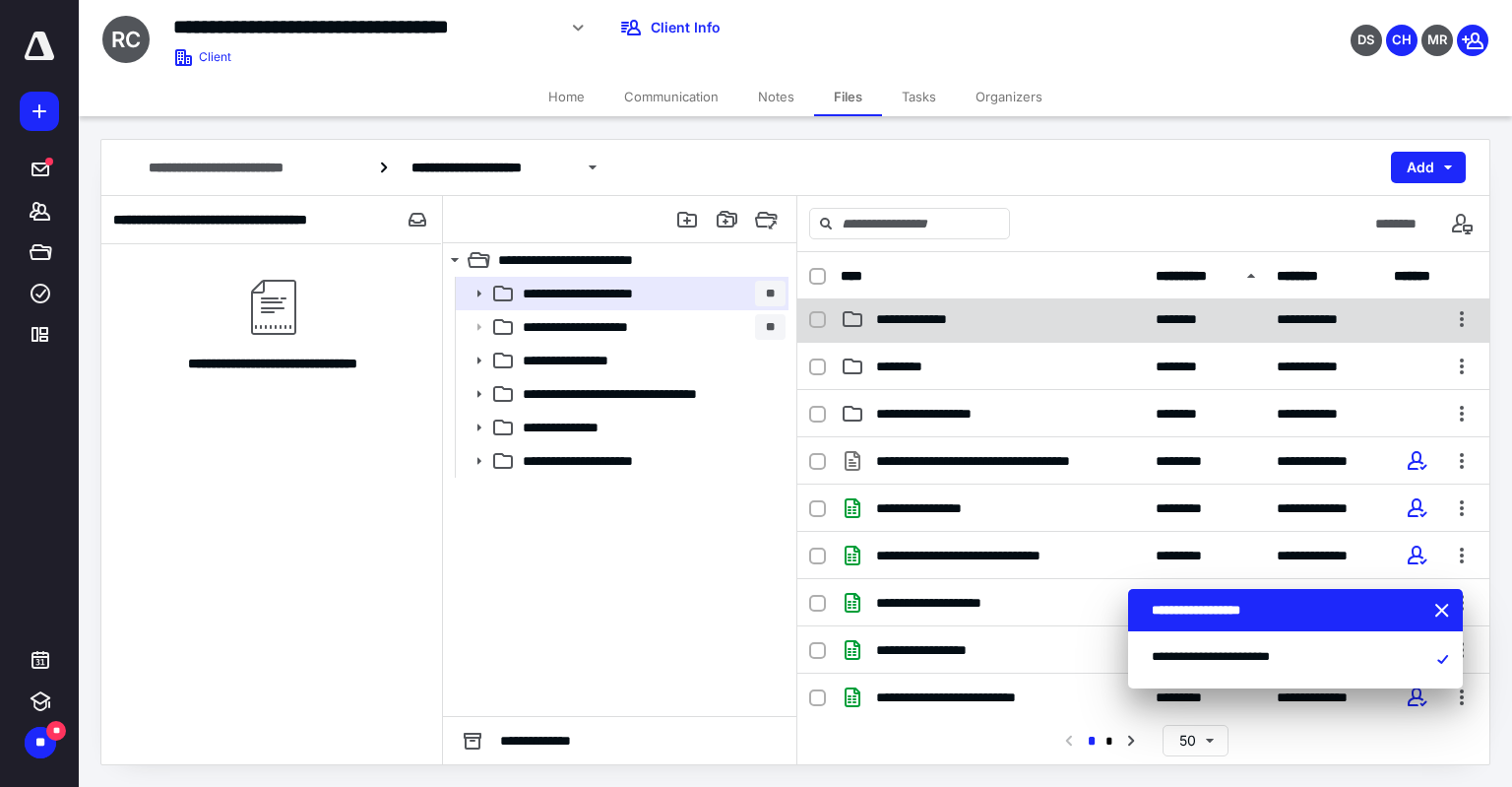 scroll, scrollTop: 0, scrollLeft: 0, axis: both 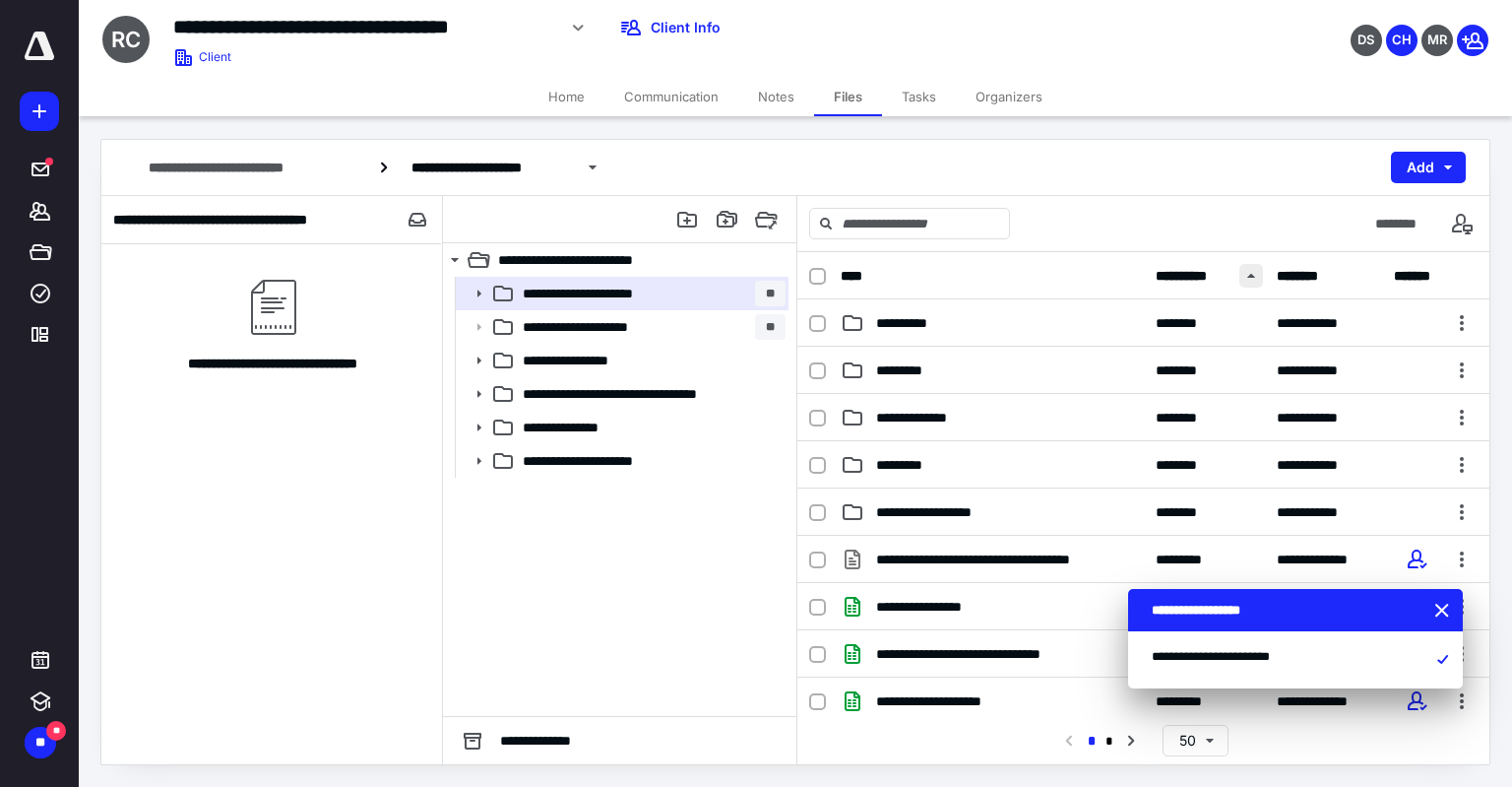 click at bounding box center [1251, 276] 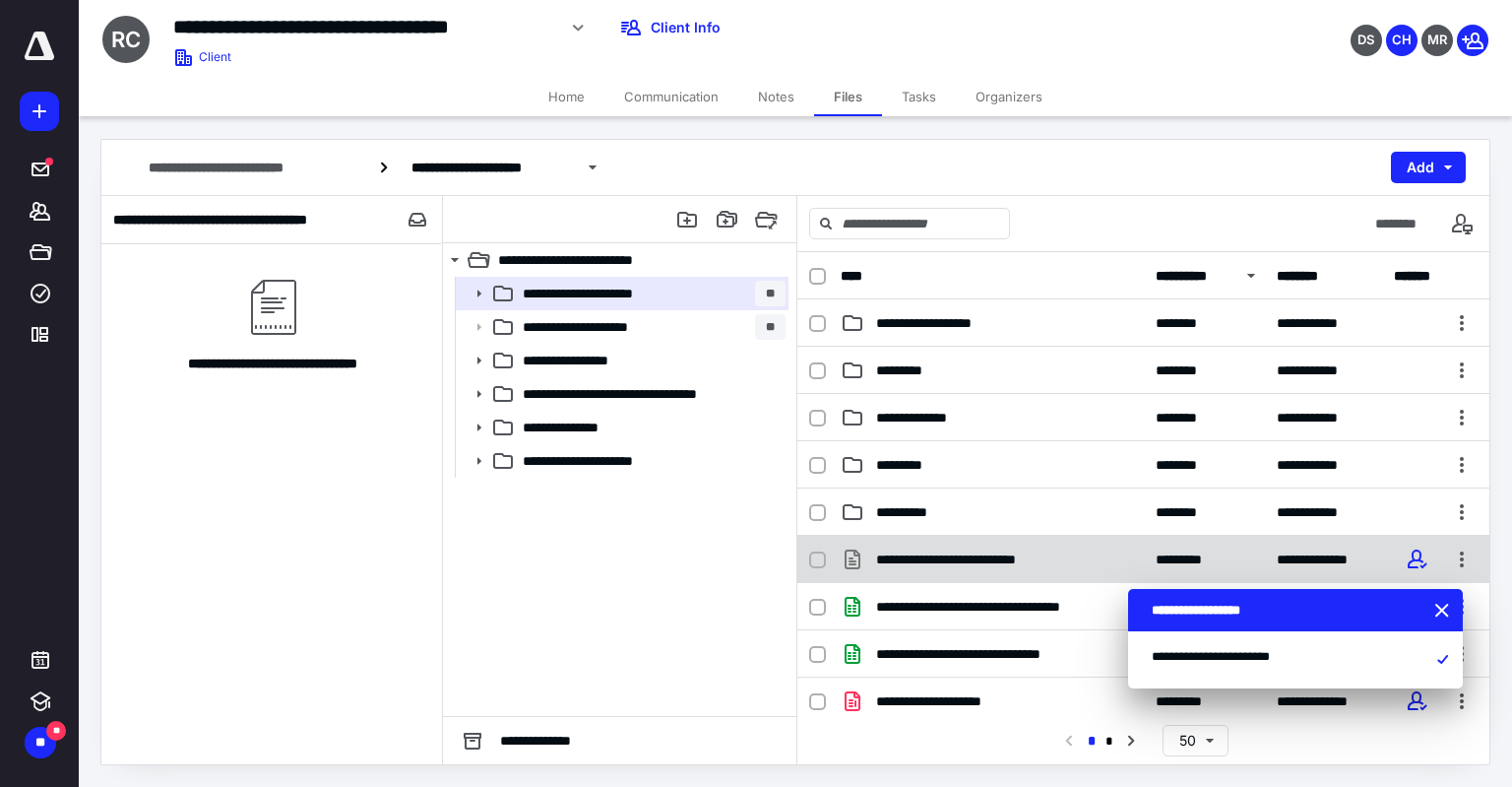 click at bounding box center (825, 559) 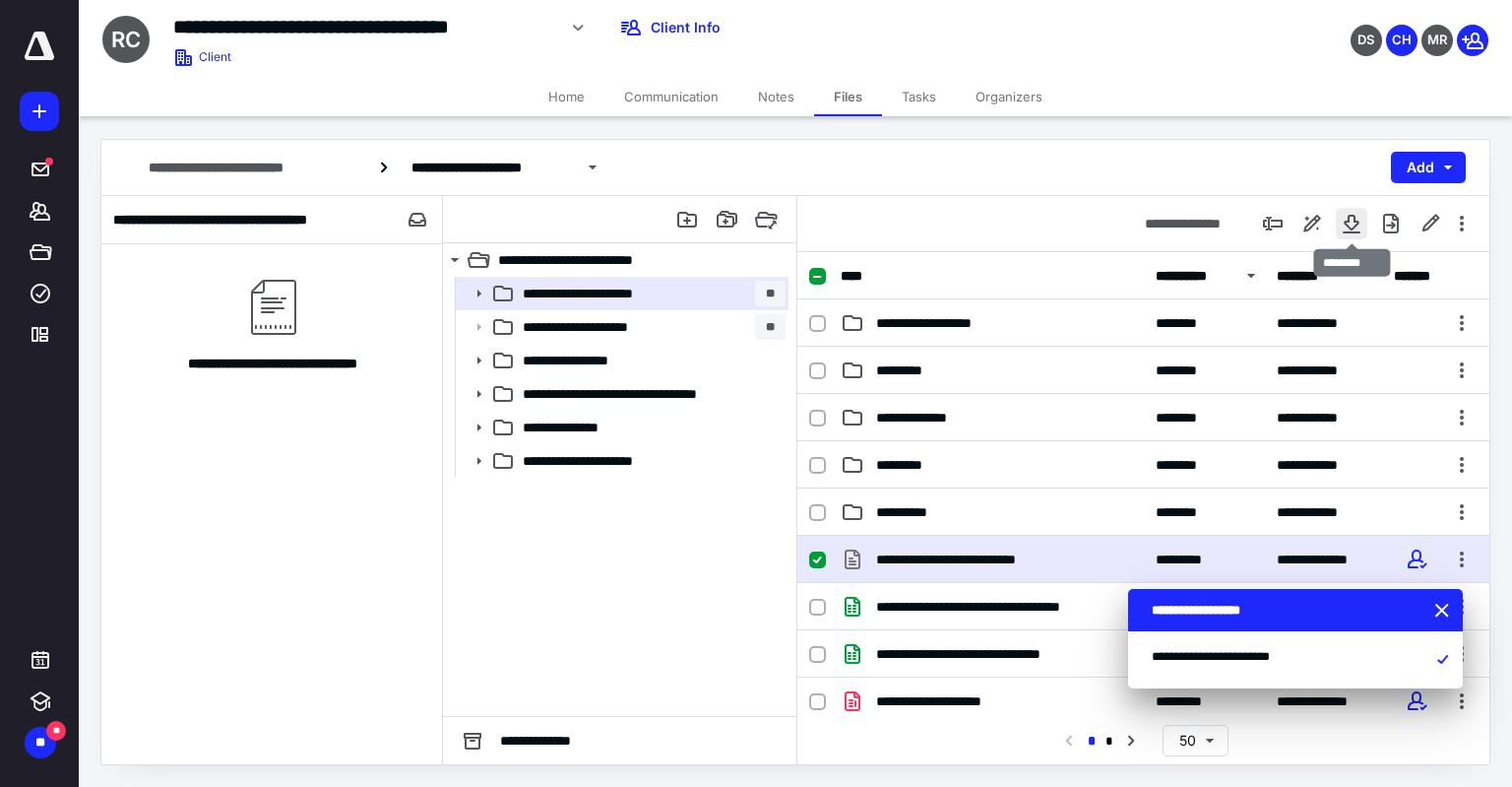 click at bounding box center (1352, 224) 